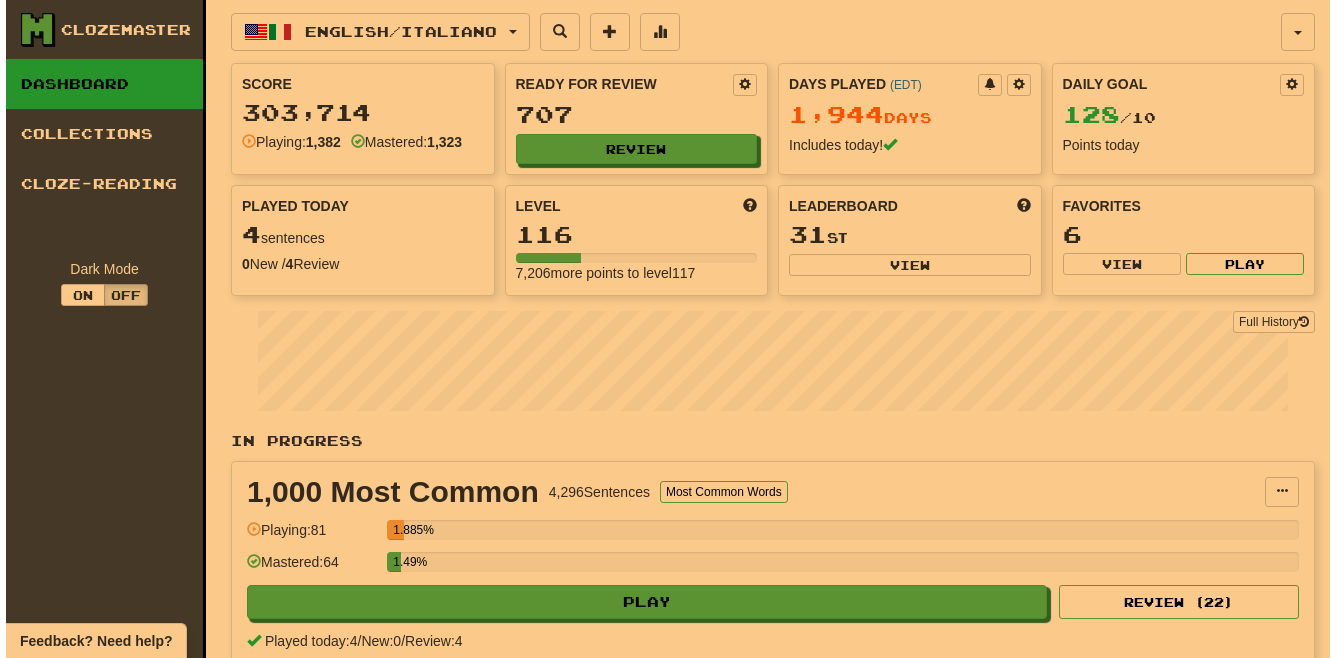 scroll, scrollTop: 0, scrollLeft: 0, axis: both 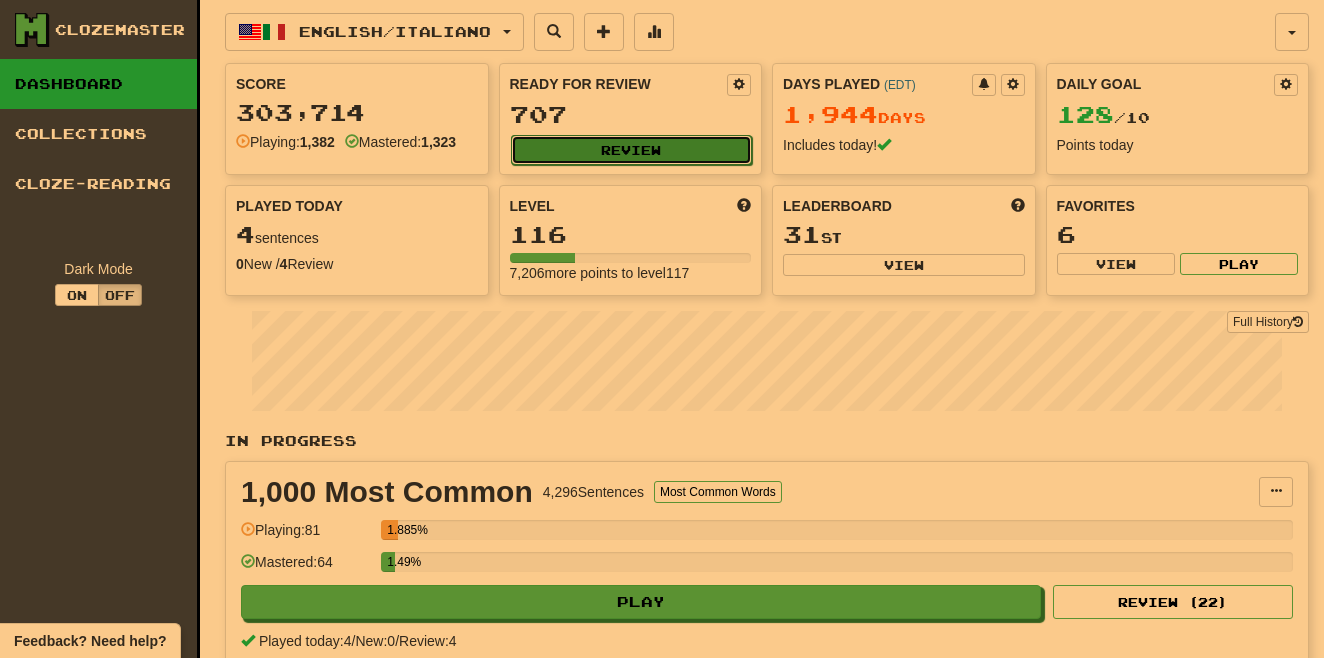 click on "Review" at bounding box center [632, 150] 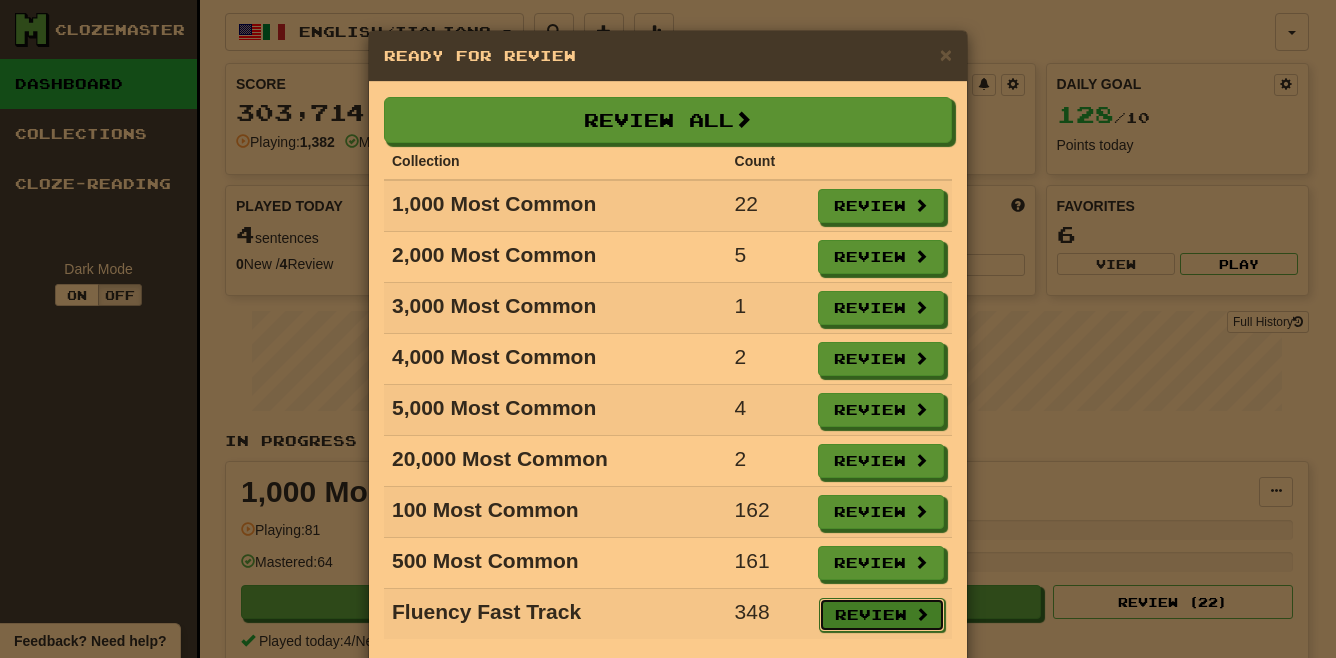 click on "Review" at bounding box center [882, 615] 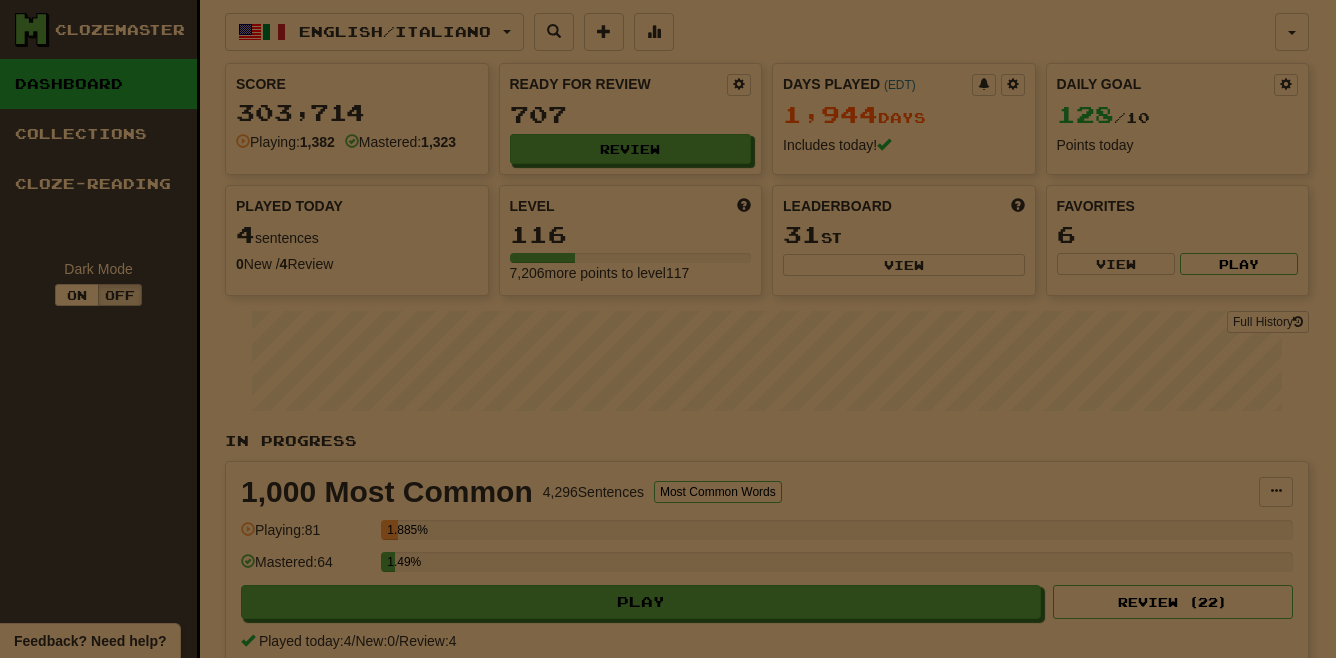 select on "**" 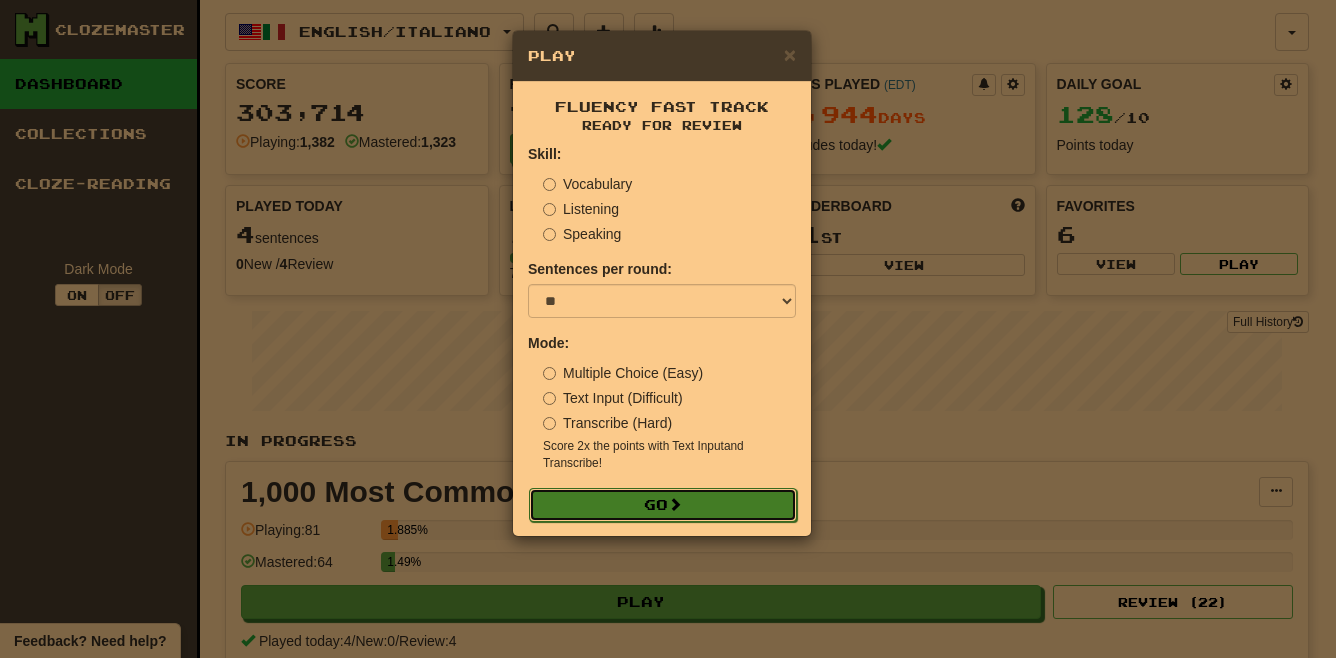 click at bounding box center (675, 504) 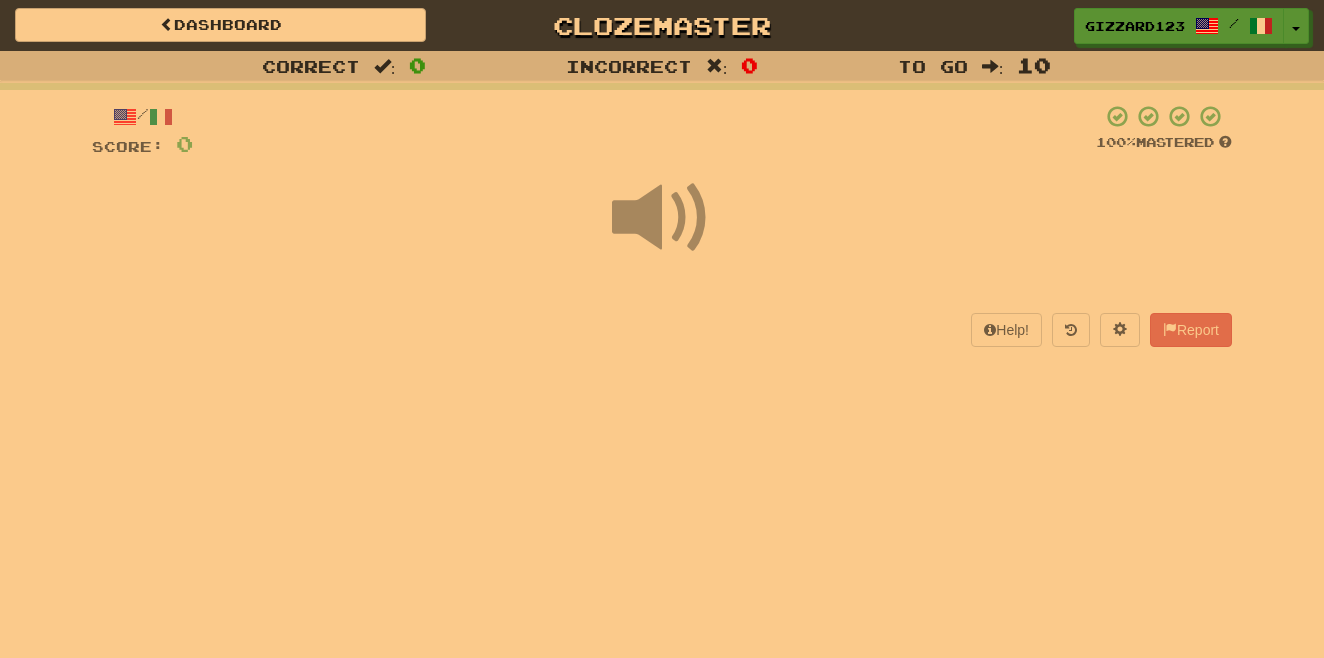scroll, scrollTop: 0, scrollLeft: 0, axis: both 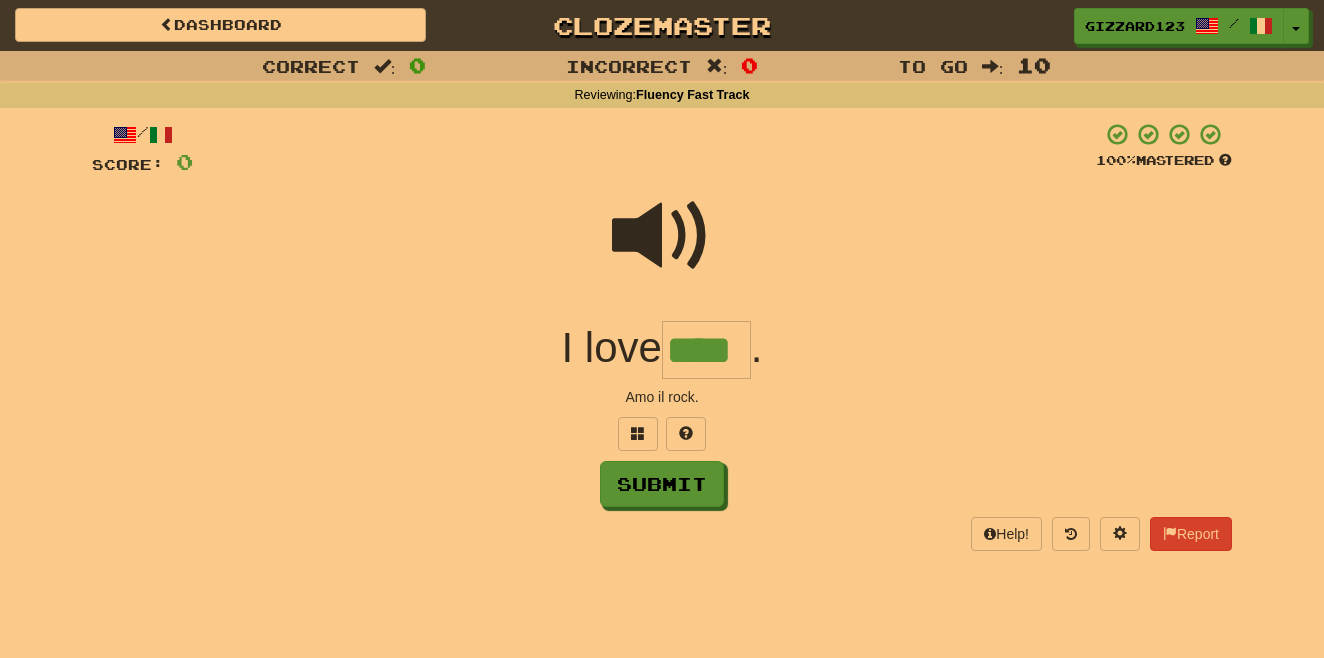 type on "****" 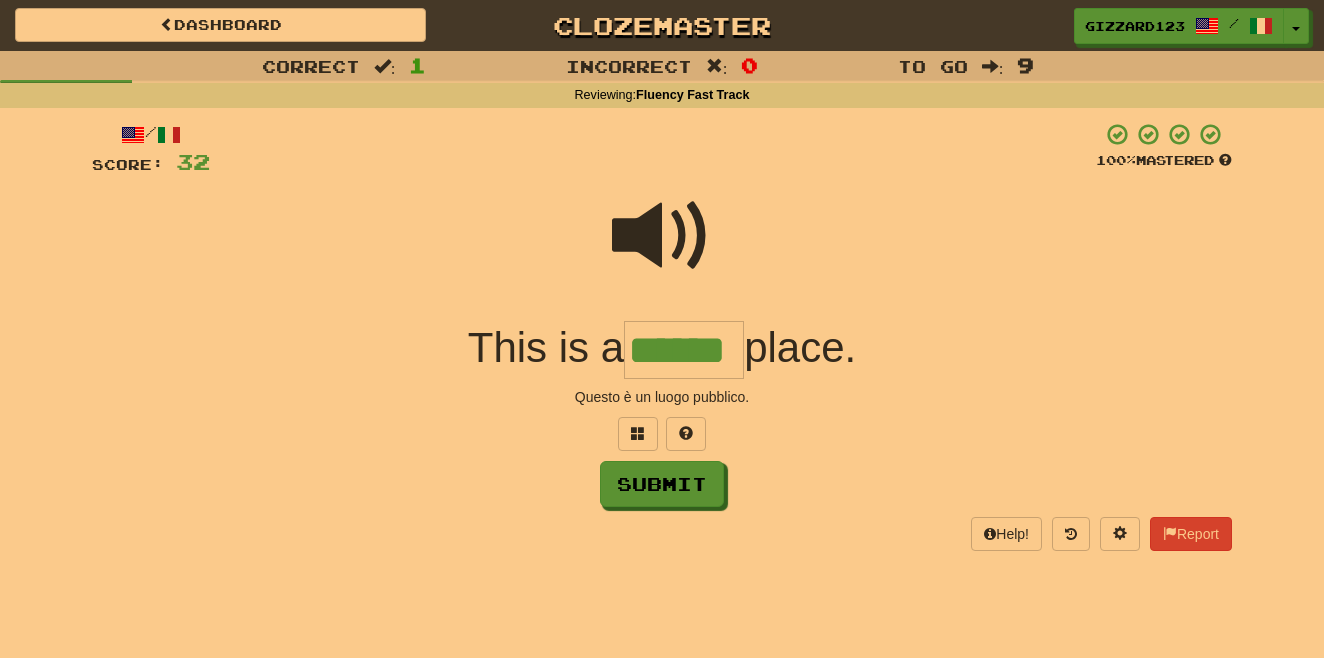 type on "******" 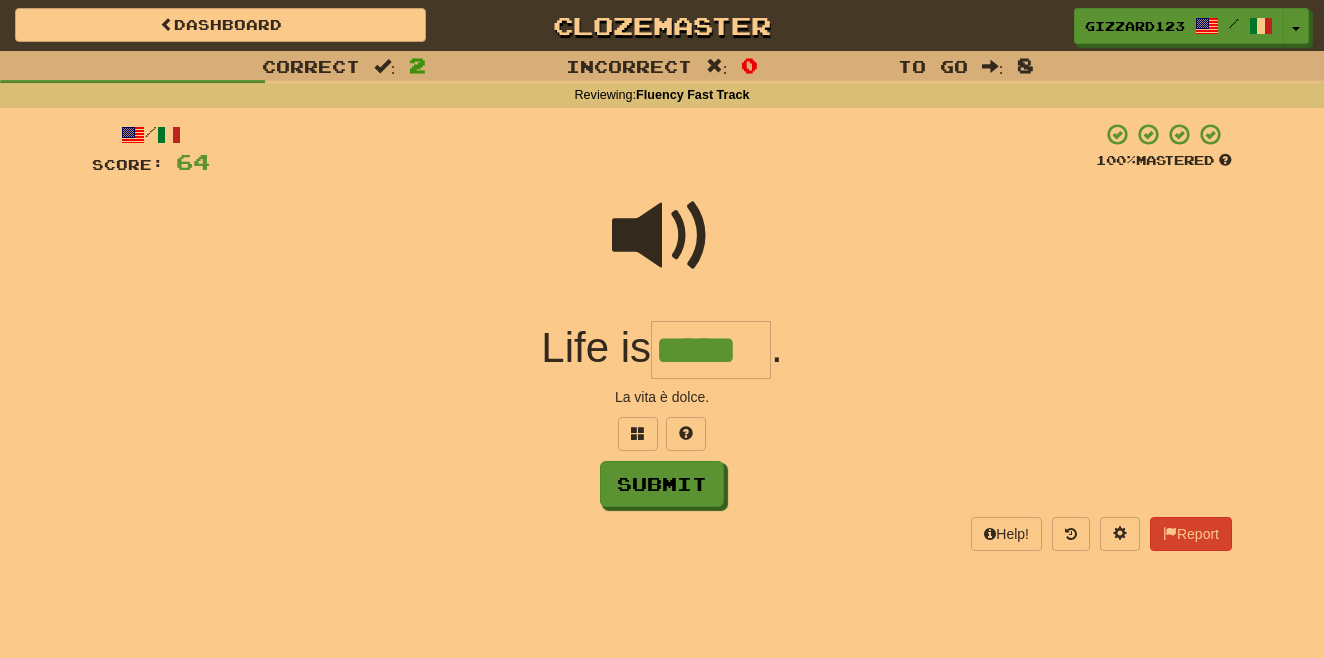 type on "*****" 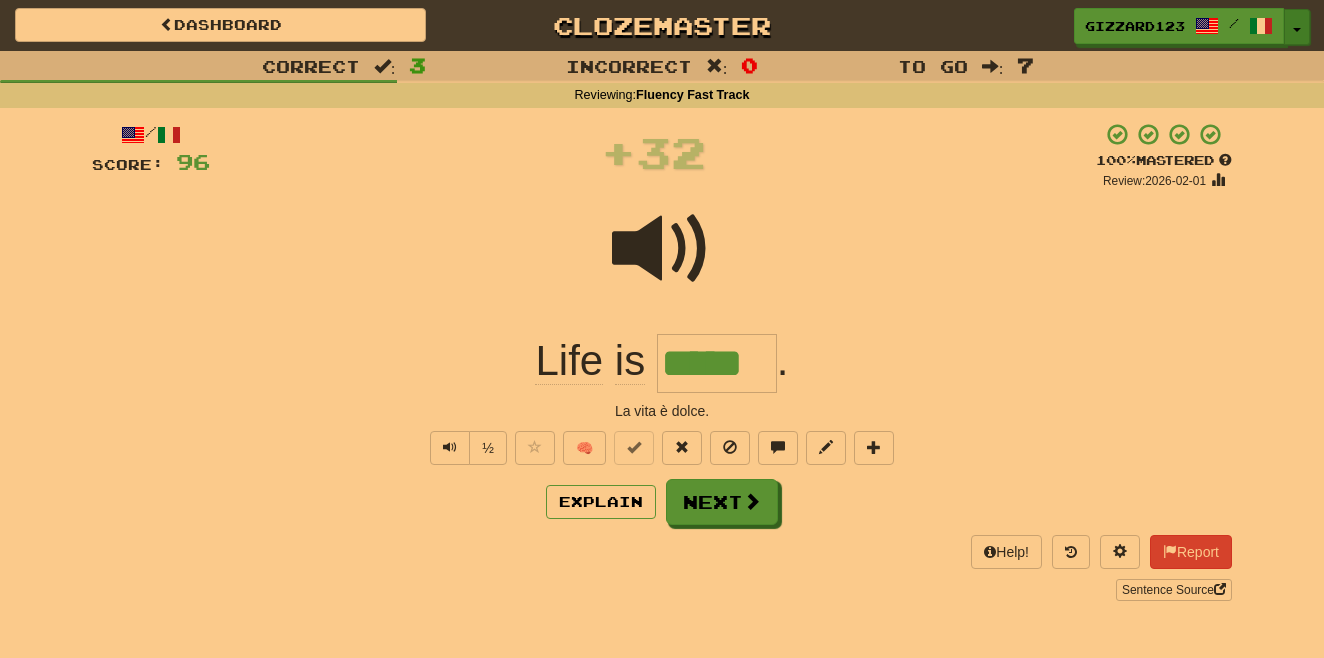 click on "Toggle Dropdown" at bounding box center (1297, 27) 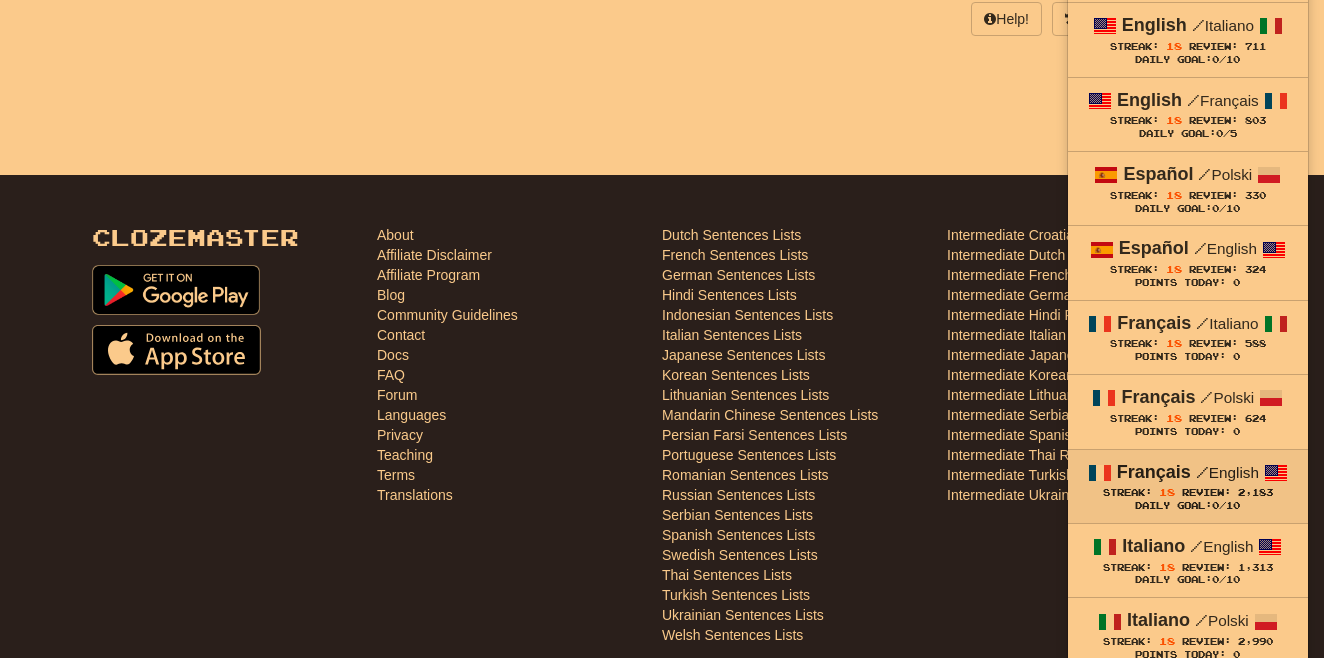 scroll, scrollTop: 640, scrollLeft: 0, axis: vertical 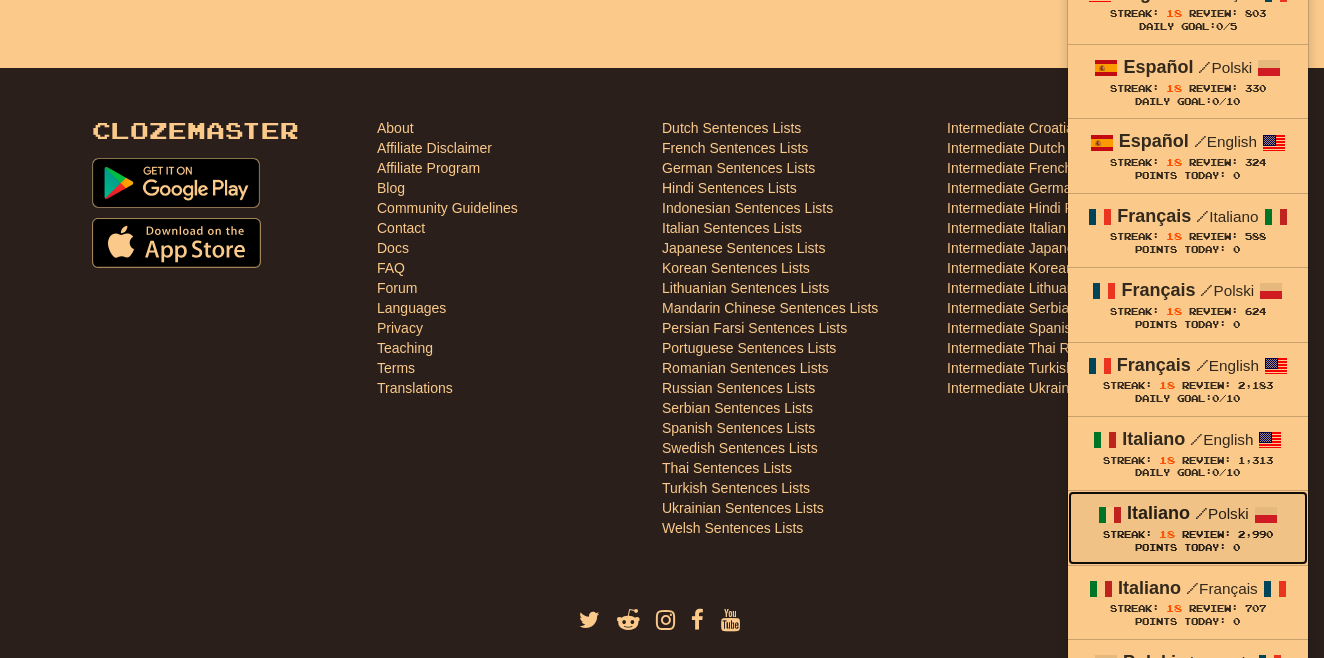 click on "Italiano
/
Polski" at bounding box center (1188, 514) 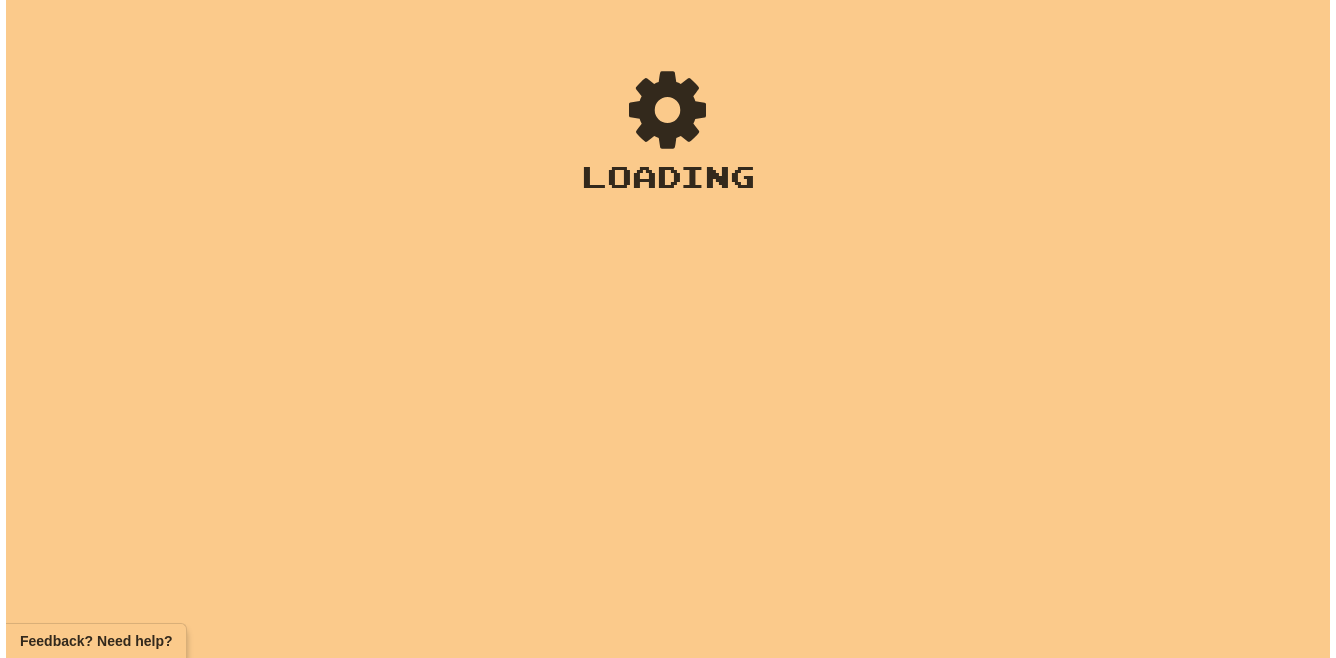 scroll, scrollTop: 0, scrollLeft: 0, axis: both 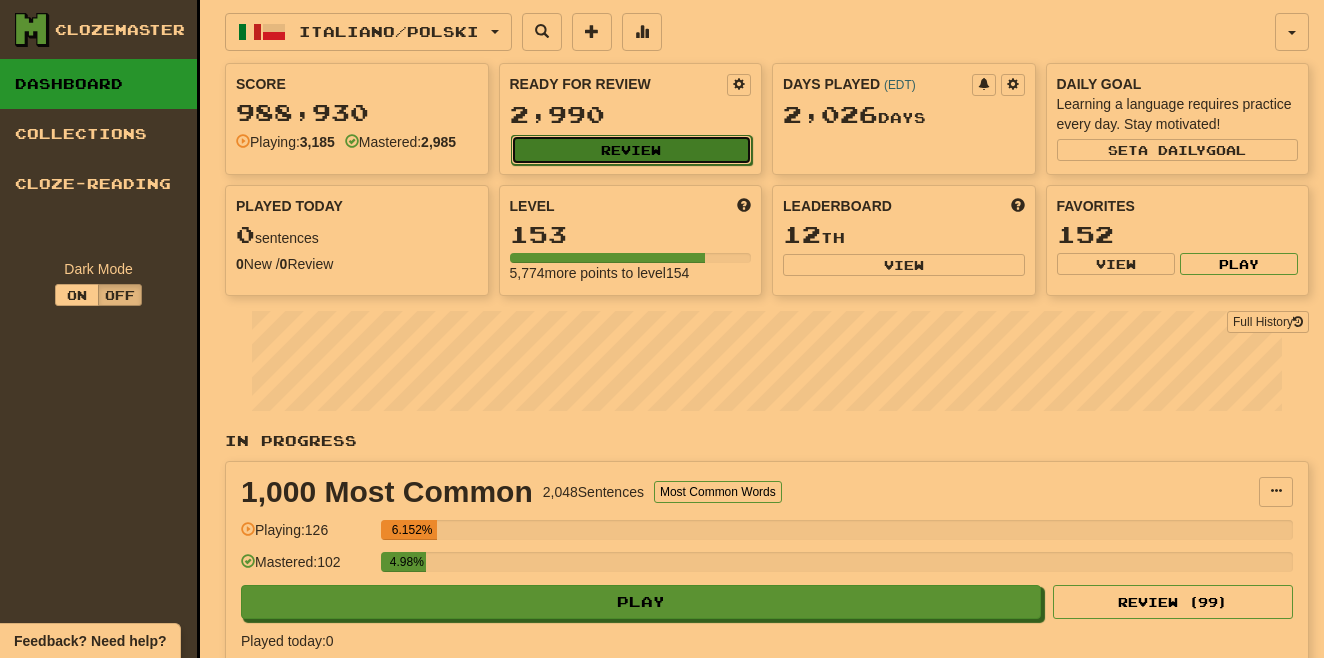 click on "Review" at bounding box center [632, 150] 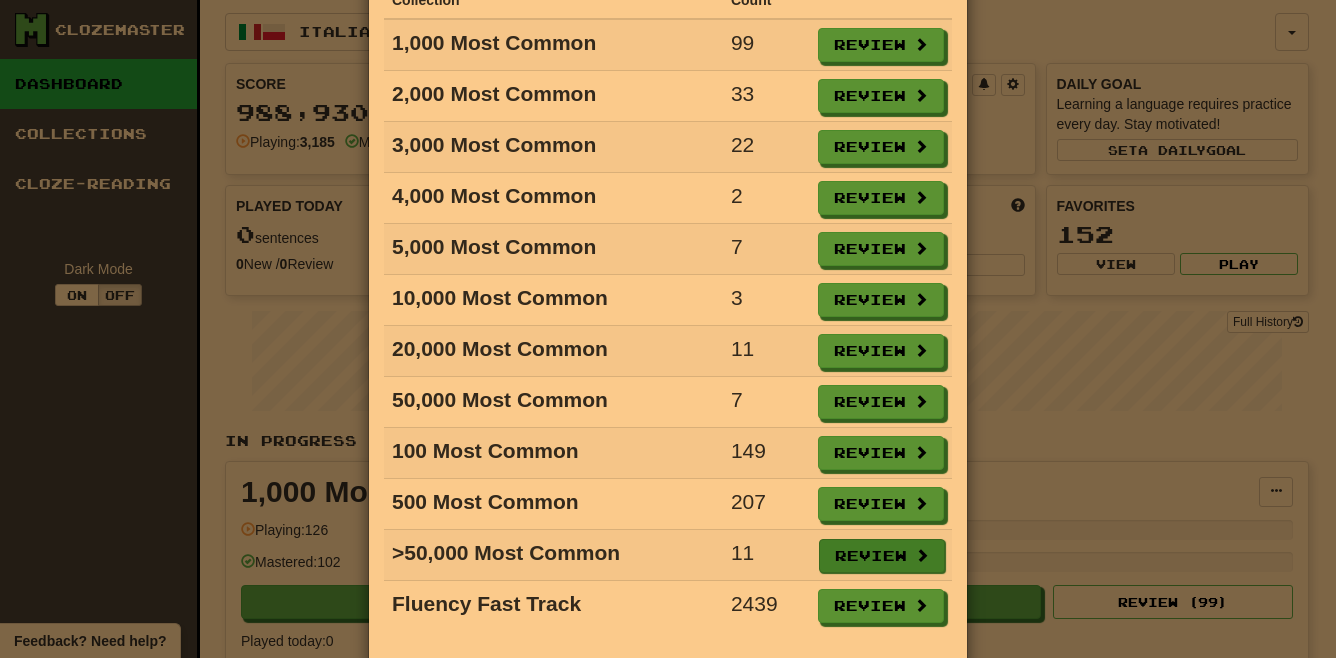 scroll, scrollTop: 192, scrollLeft: 0, axis: vertical 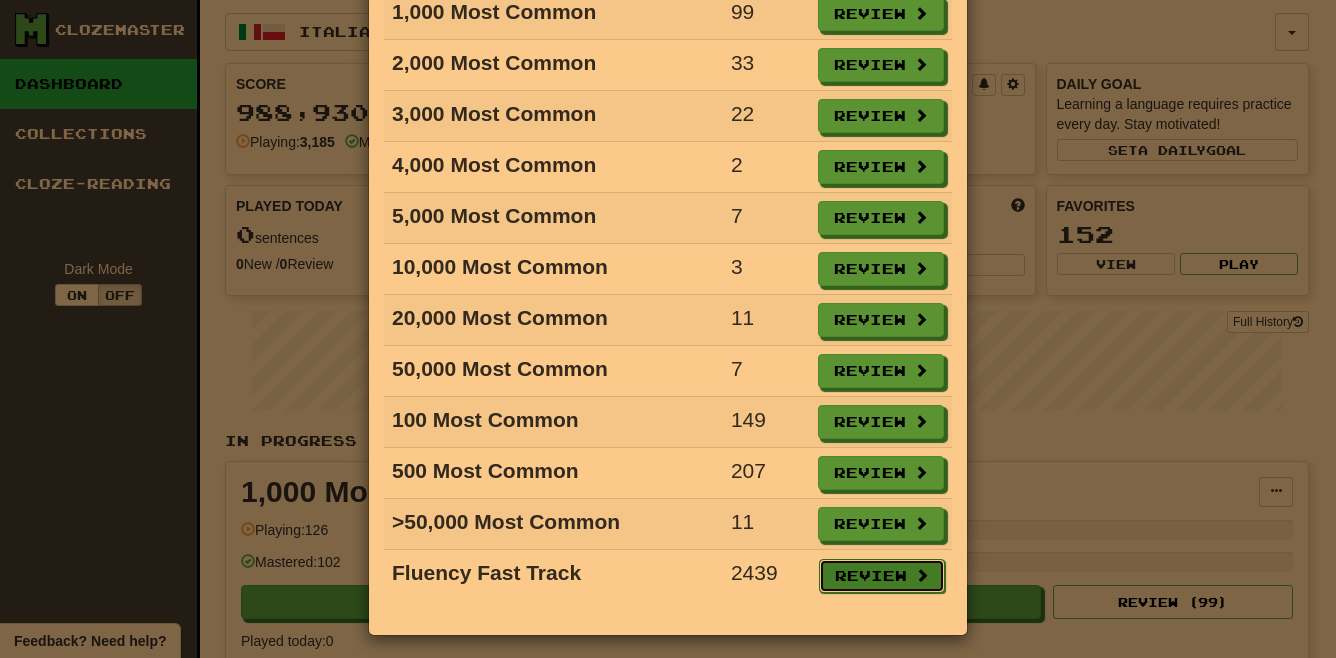 click on "Review" at bounding box center [882, 576] 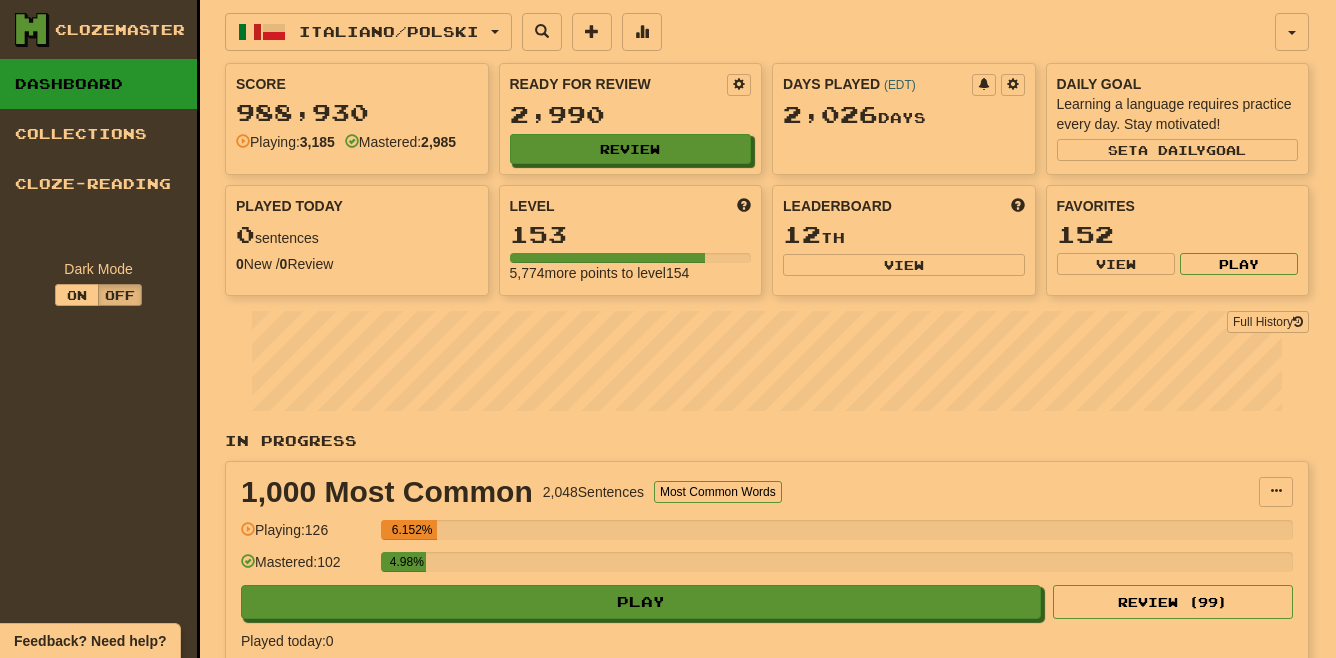 select on "**" 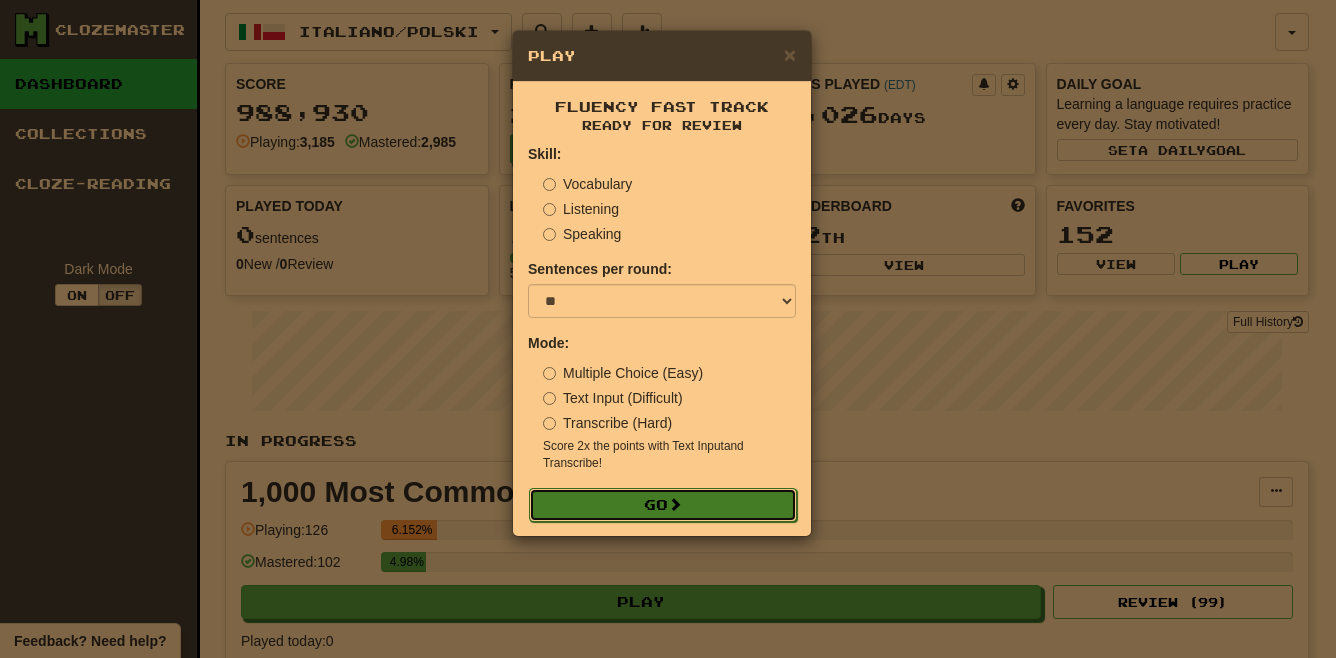 click on "Go" at bounding box center [663, 505] 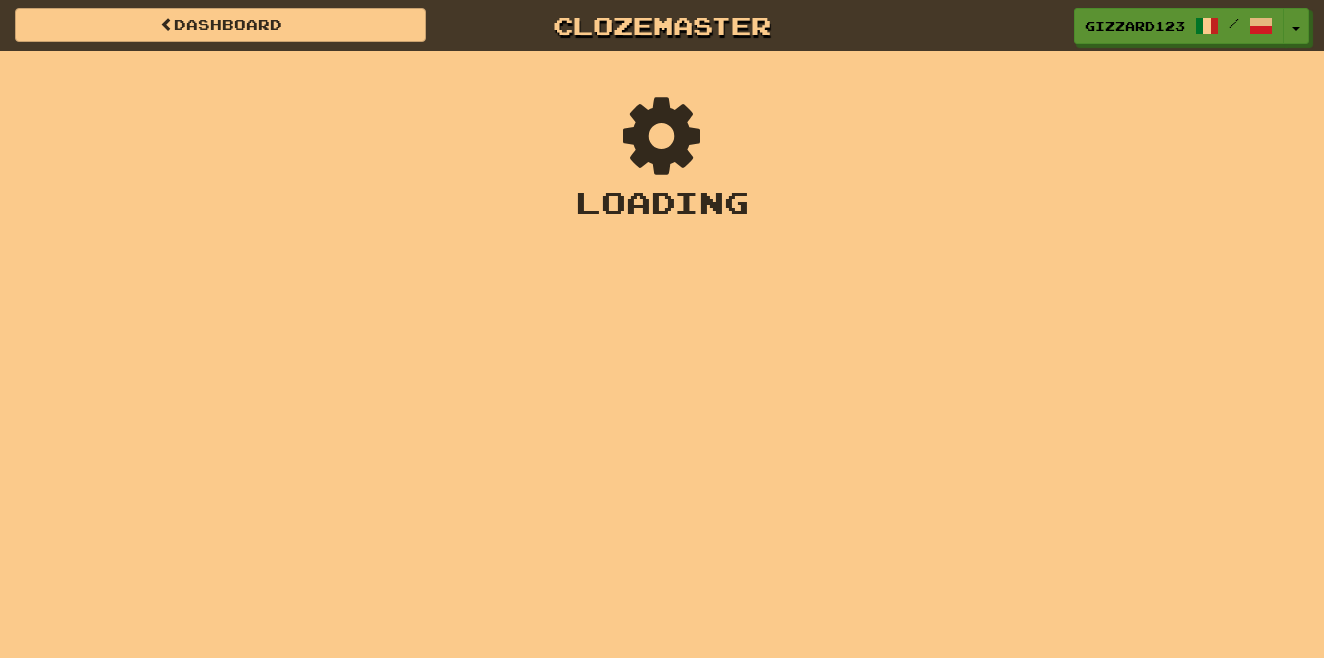 scroll, scrollTop: 0, scrollLeft: 0, axis: both 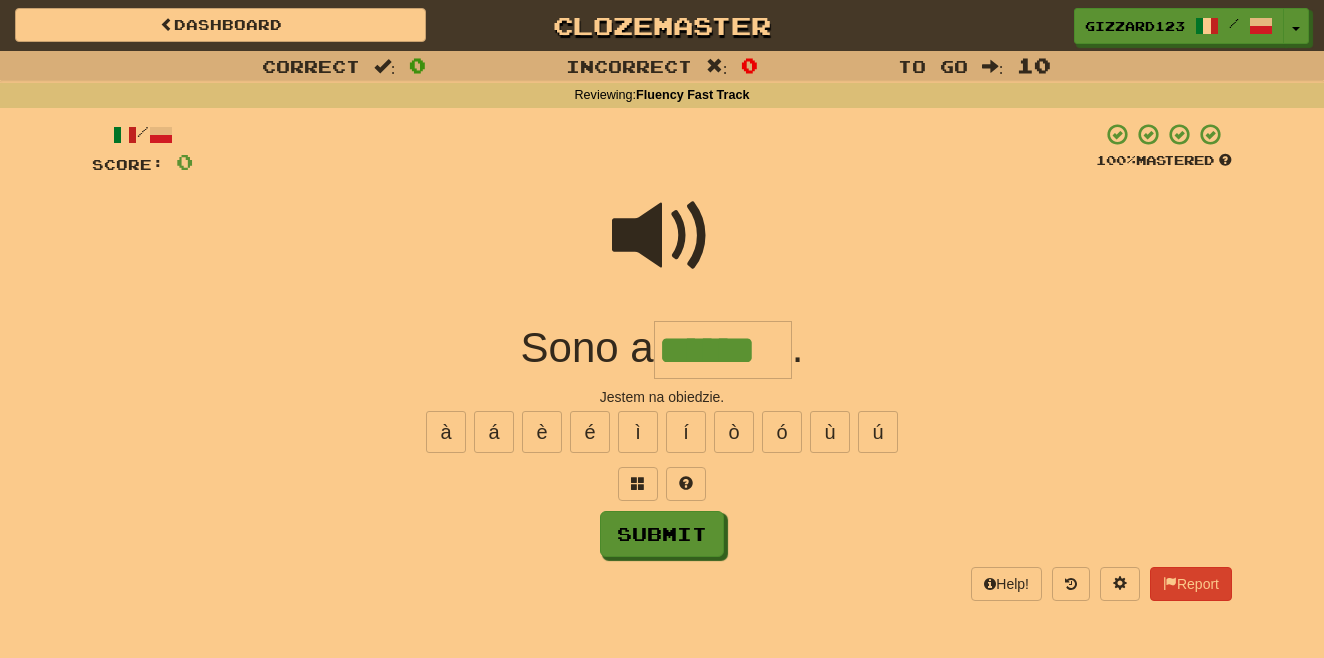 type on "******" 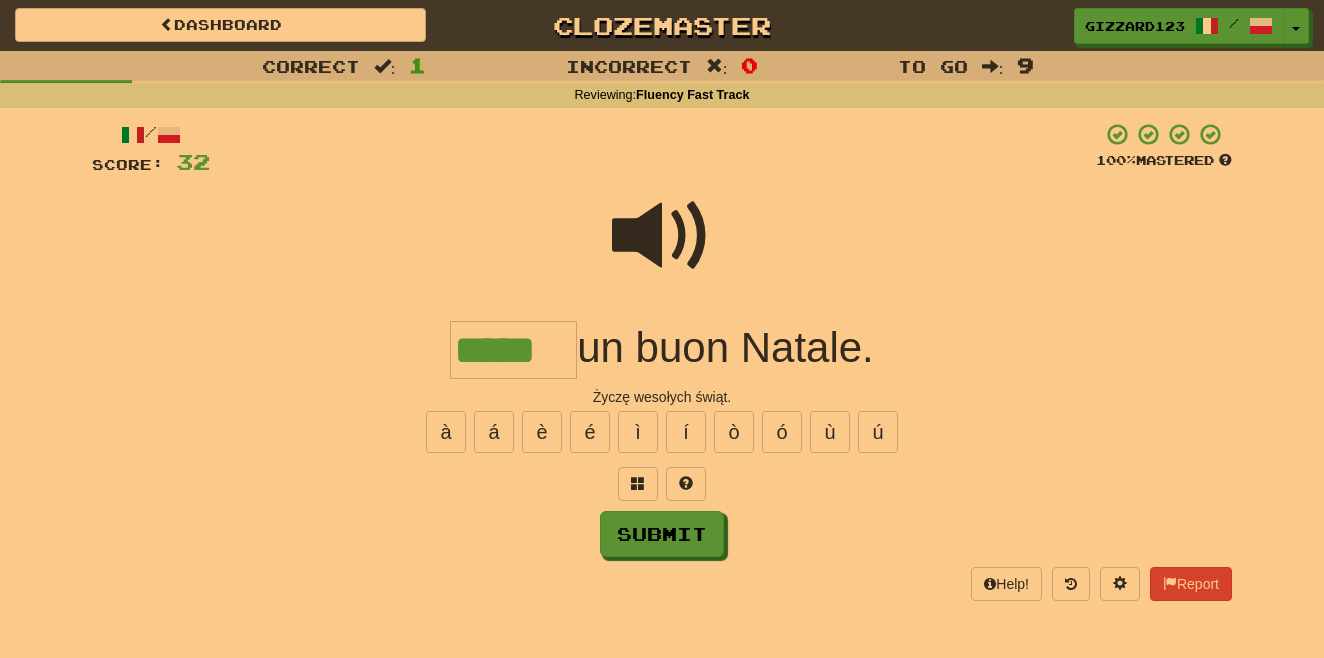 type on "*****" 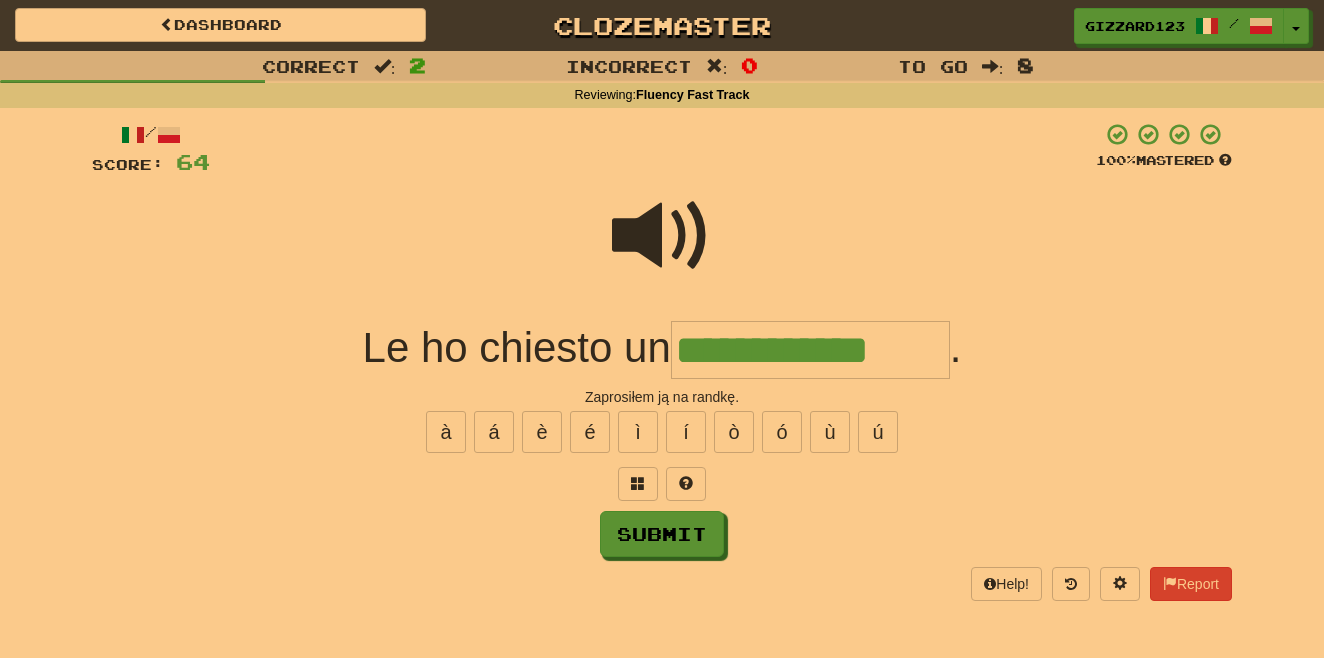 type on "**********" 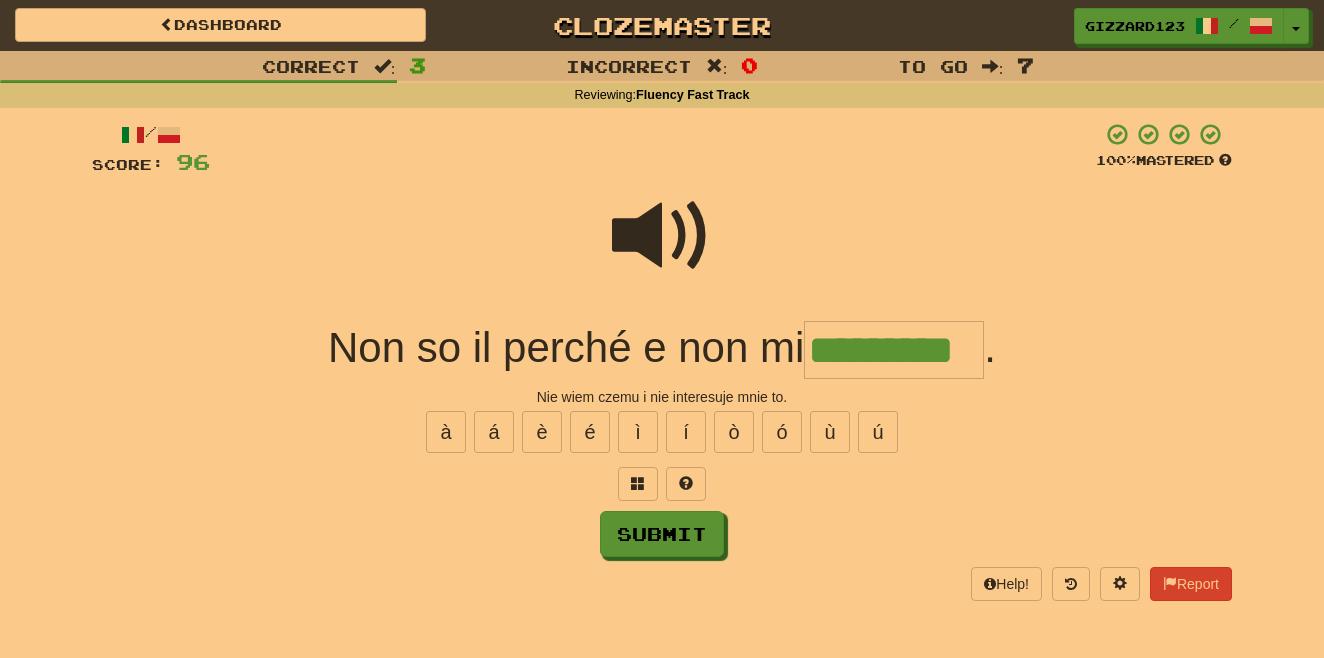 type on "*********" 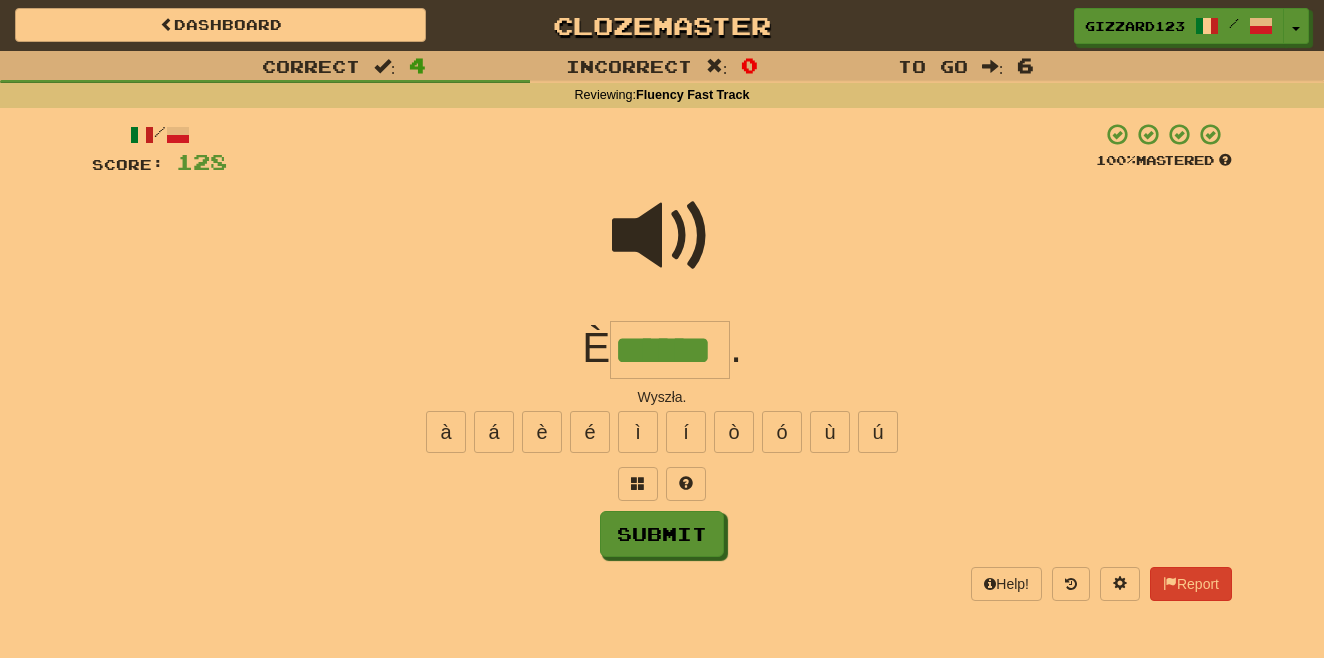 type on "******" 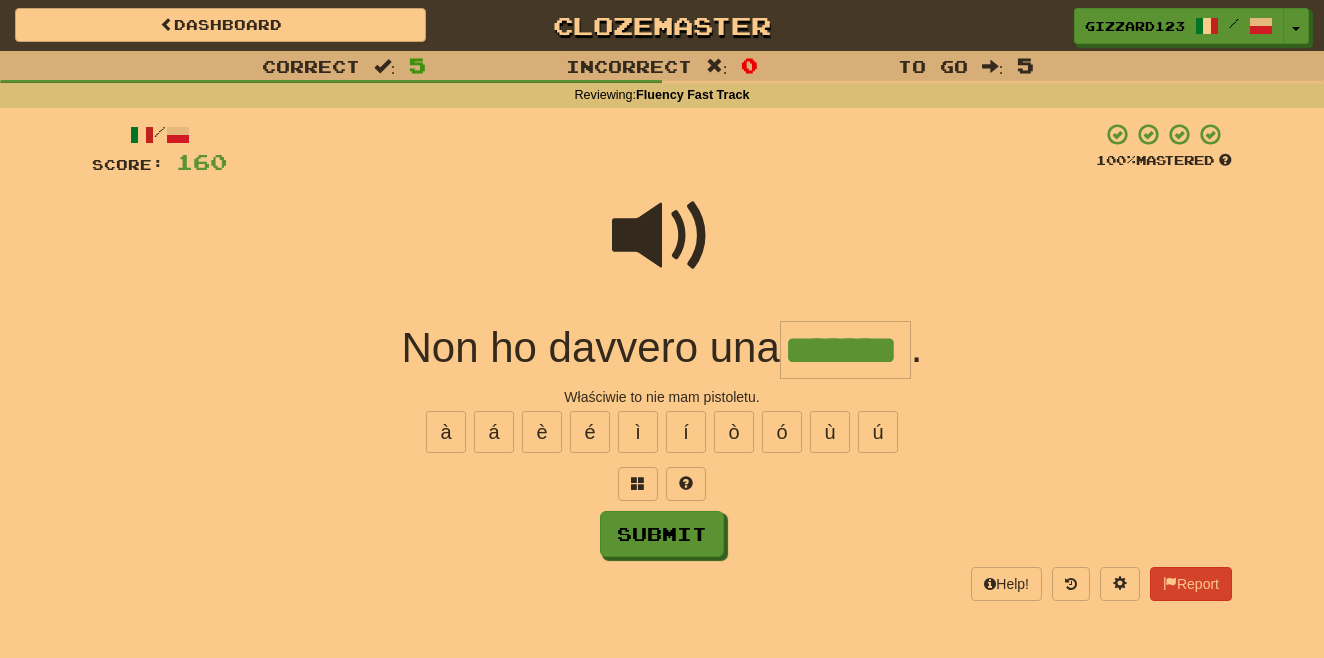type on "*******" 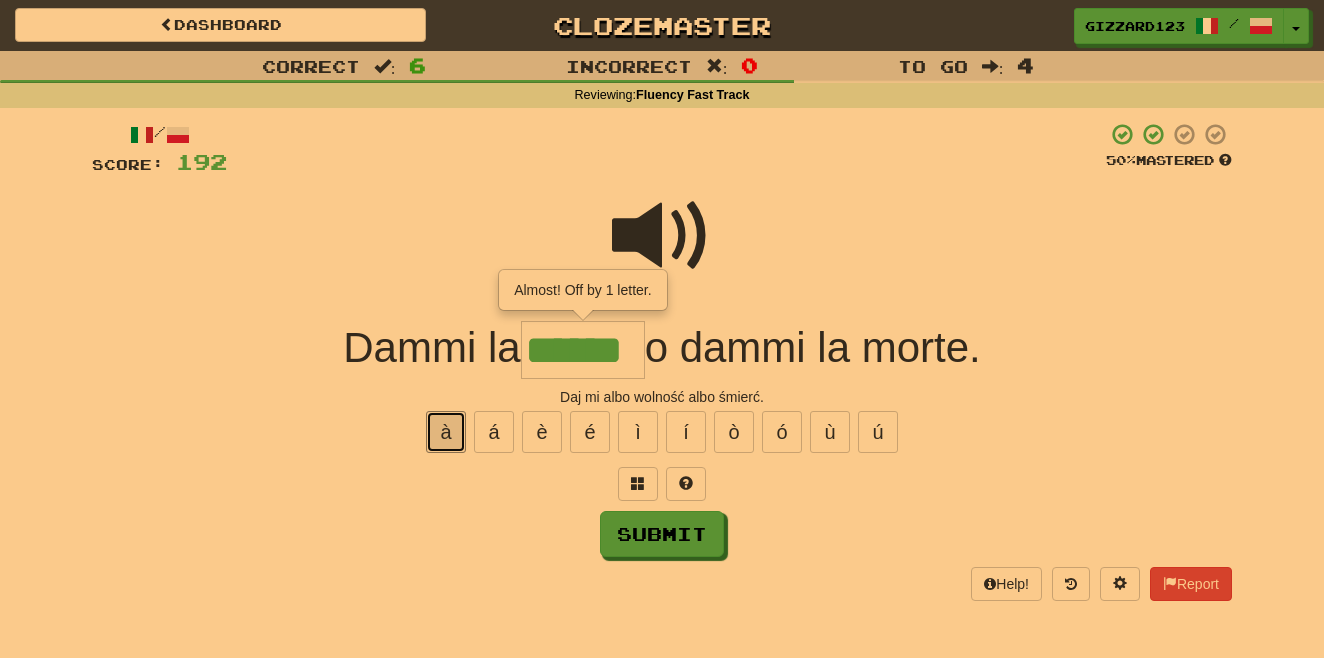 drag, startPoint x: 440, startPoint y: 432, endPoint x: 568, endPoint y: 487, distance: 139.3162 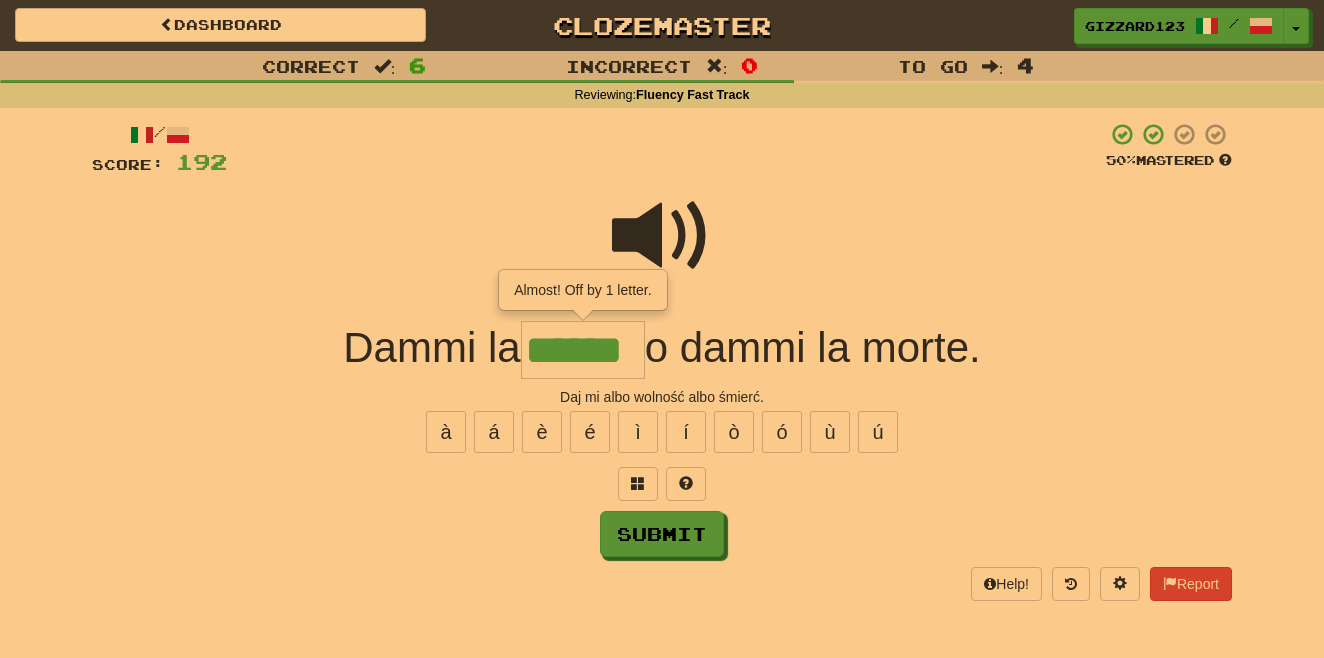 type on "*******" 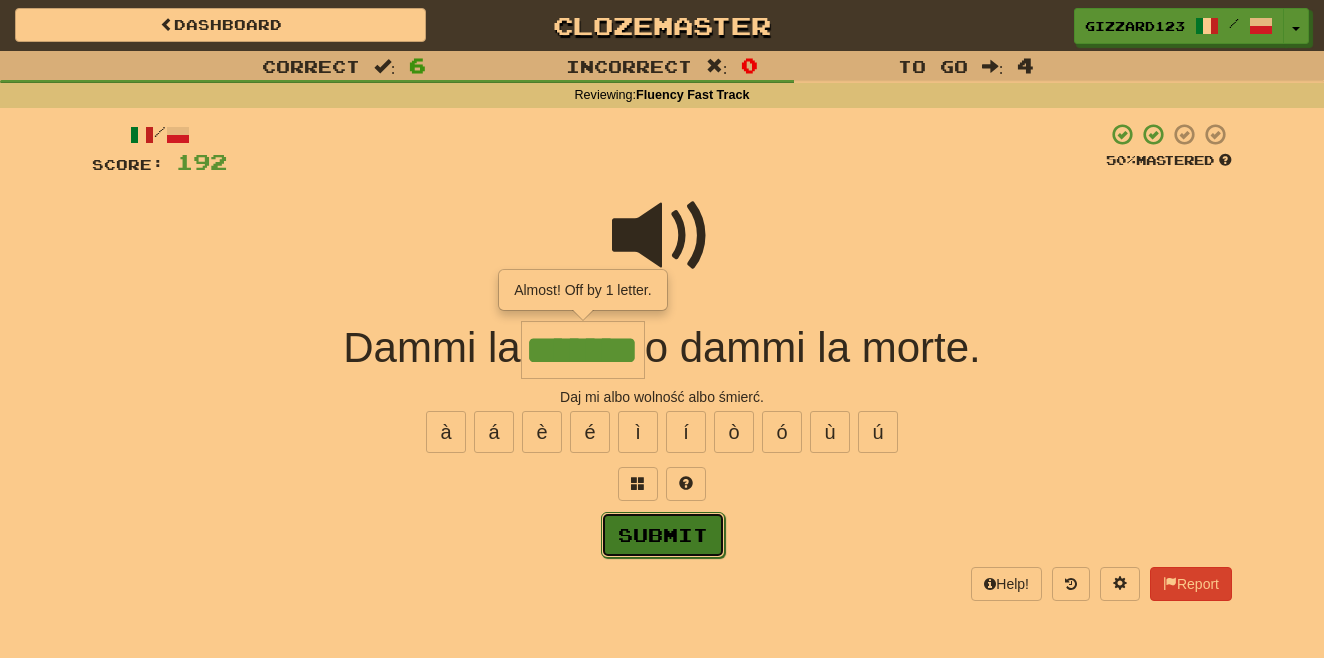 click on "Submit" at bounding box center (663, 535) 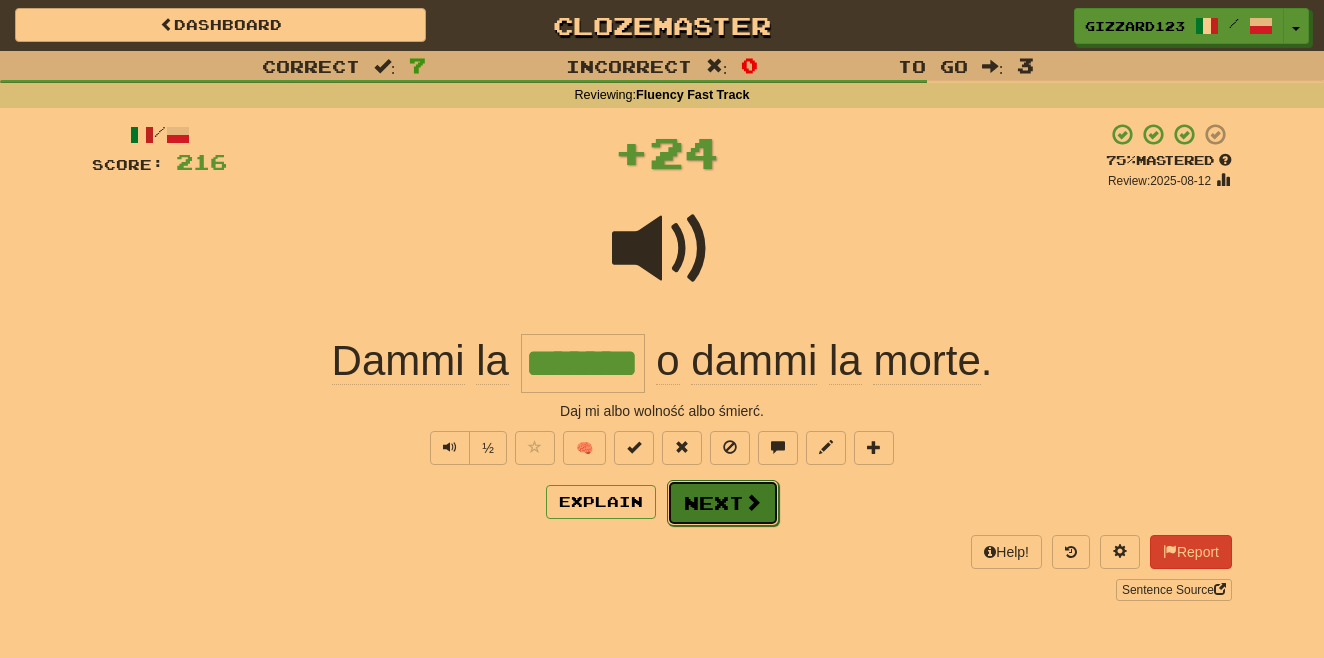 click on "Next" at bounding box center [723, 503] 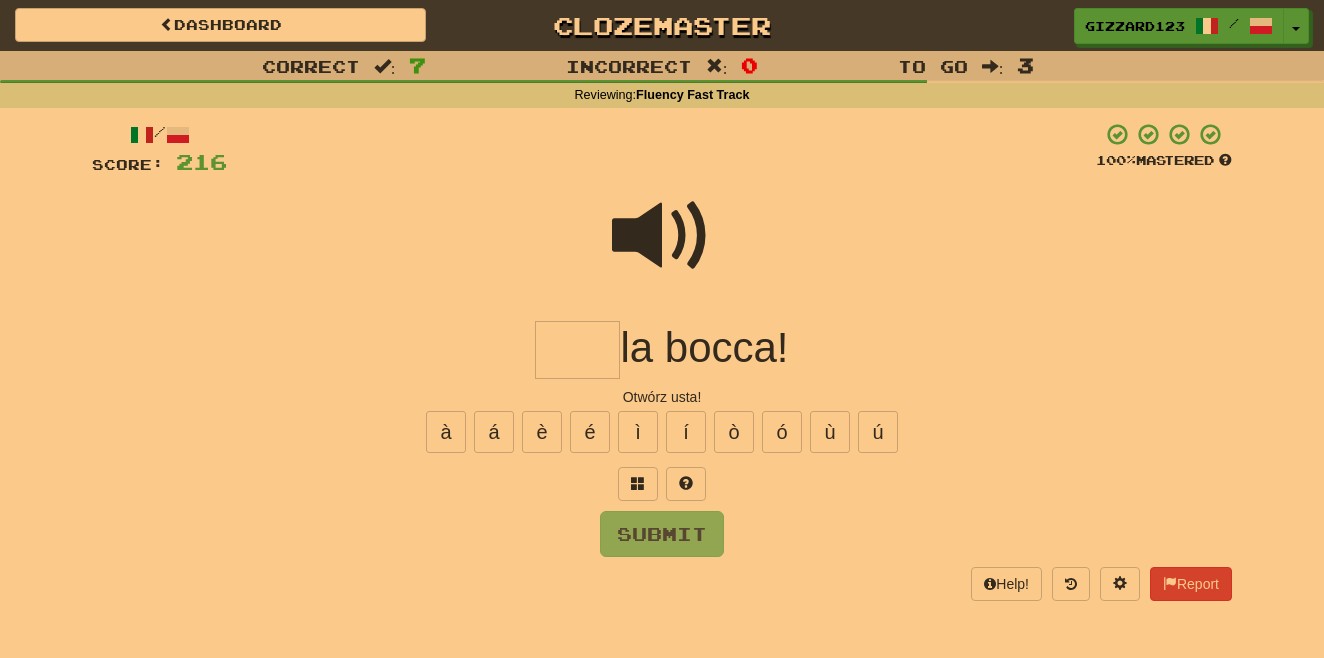 drag, startPoint x: 576, startPoint y: 342, endPoint x: 931, endPoint y: 326, distance: 355.36038 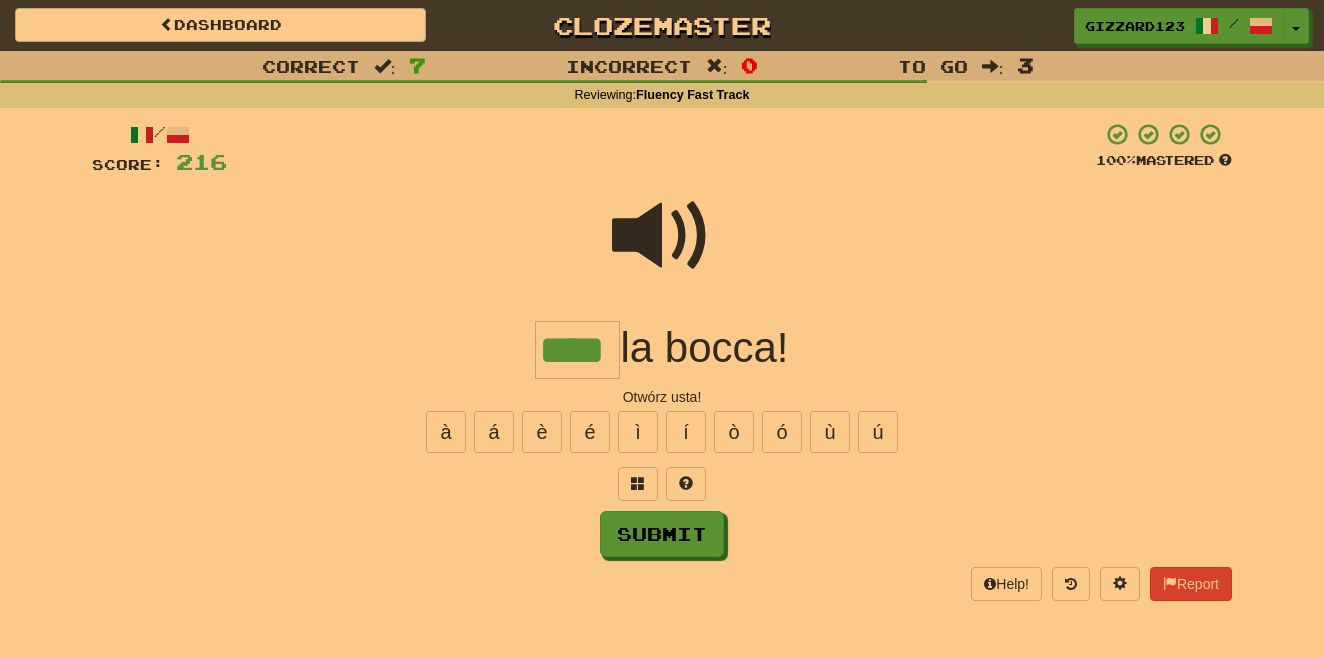 type on "****" 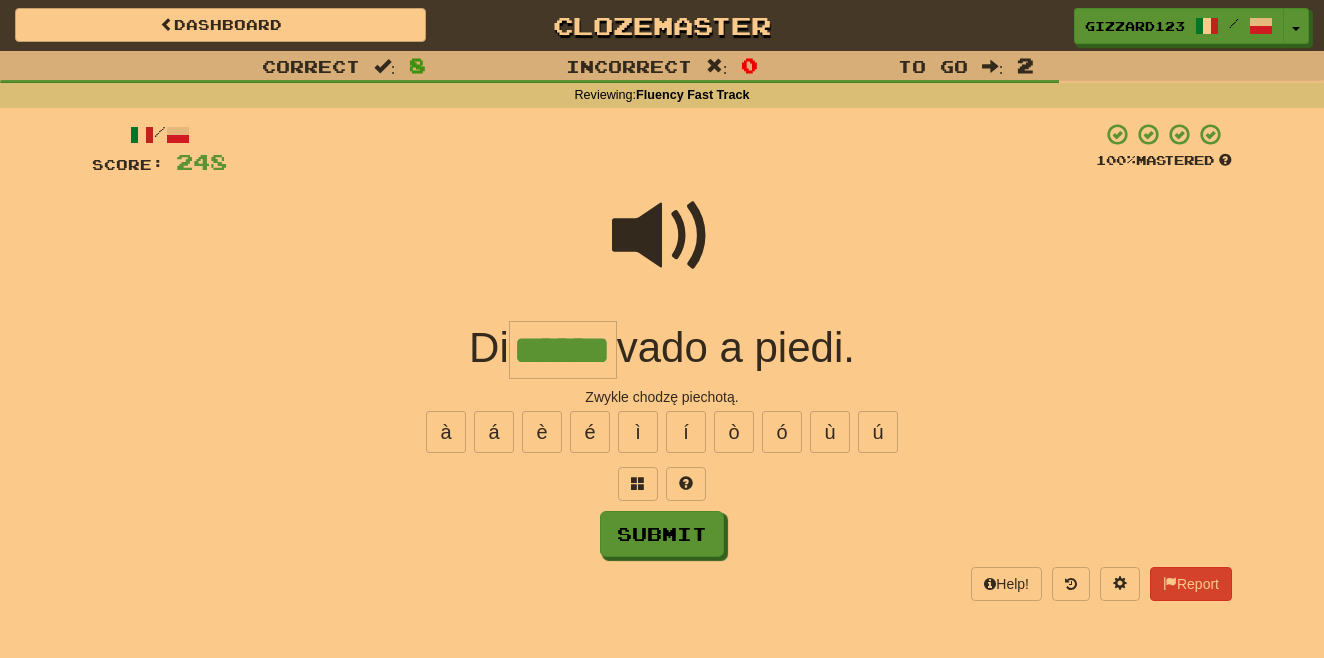 type on "******" 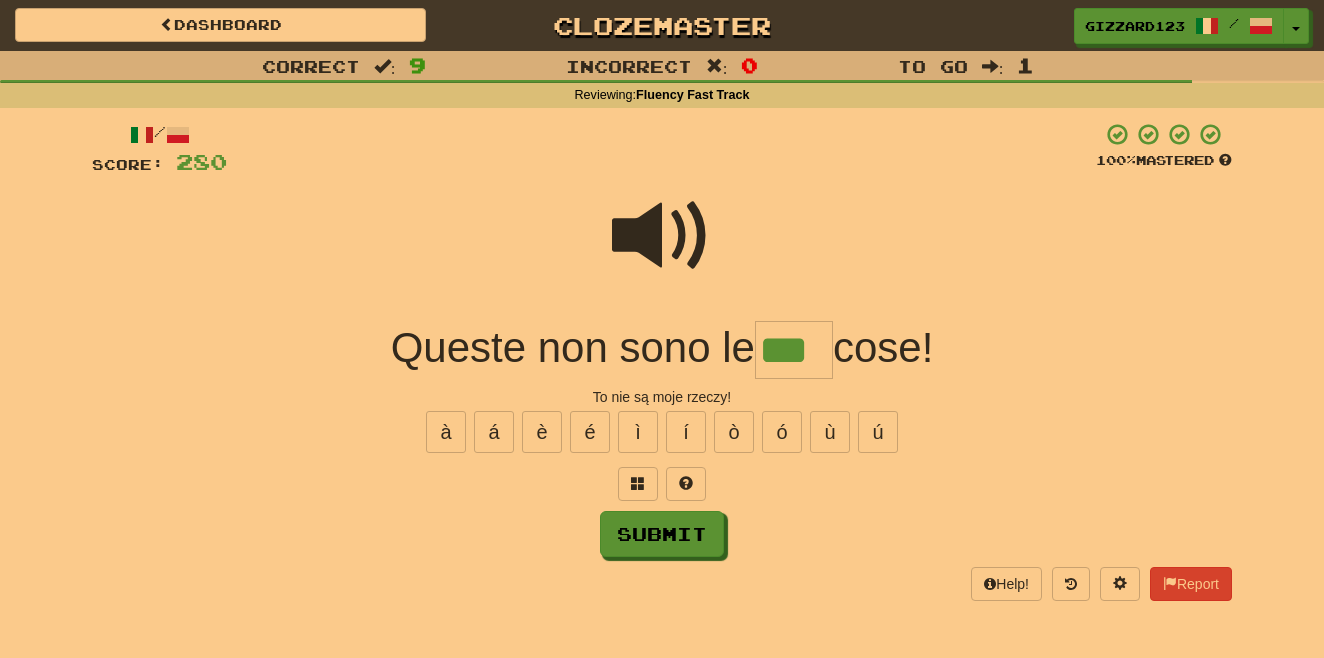 type on "***" 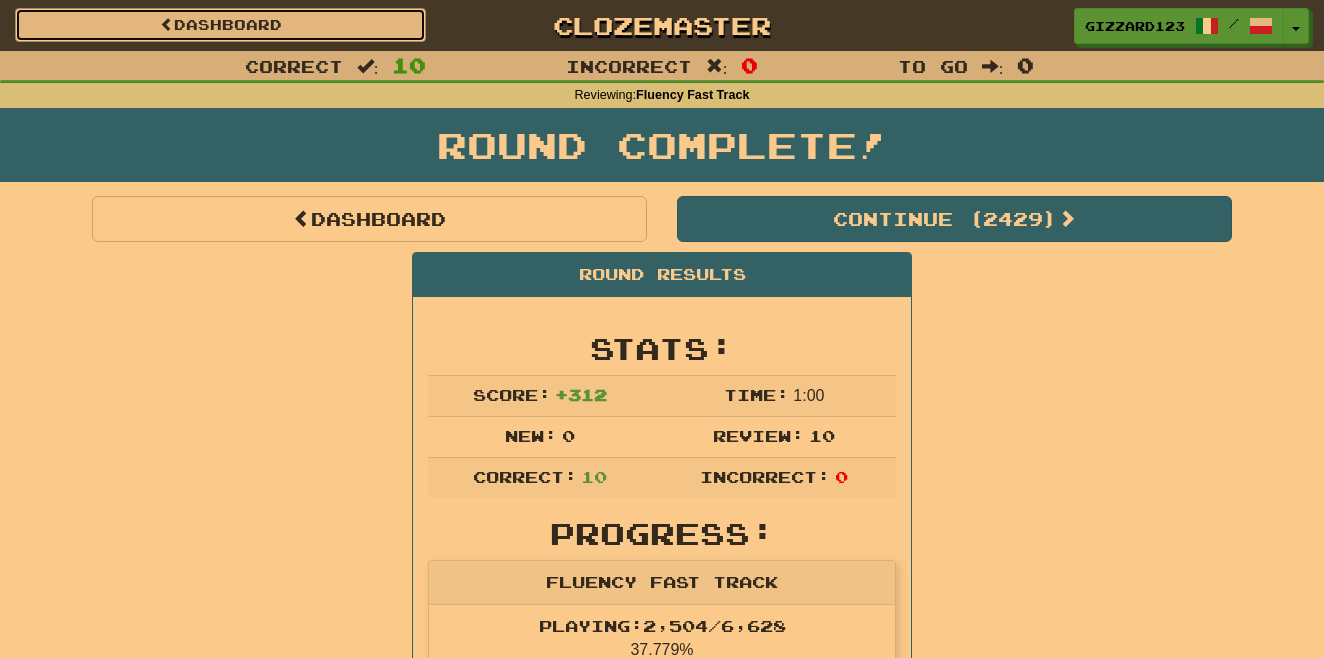 click on "Dashboard" at bounding box center [220, 25] 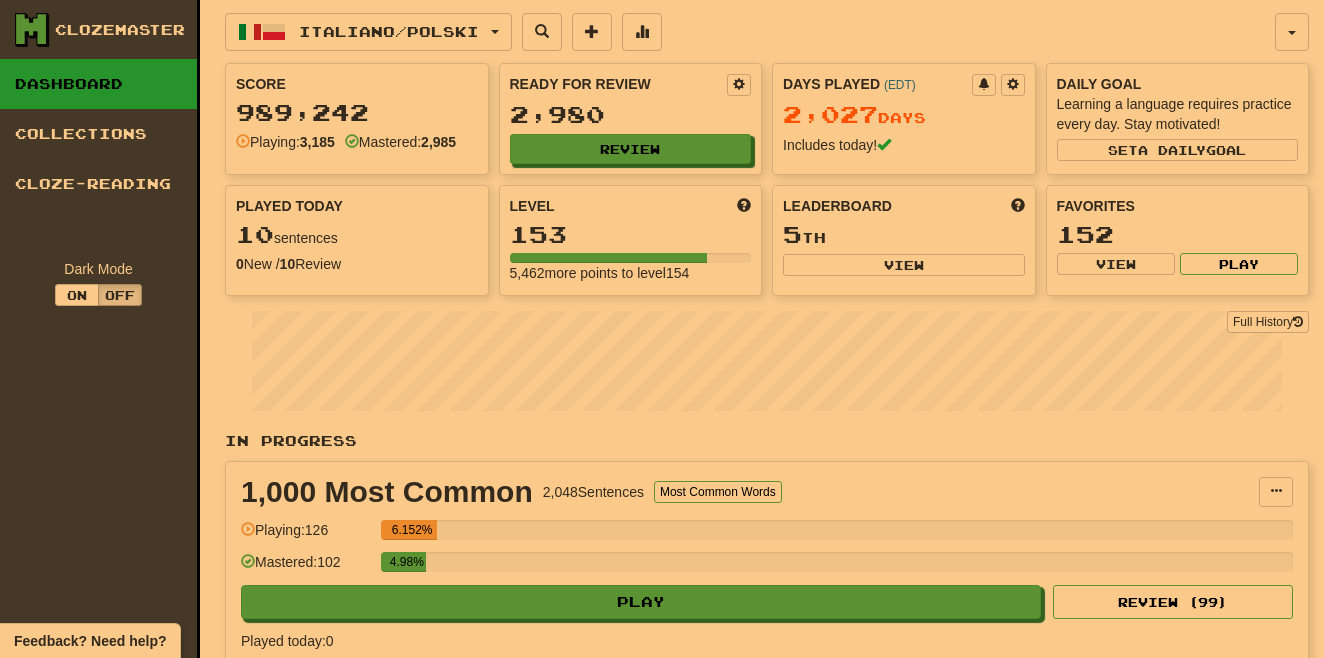 scroll, scrollTop: 0, scrollLeft: 0, axis: both 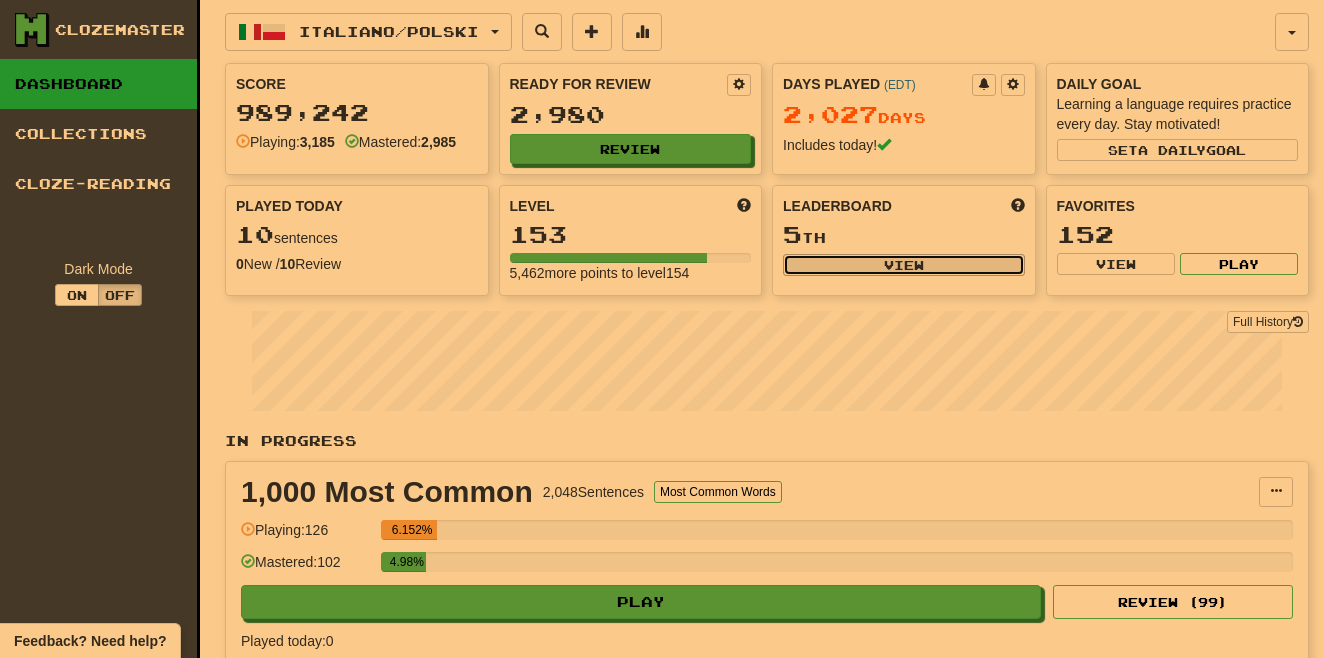 click on "View" at bounding box center (904, 265) 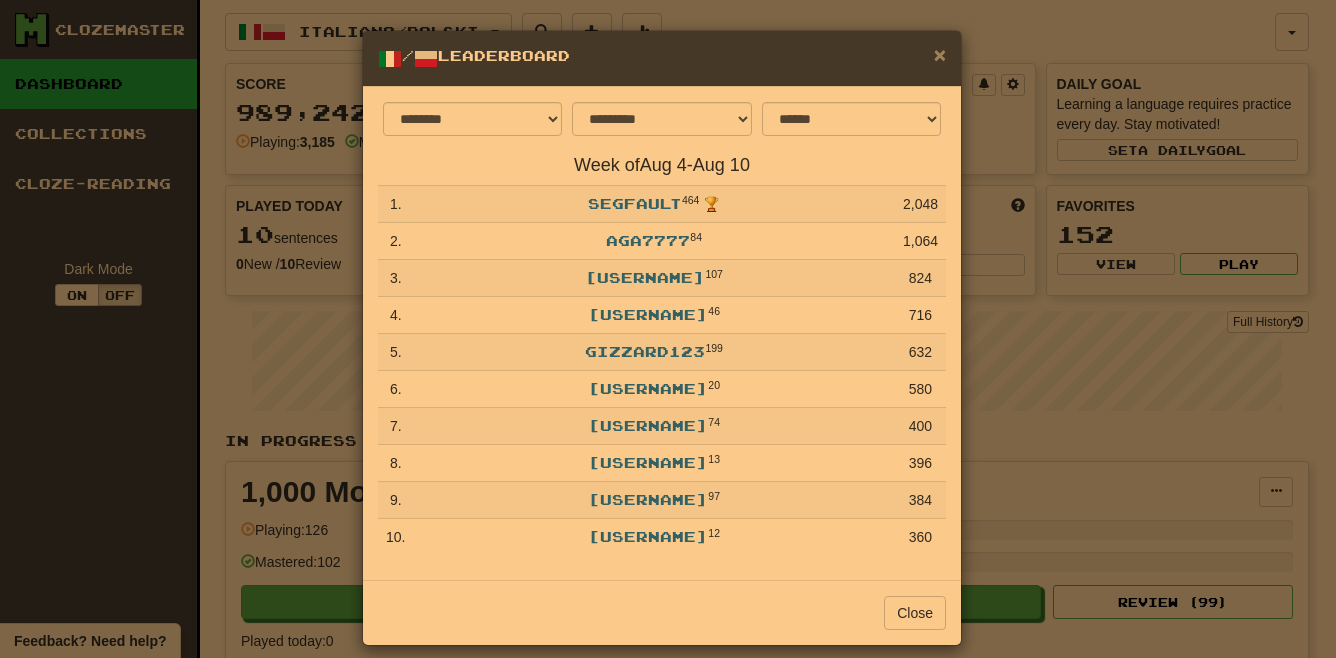 click on "×" at bounding box center [940, 54] 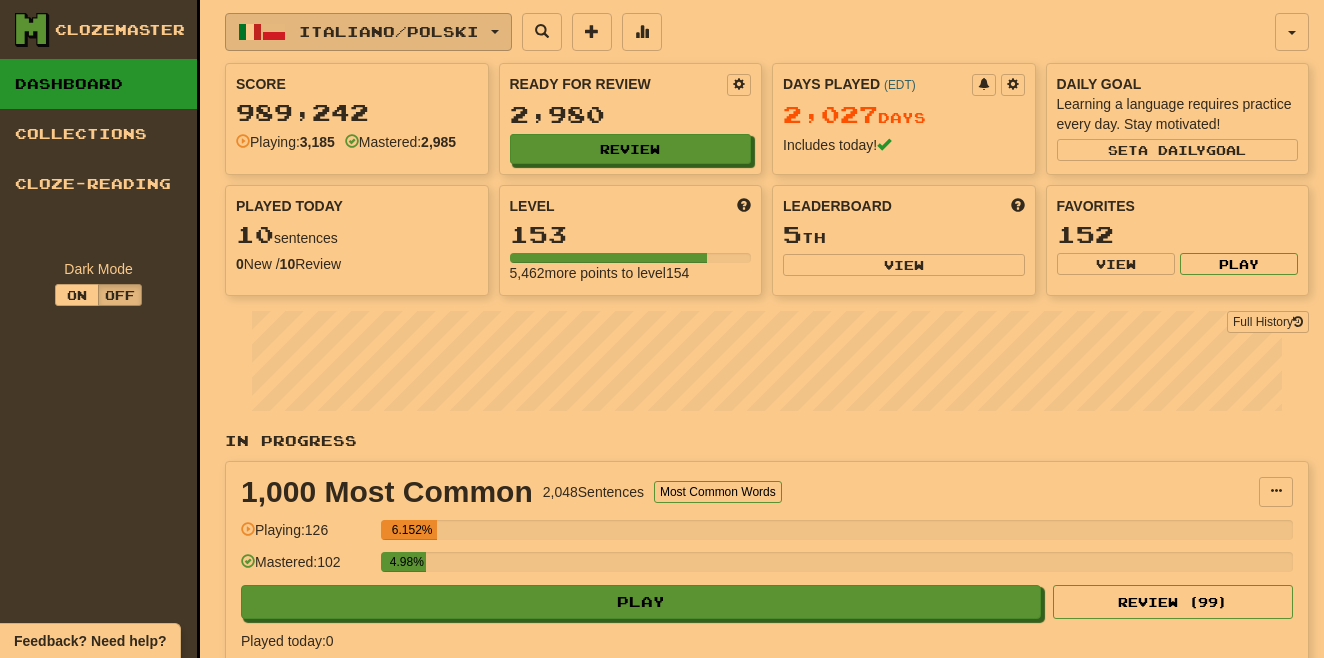 click on "Italiano  /  Polski" at bounding box center [389, 31] 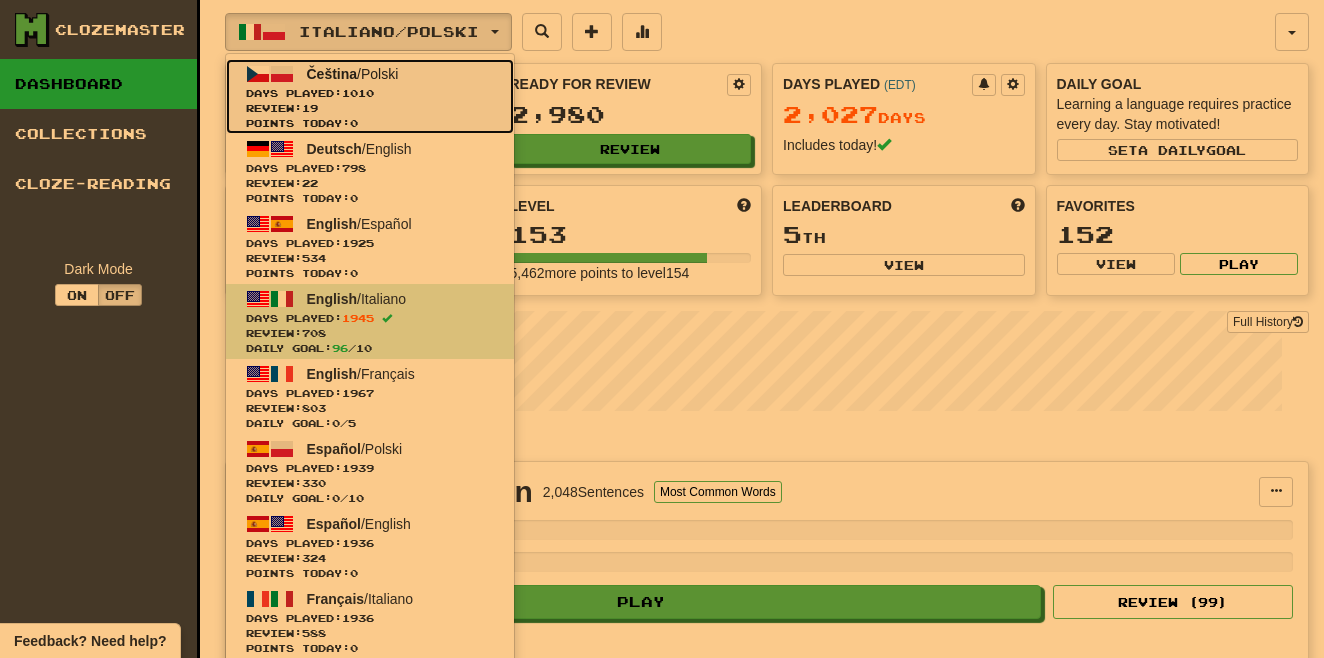 click on "Review:  19" at bounding box center [370, 108] 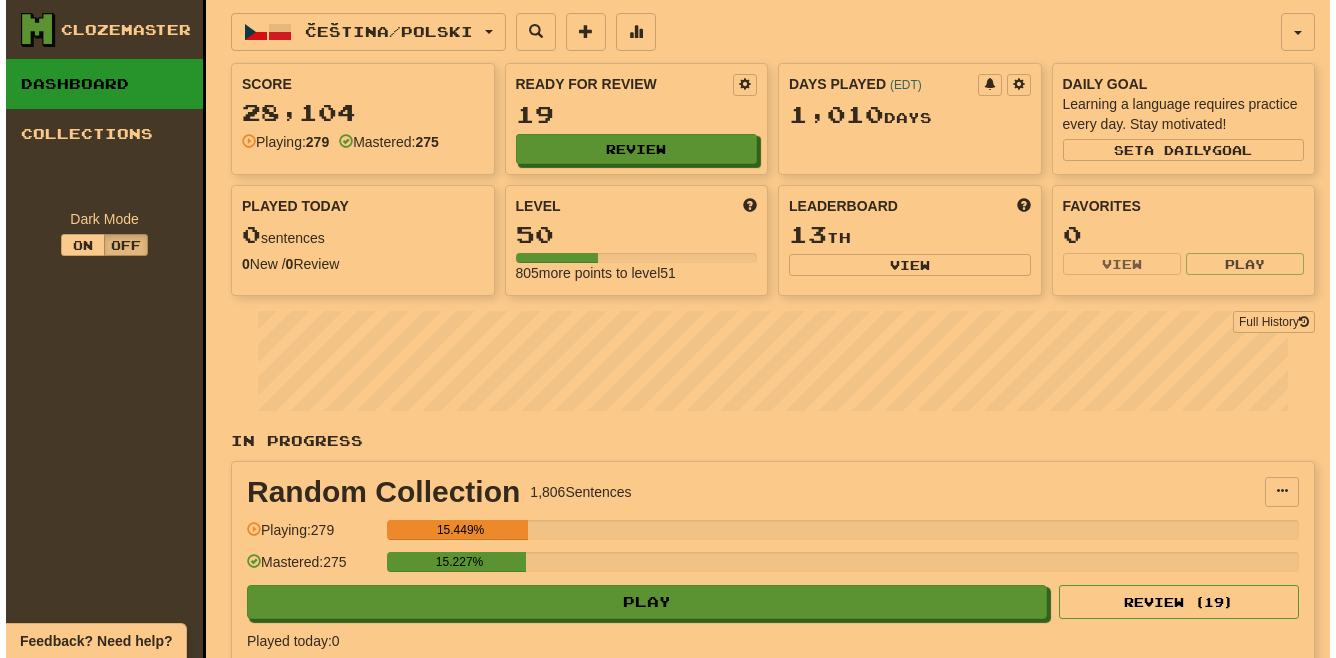 scroll, scrollTop: 0, scrollLeft: 0, axis: both 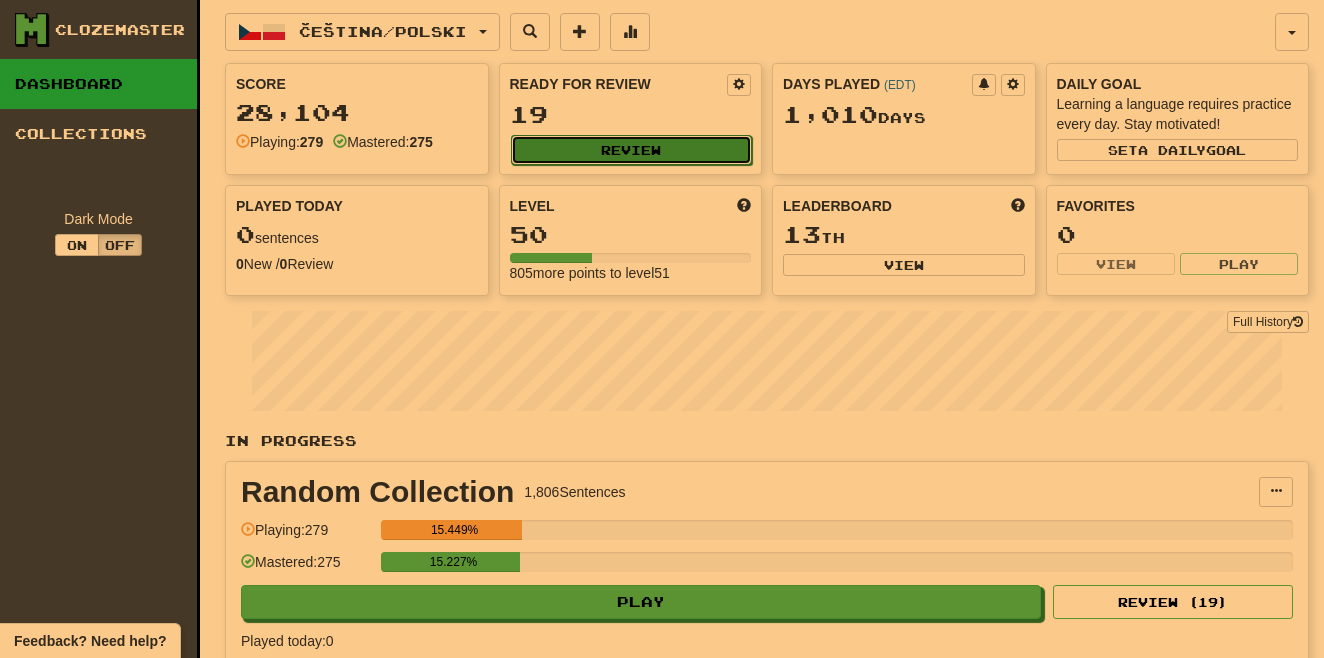 click on "Review" at bounding box center [632, 150] 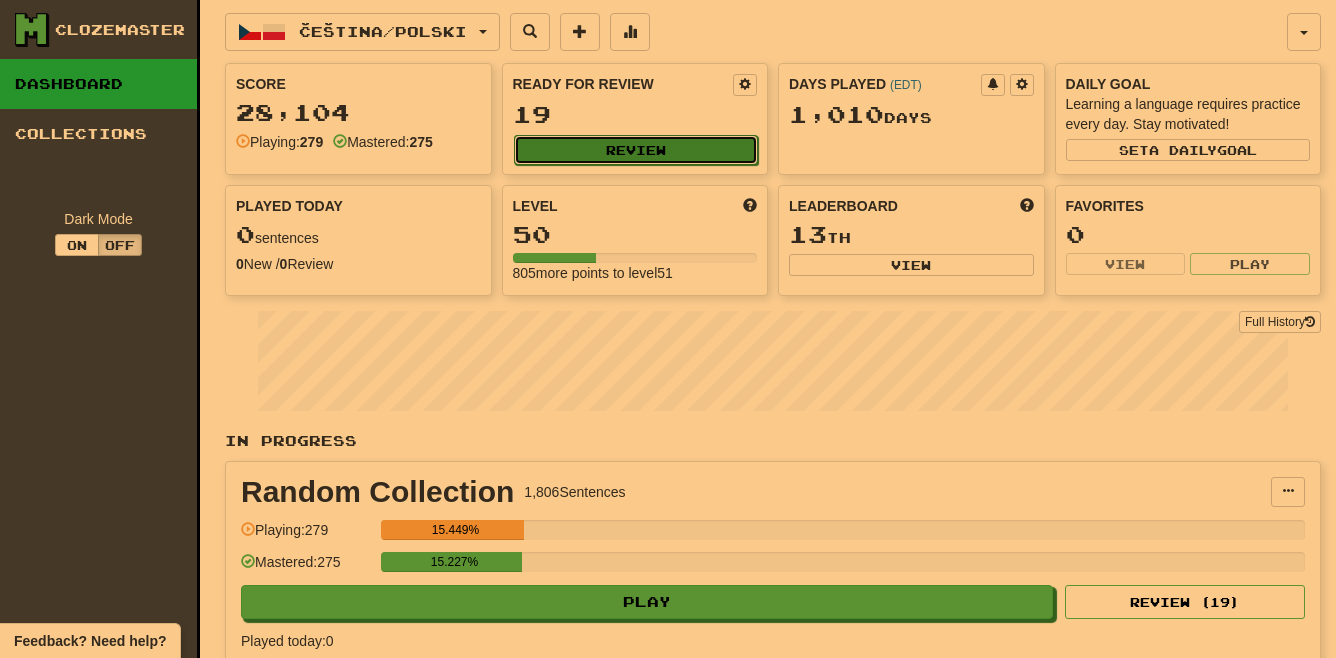 select on "**" 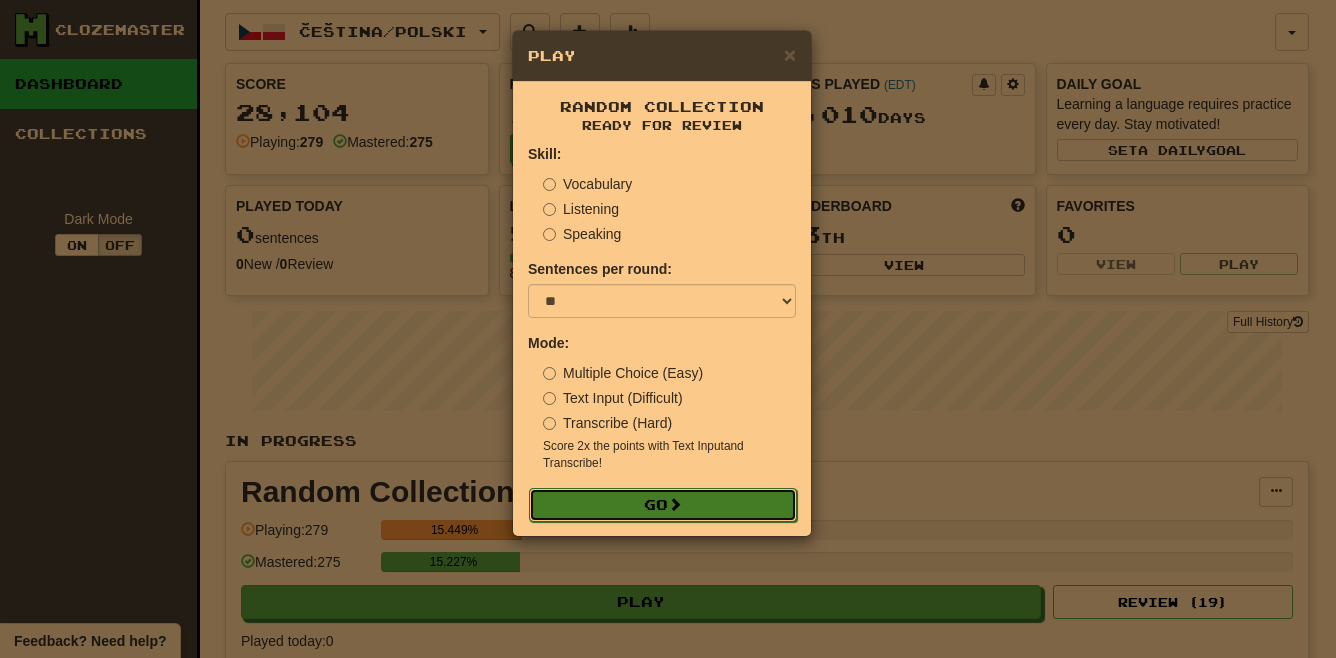 click on "Go" at bounding box center [663, 505] 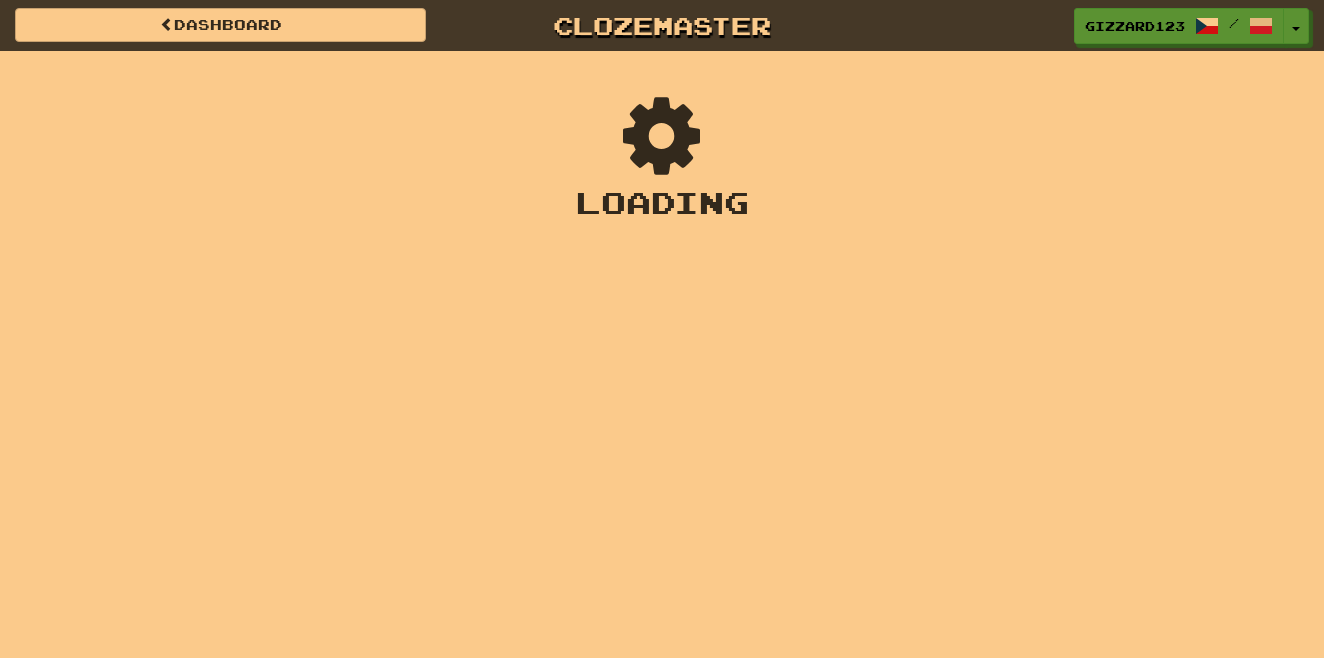 scroll, scrollTop: 0, scrollLeft: 0, axis: both 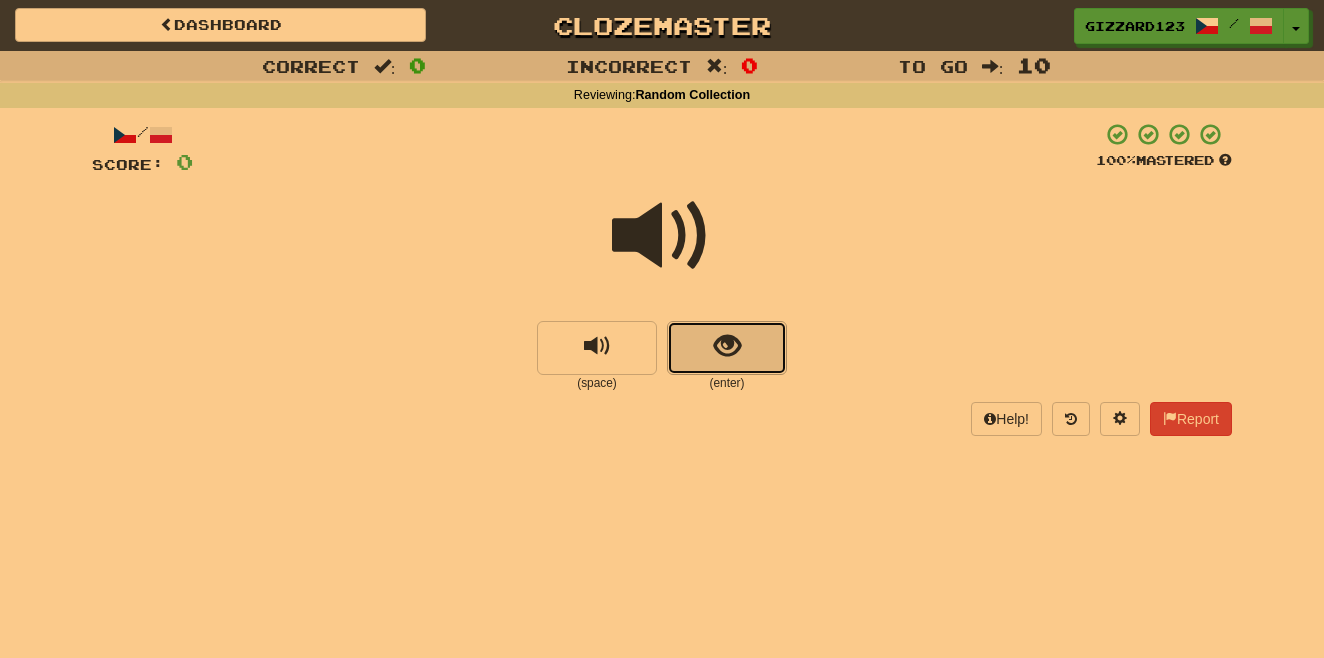 click at bounding box center [727, 346] 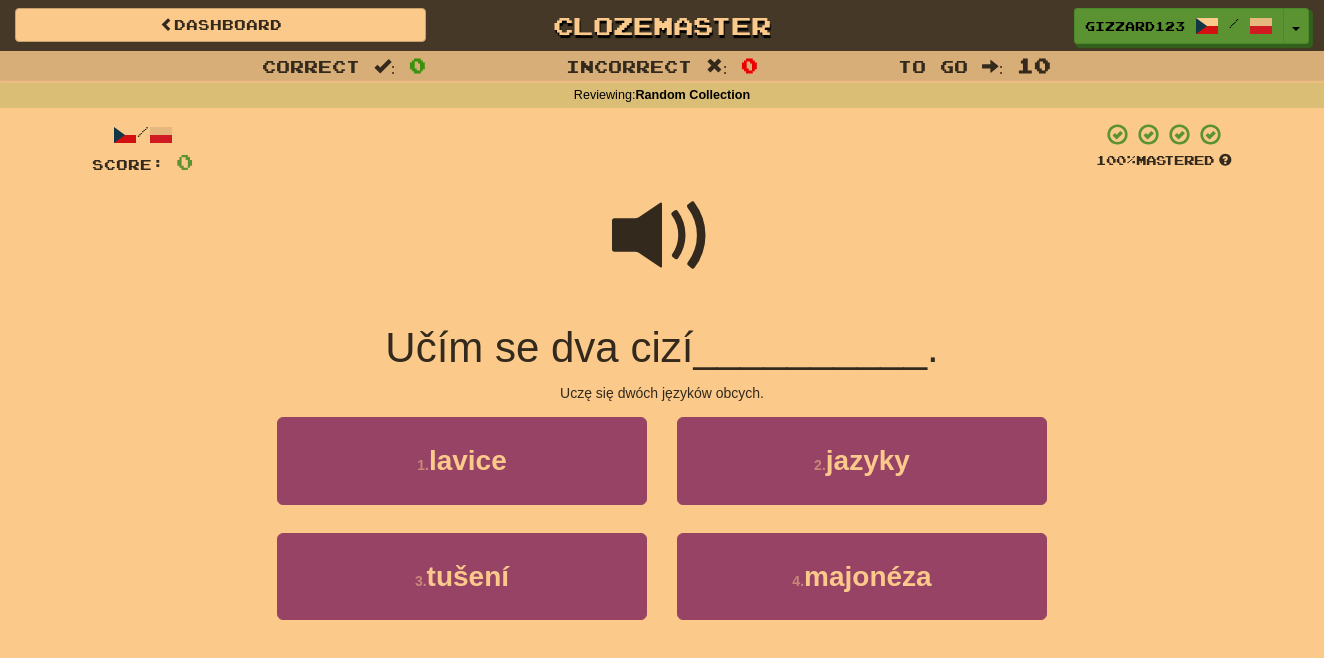 click at bounding box center [662, 236] 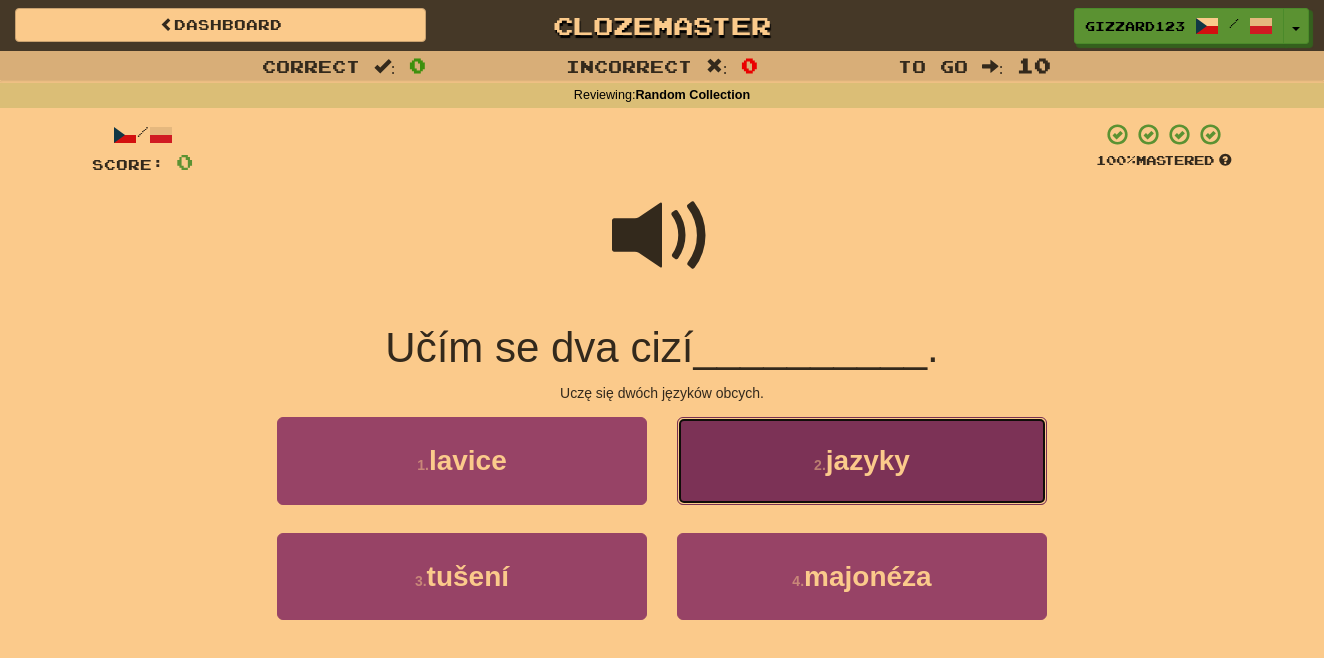 click on "jazyky" at bounding box center (868, 460) 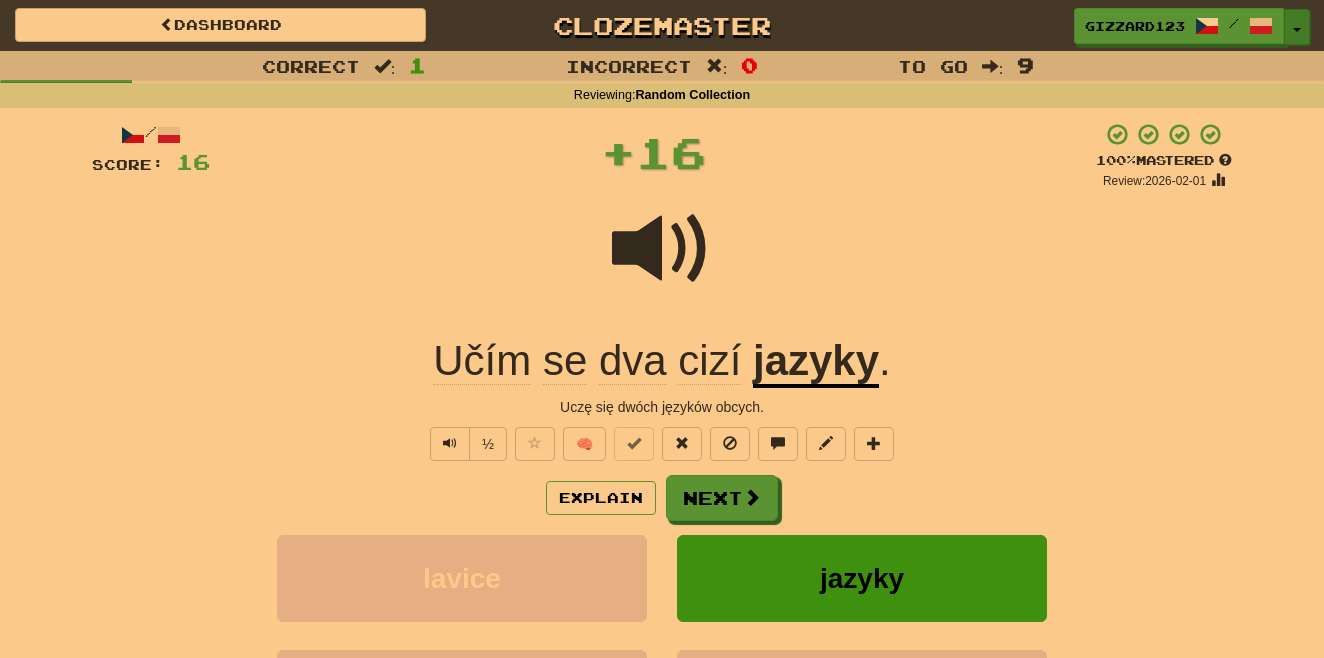 click at bounding box center [1297, 30] 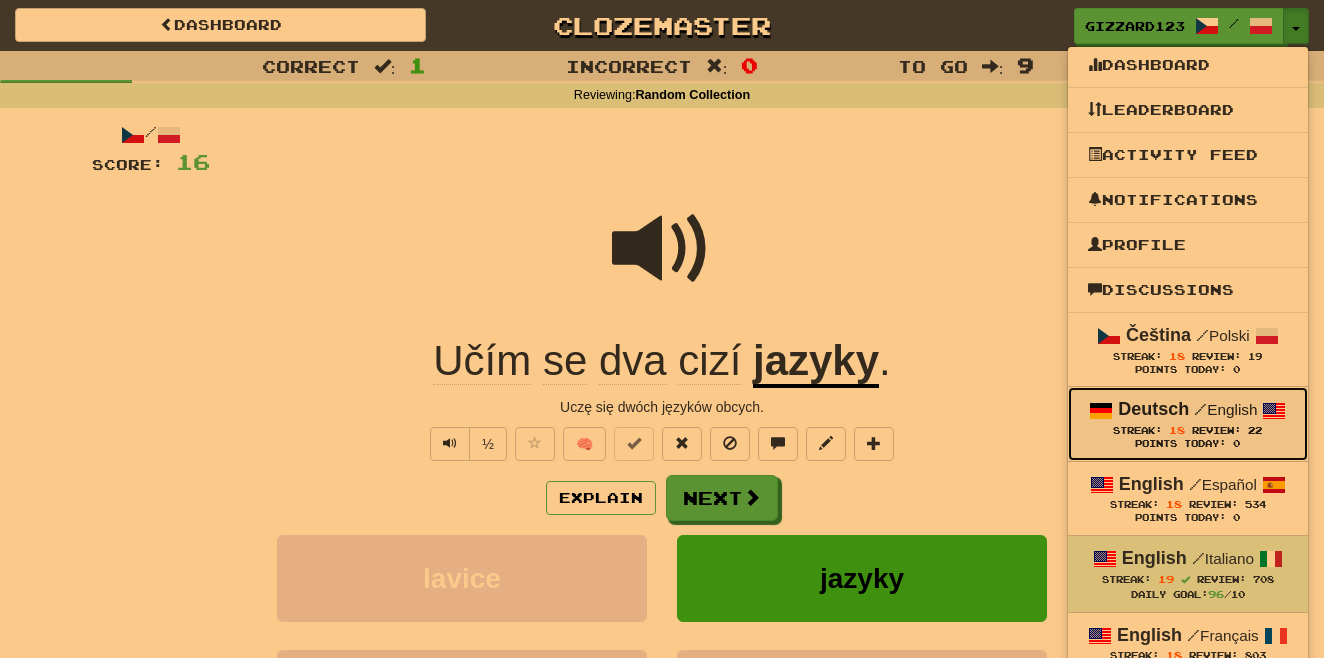 click on "Streak:" at bounding box center (1137, 430) 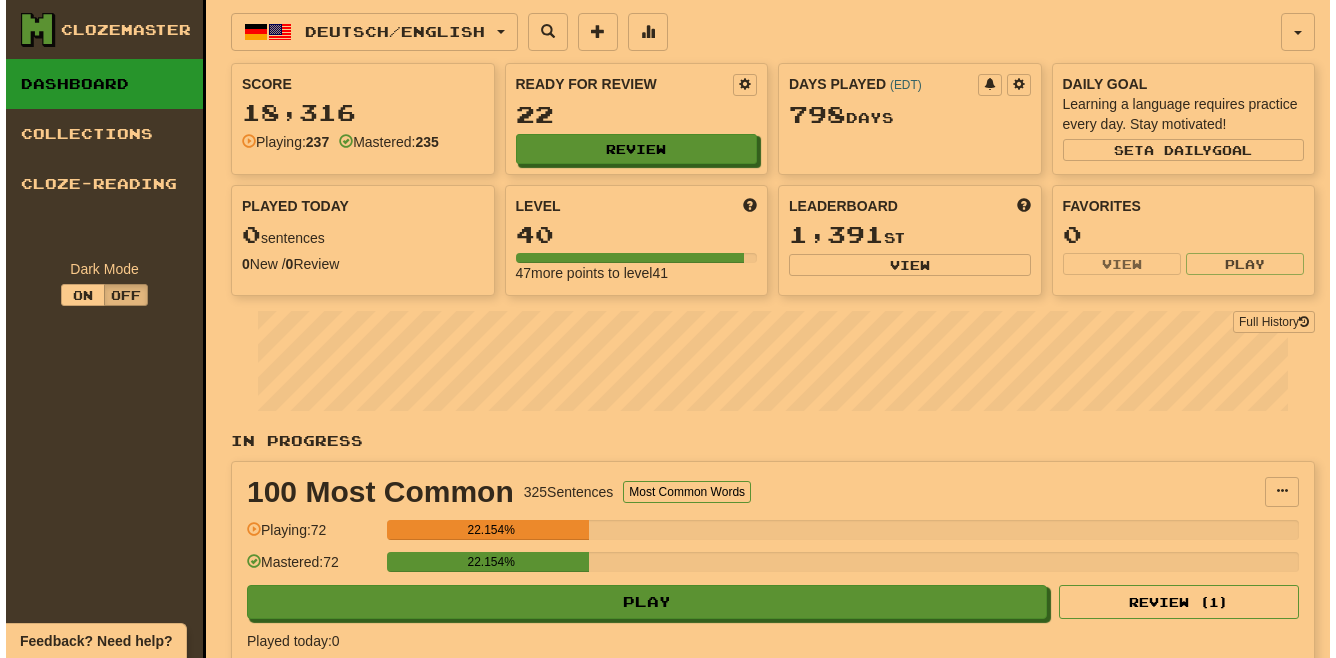 scroll, scrollTop: 0, scrollLeft: 0, axis: both 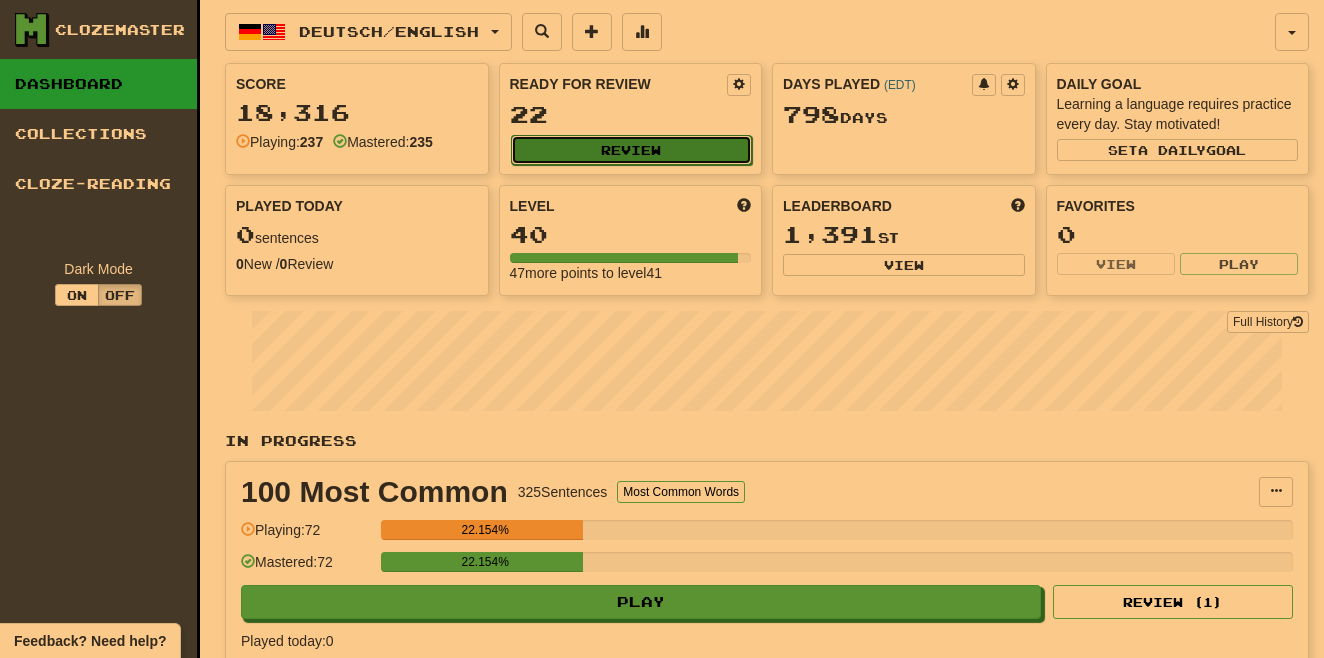 click on "Review" at bounding box center [632, 150] 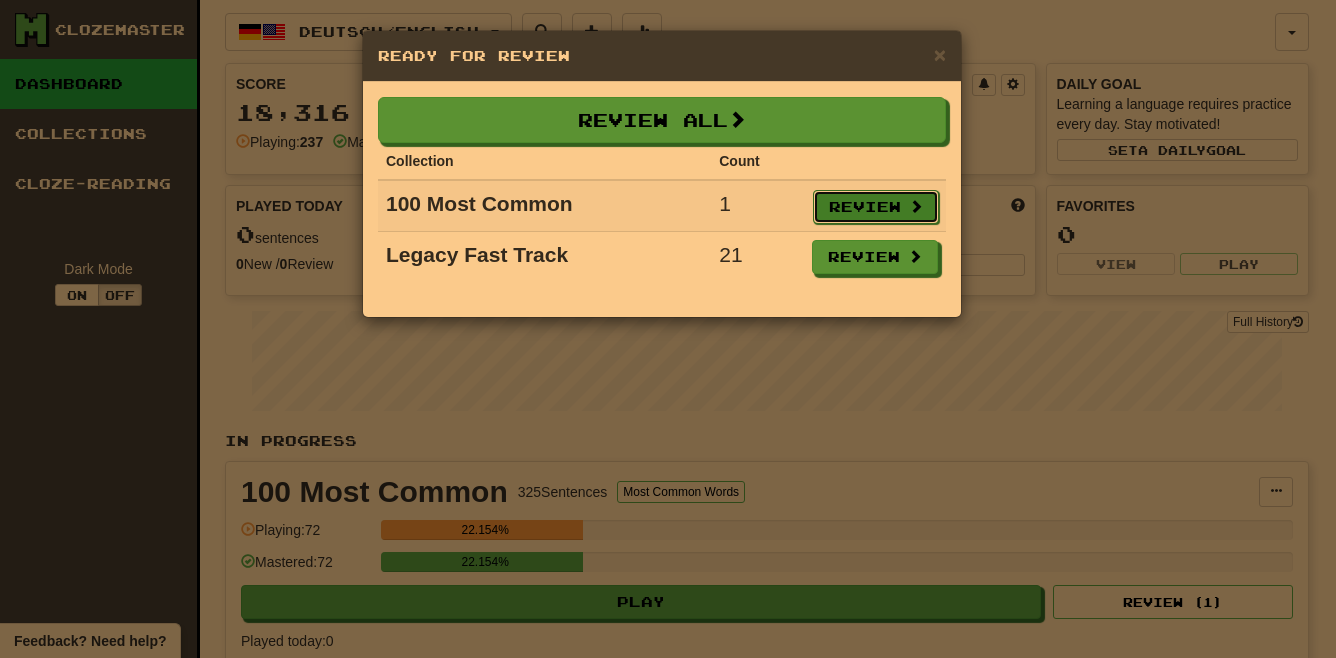 click on "Review" at bounding box center [876, 207] 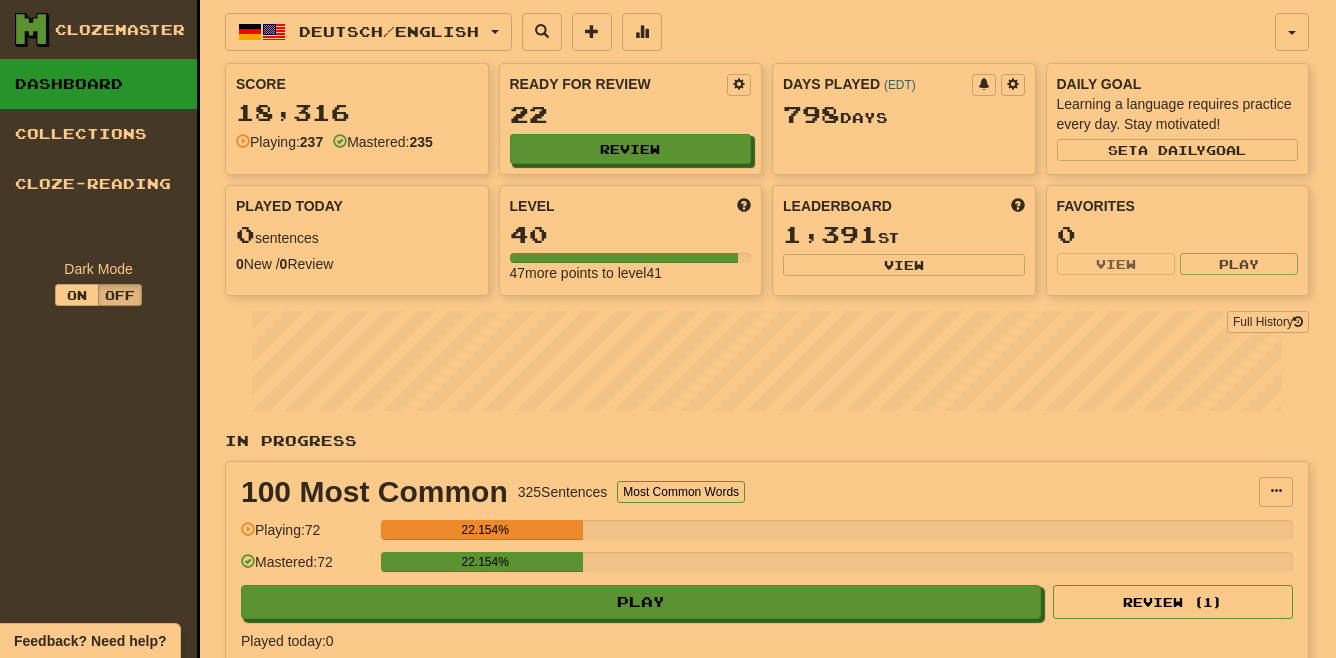 select on "**" 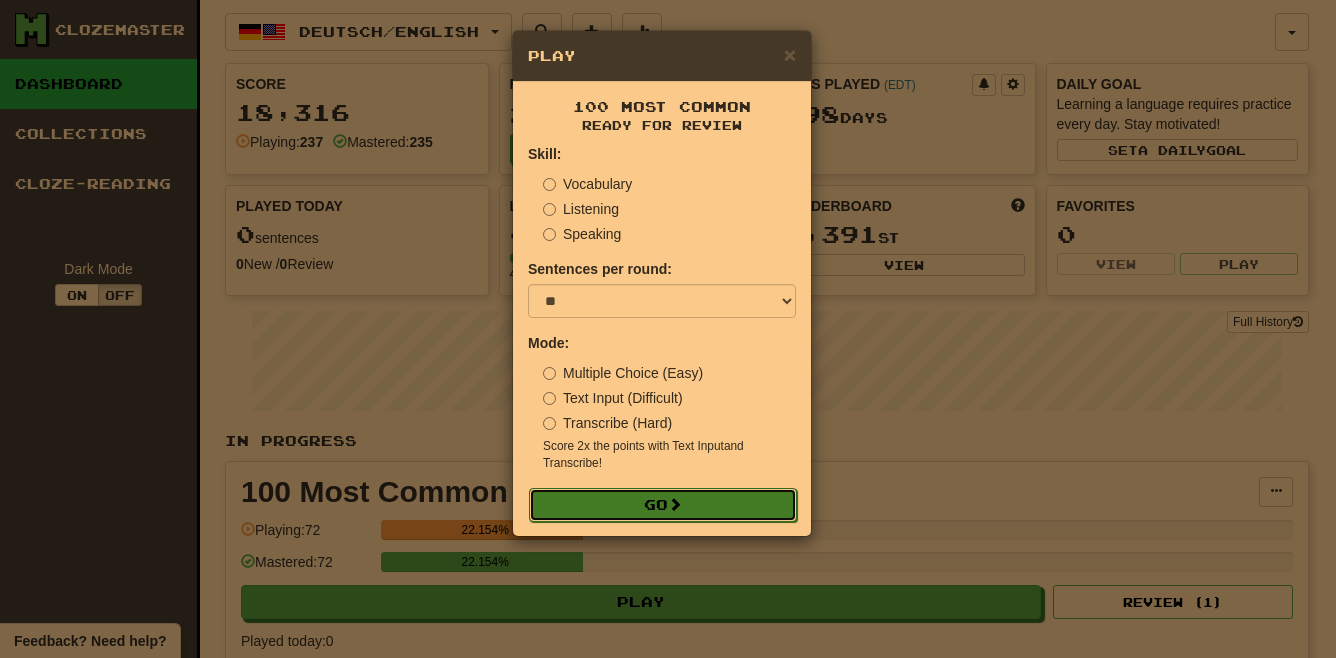 click on "Go" at bounding box center [663, 505] 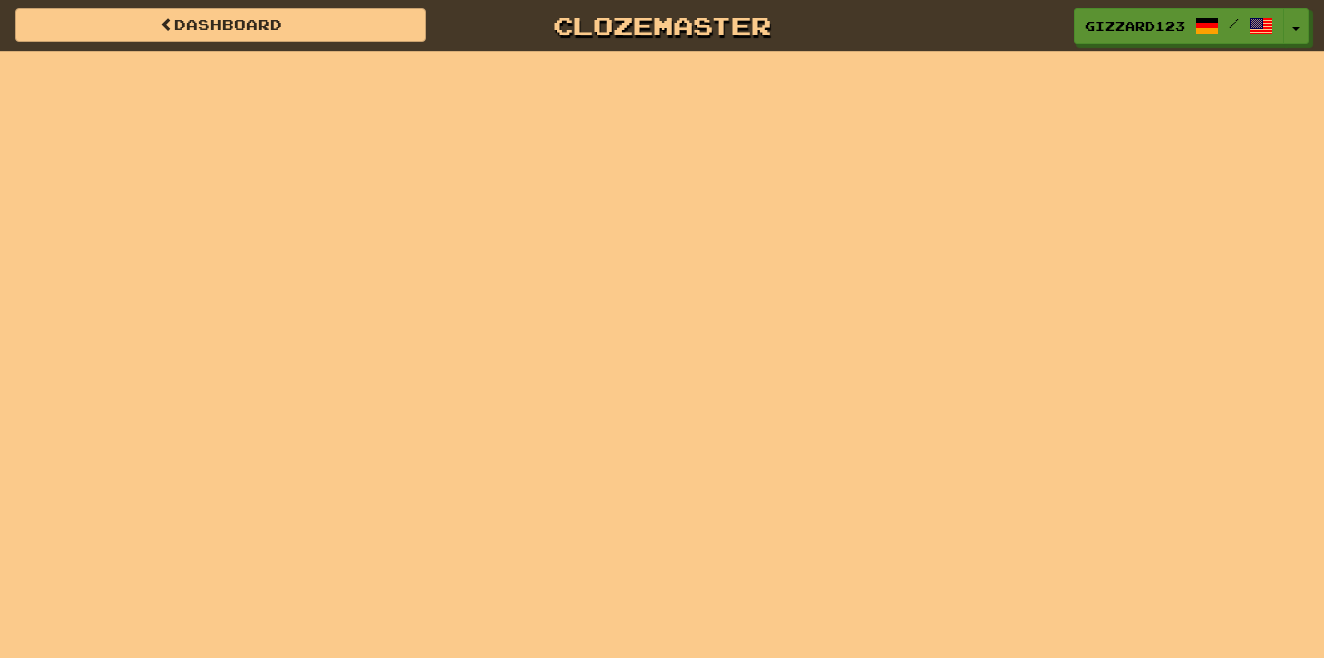scroll, scrollTop: 0, scrollLeft: 0, axis: both 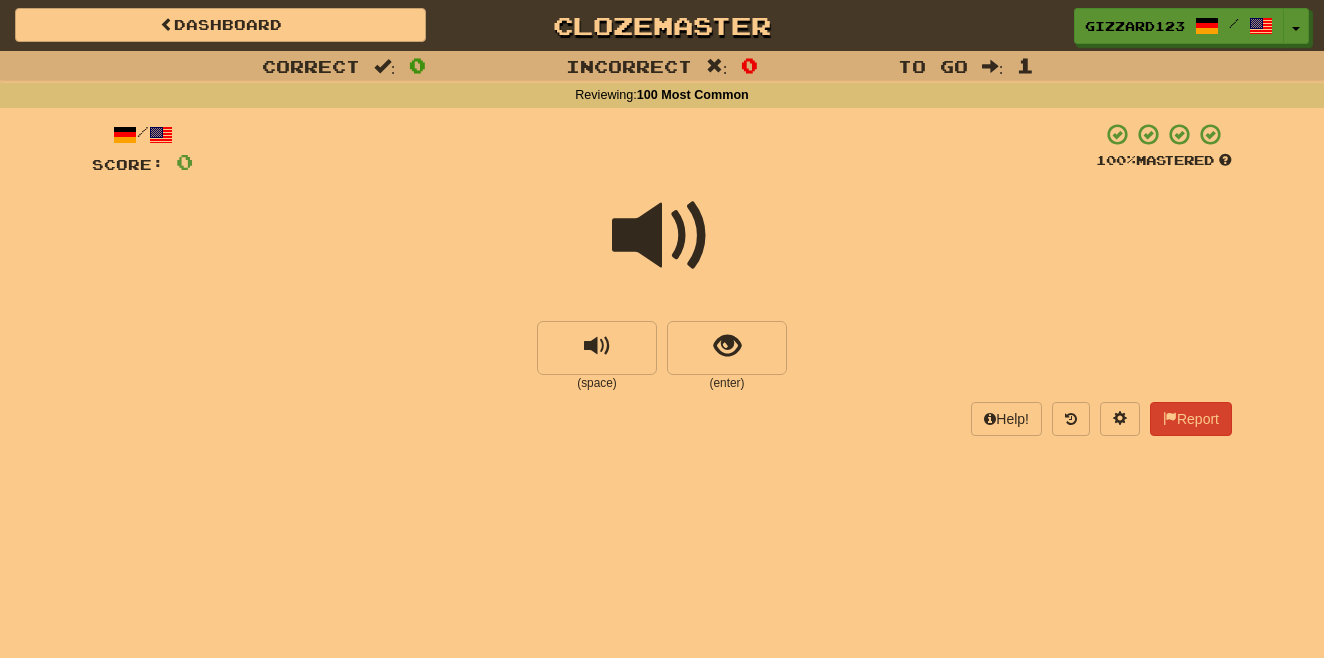click at bounding box center (662, 236) 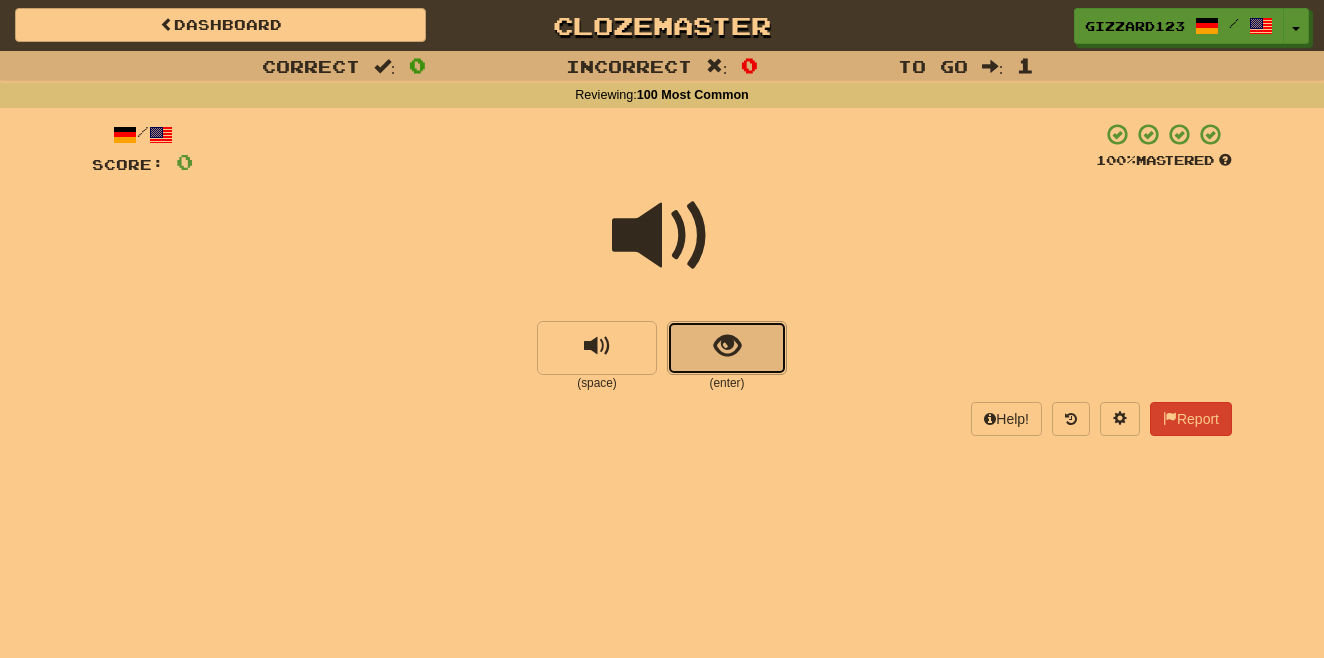 click at bounding box center [727, 346] 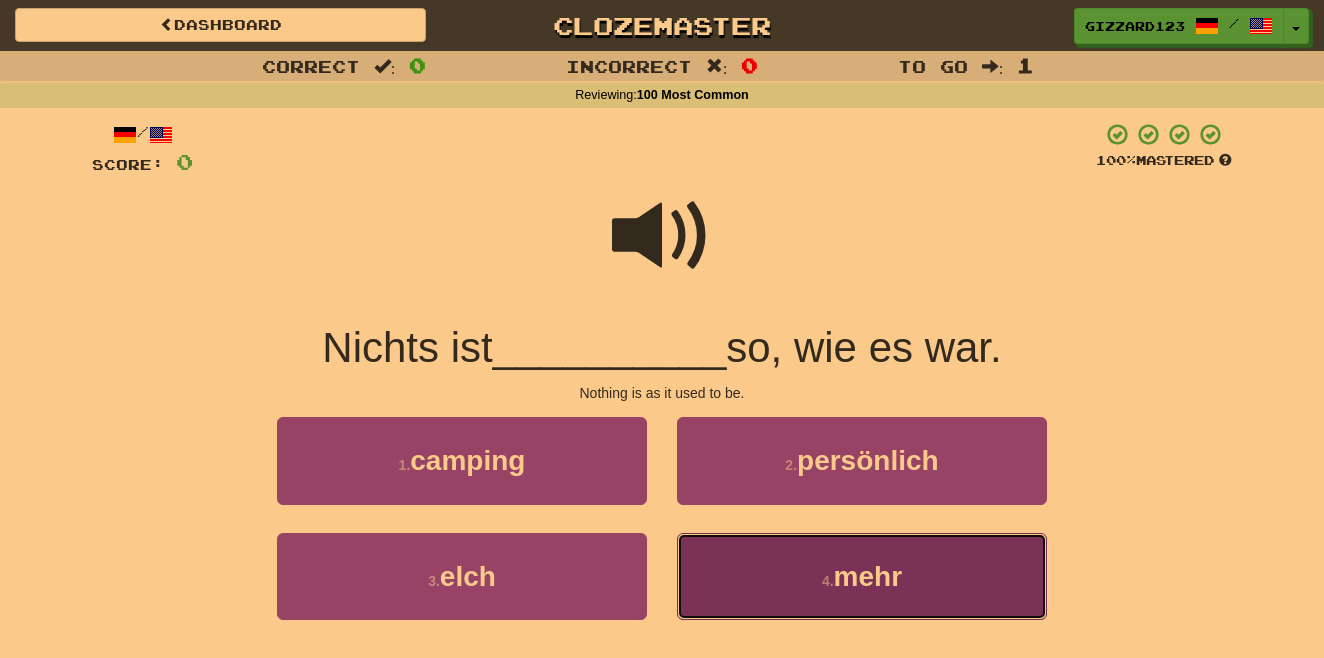 click on "4 .  mehr" at bounding box center [862, 576] 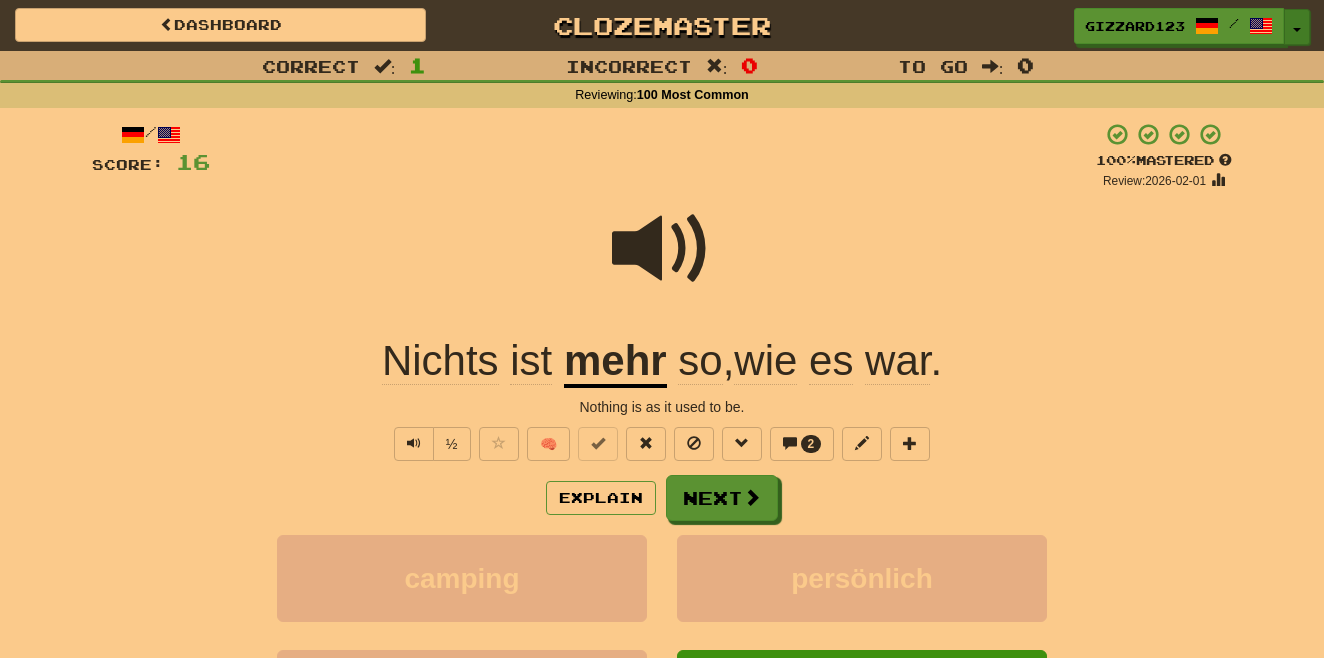 click on "Toggle Dropdown" at bounding box center [1297, 27] 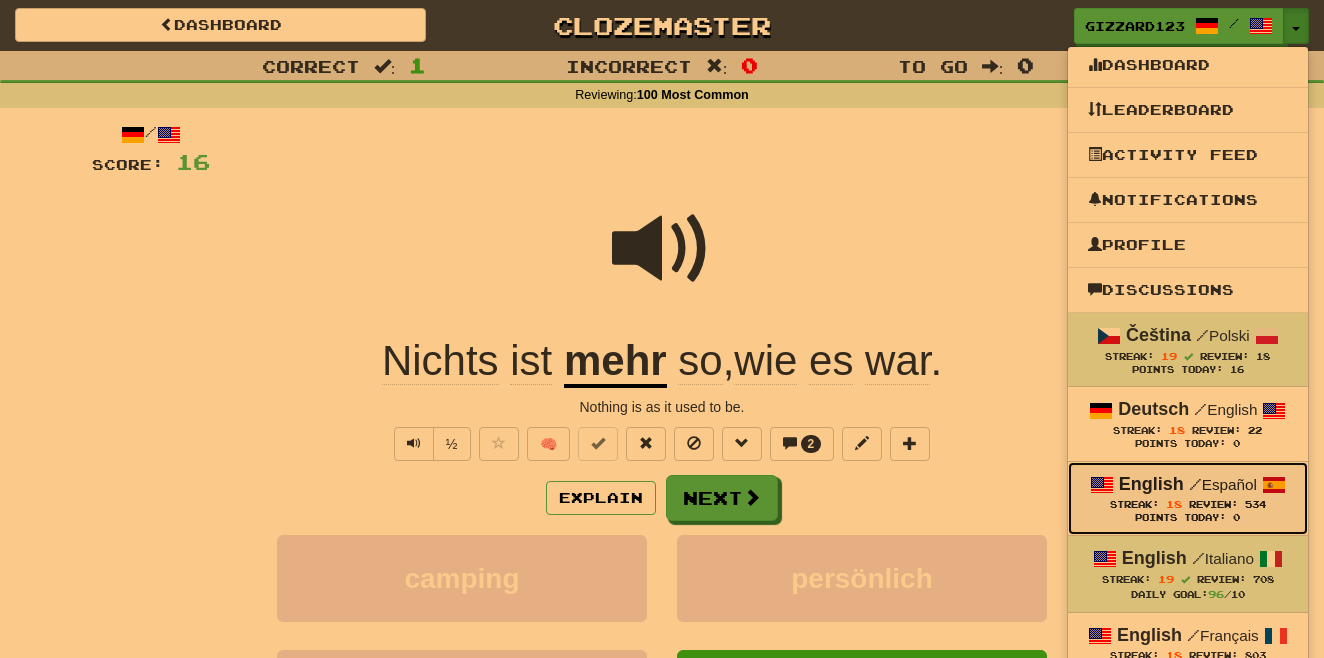 click on "Review:" at bounding box center (1213, 504) 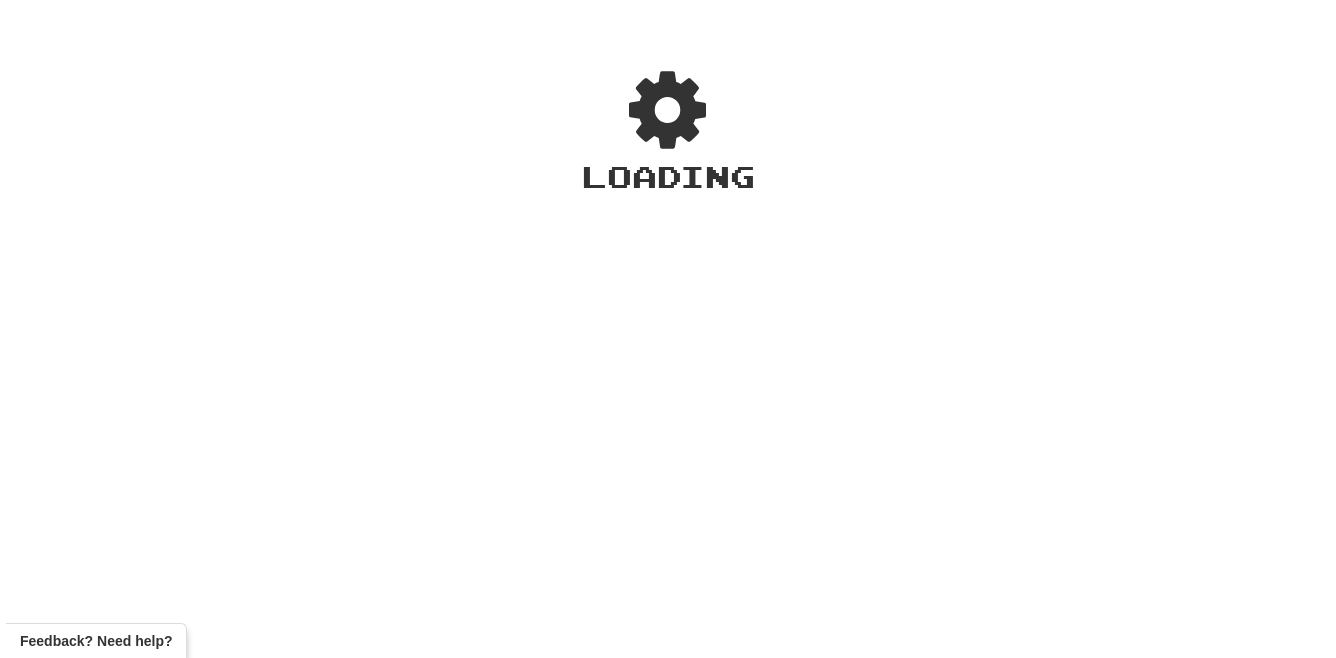 scroll, scrollTop: 0, scrollLeft: 0, axis: both 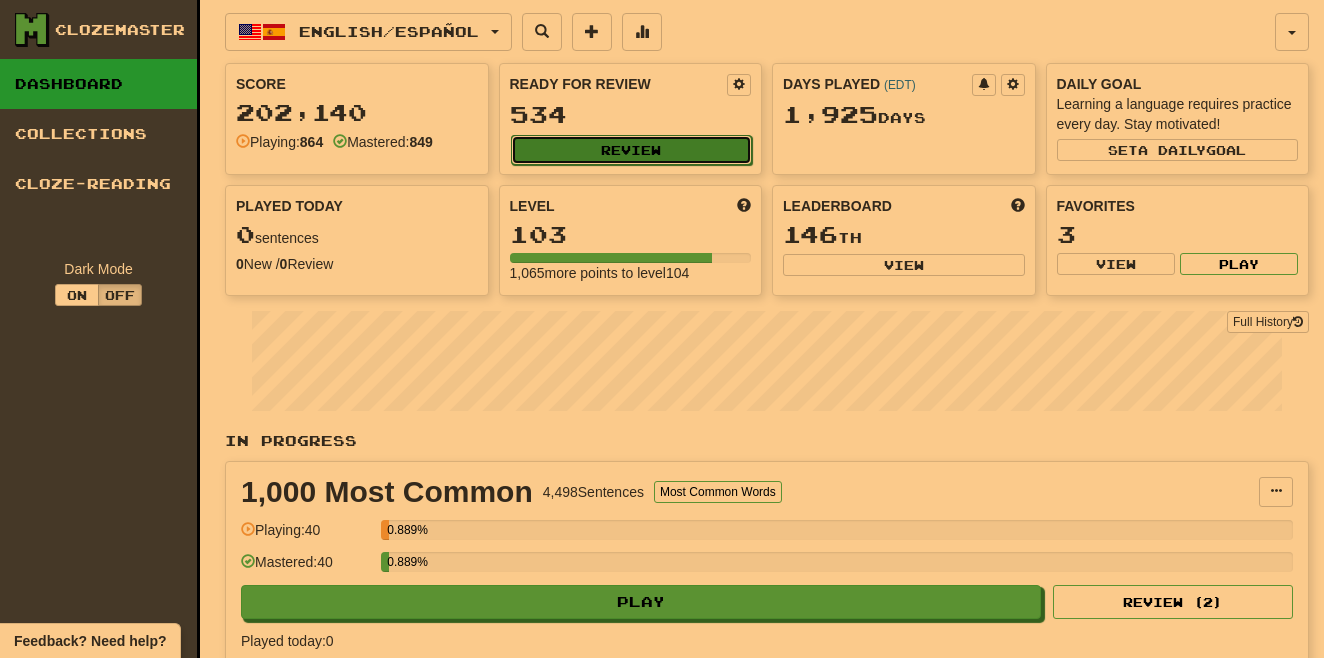 click on "Review" at bounding box center [632, 150] 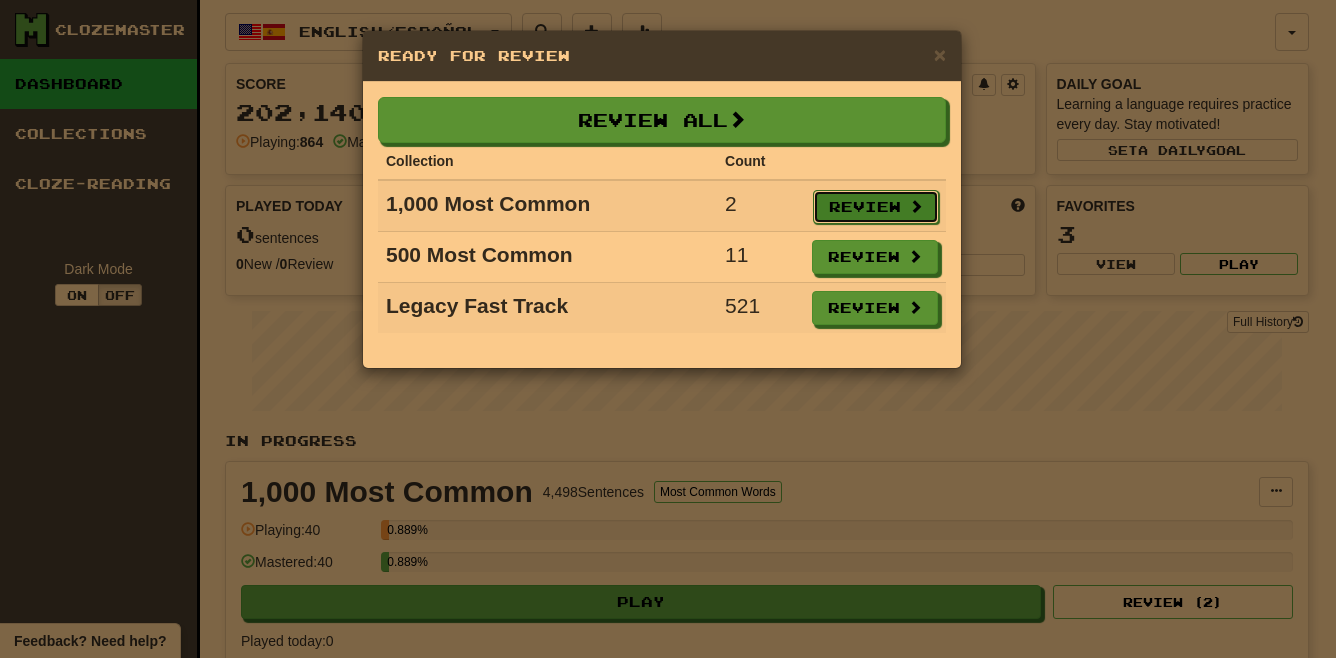 click on "Review" at bounding box center (876, 207) 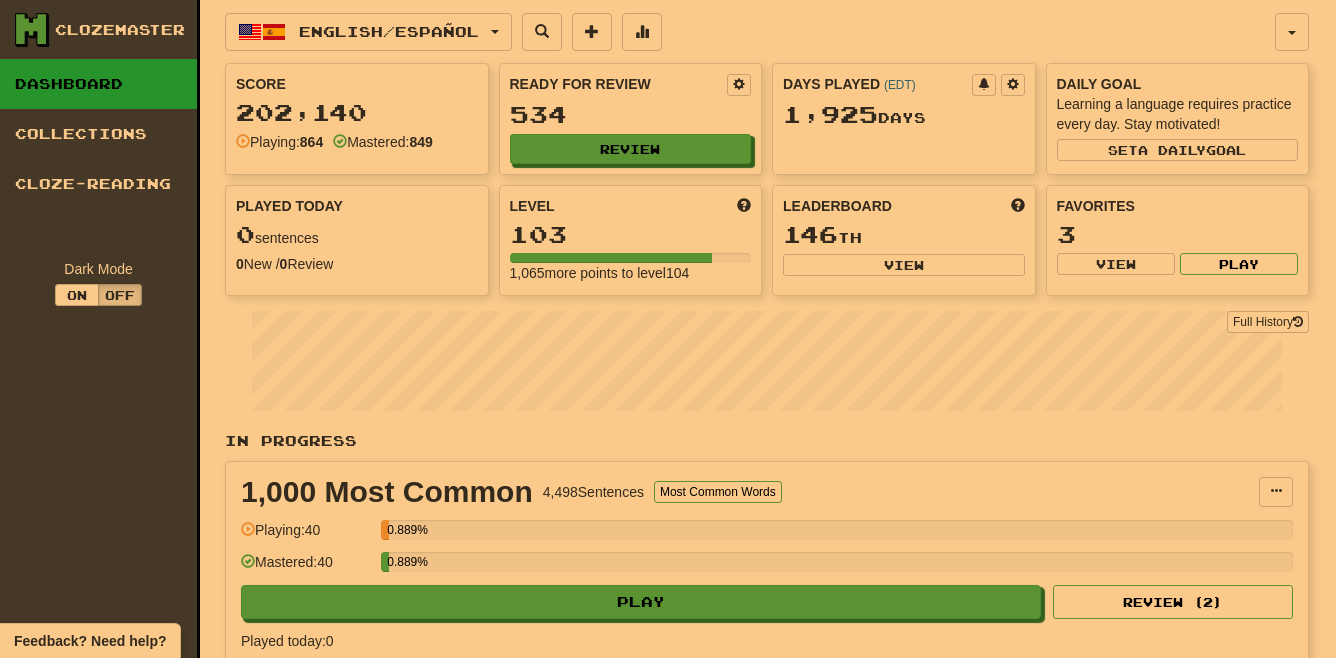 select on "**" 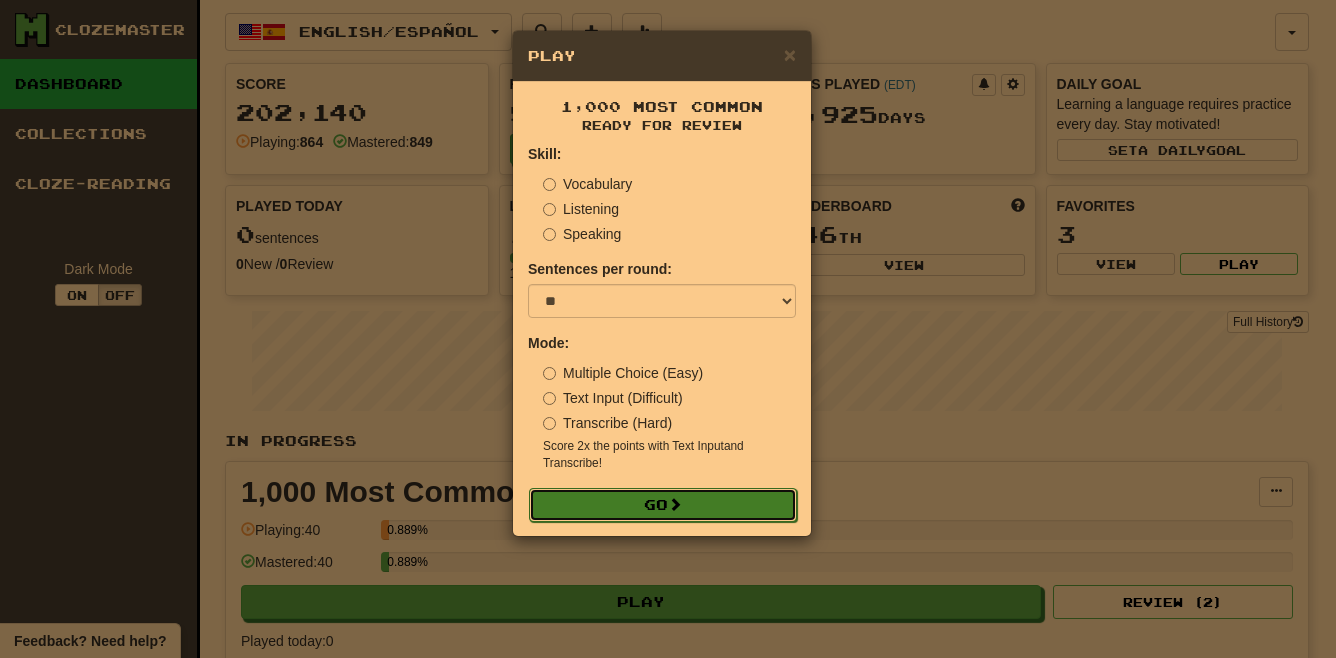 click on "Go" at bounding box center [663, 505] 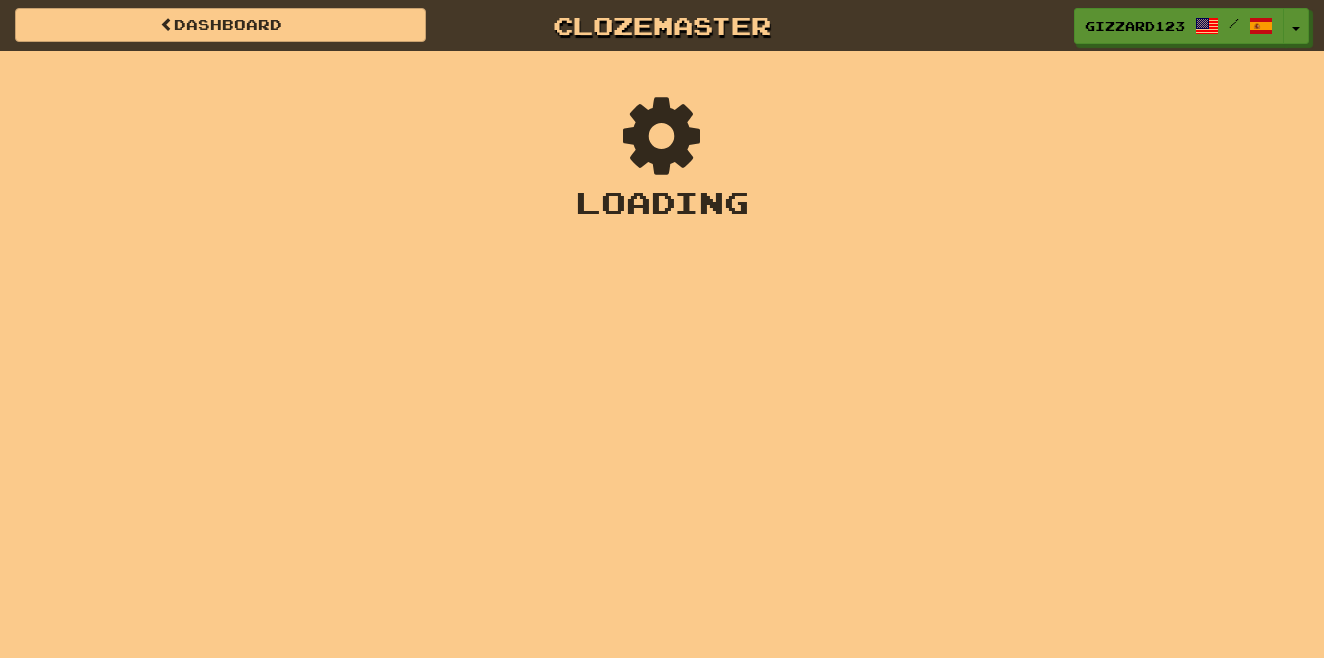 scroll, scrollTop: 0, scrollLeft: 0, axis: both 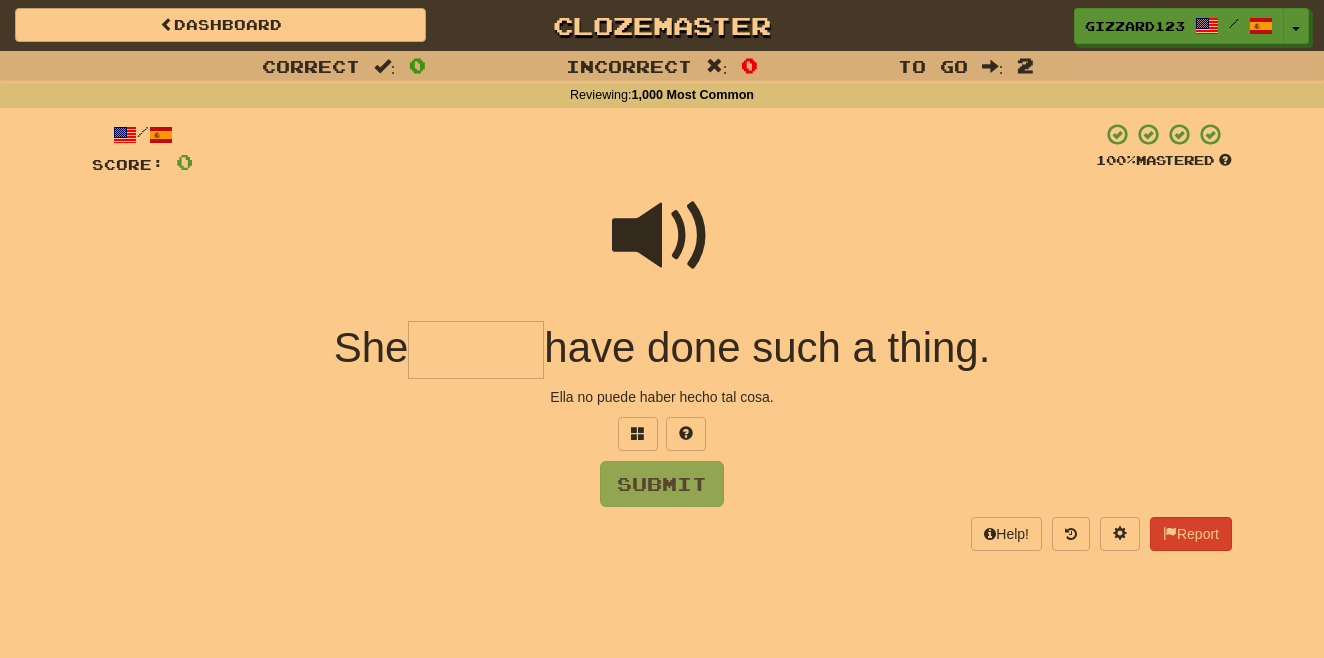click at bounding box center [476, 350] 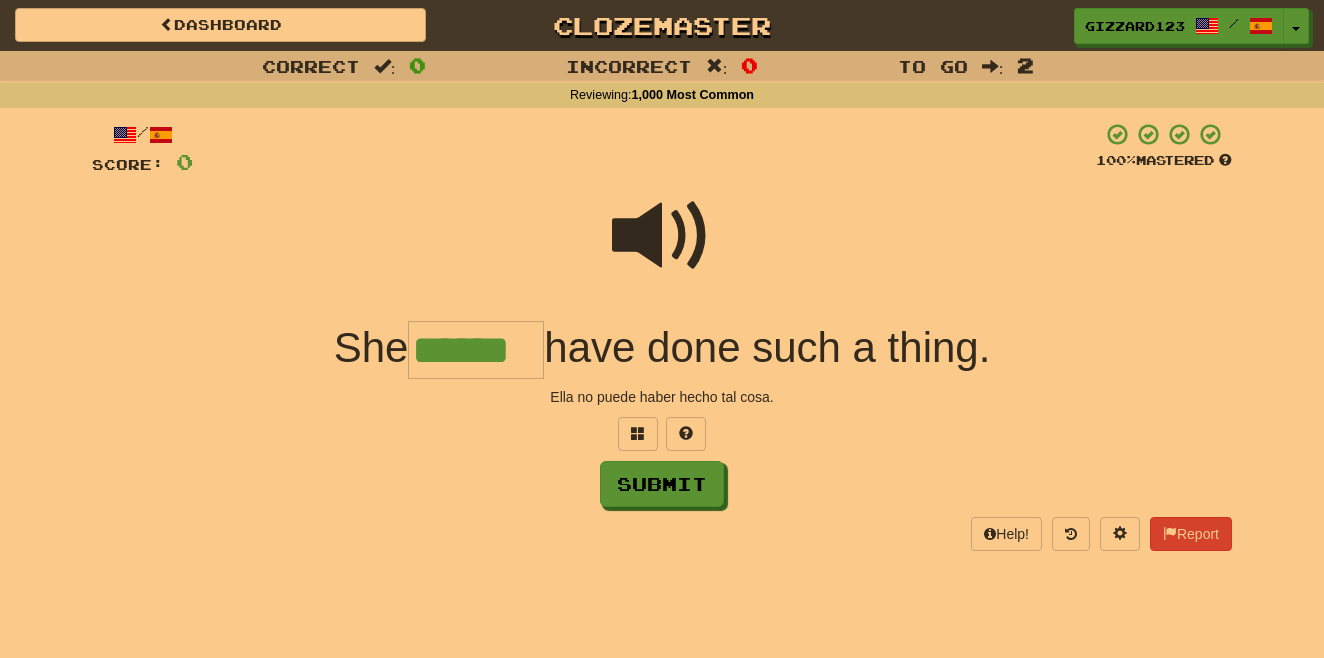 type on "******" 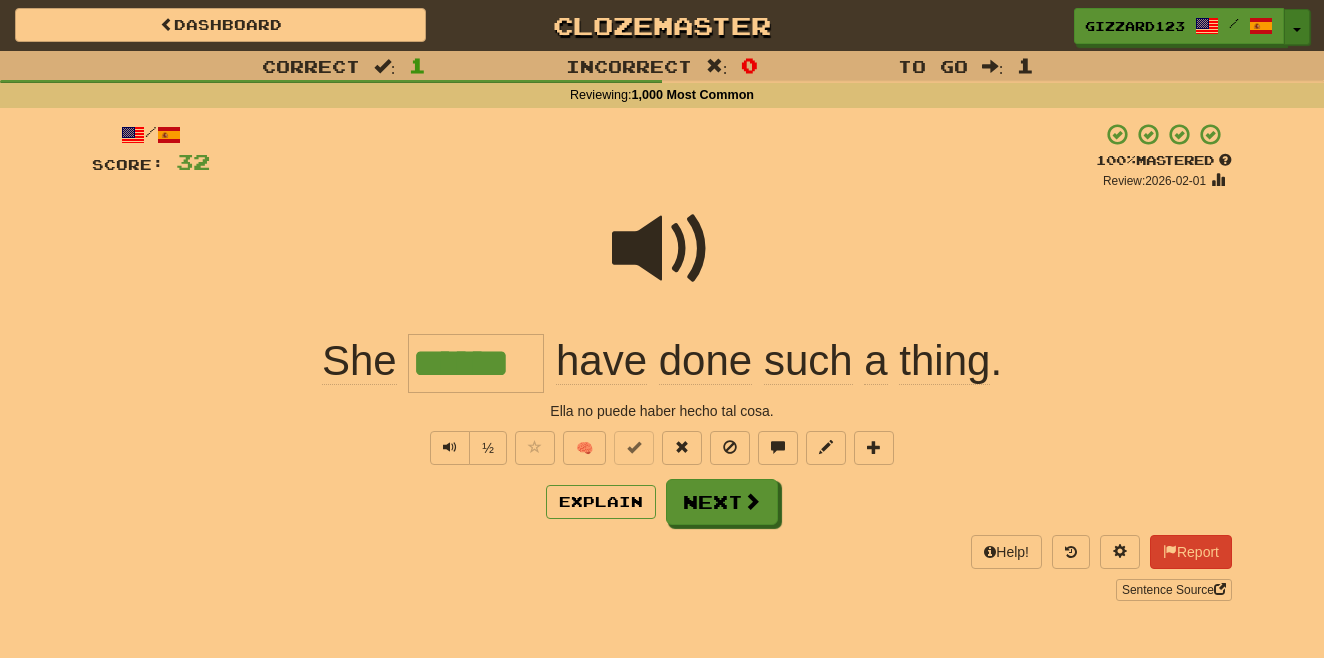 drag, startPoint x: 1291, startPoint y: 34, endPoint x: 1292, endPoint y: 44, distance: 10.049875 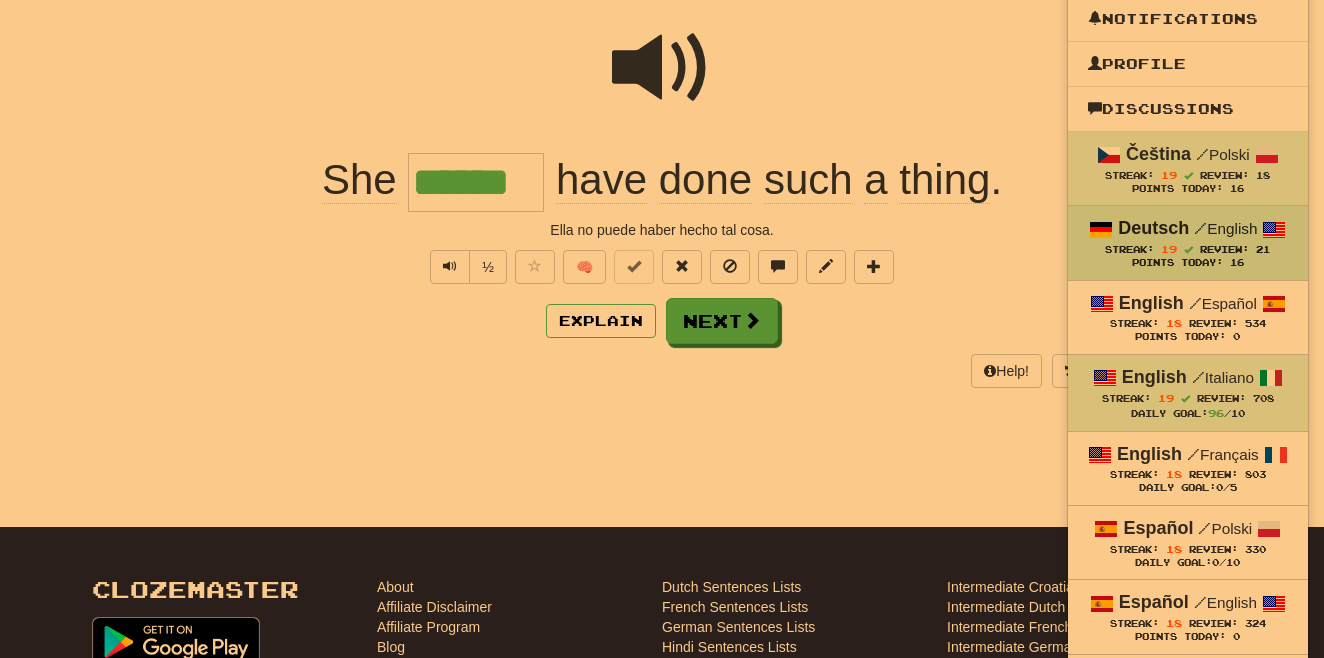 scroll, scrollTop: 213, scrollLeft: 0, axis: vertical 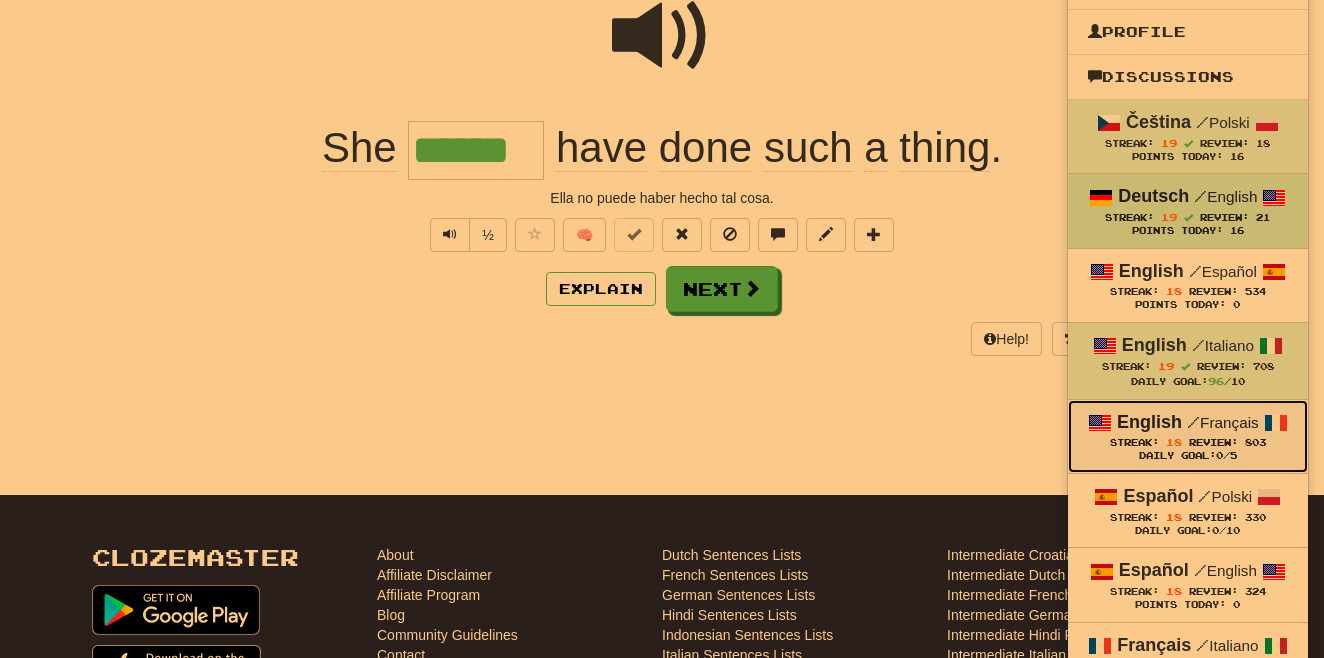 click on "Review:" at bounding box center [1213, 442] 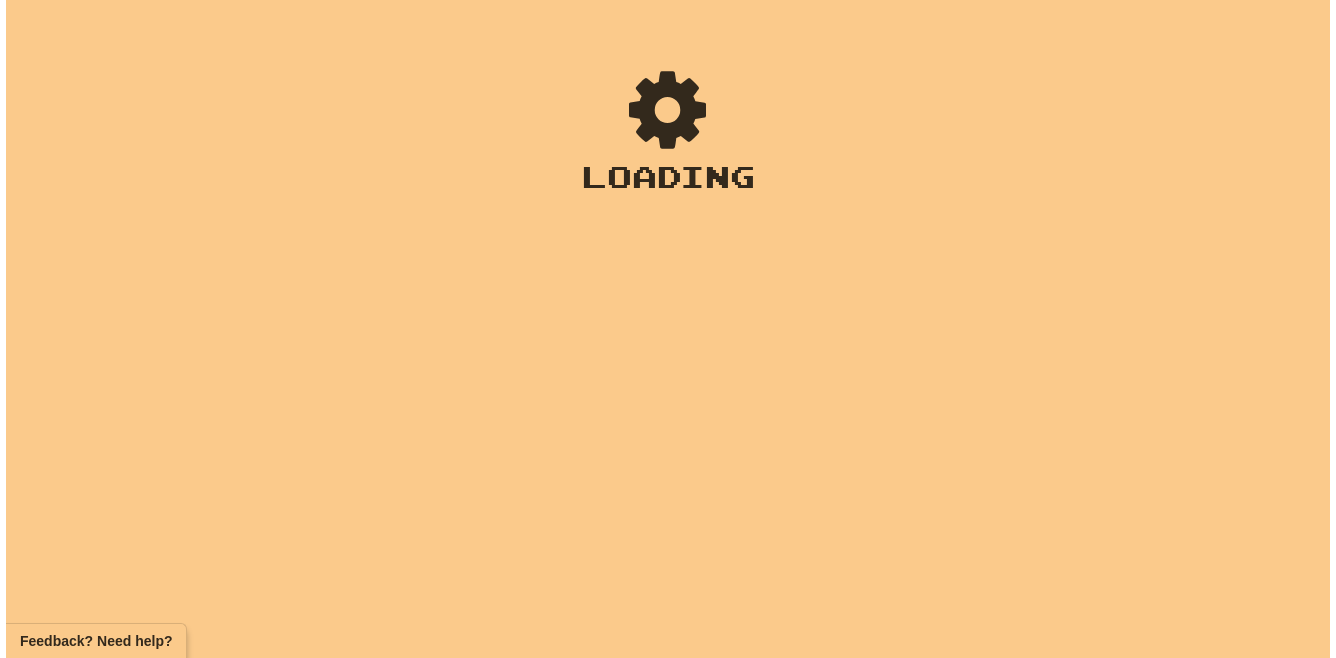 scroll, scrollTop: 0, scrollLeft: 0, axis: both 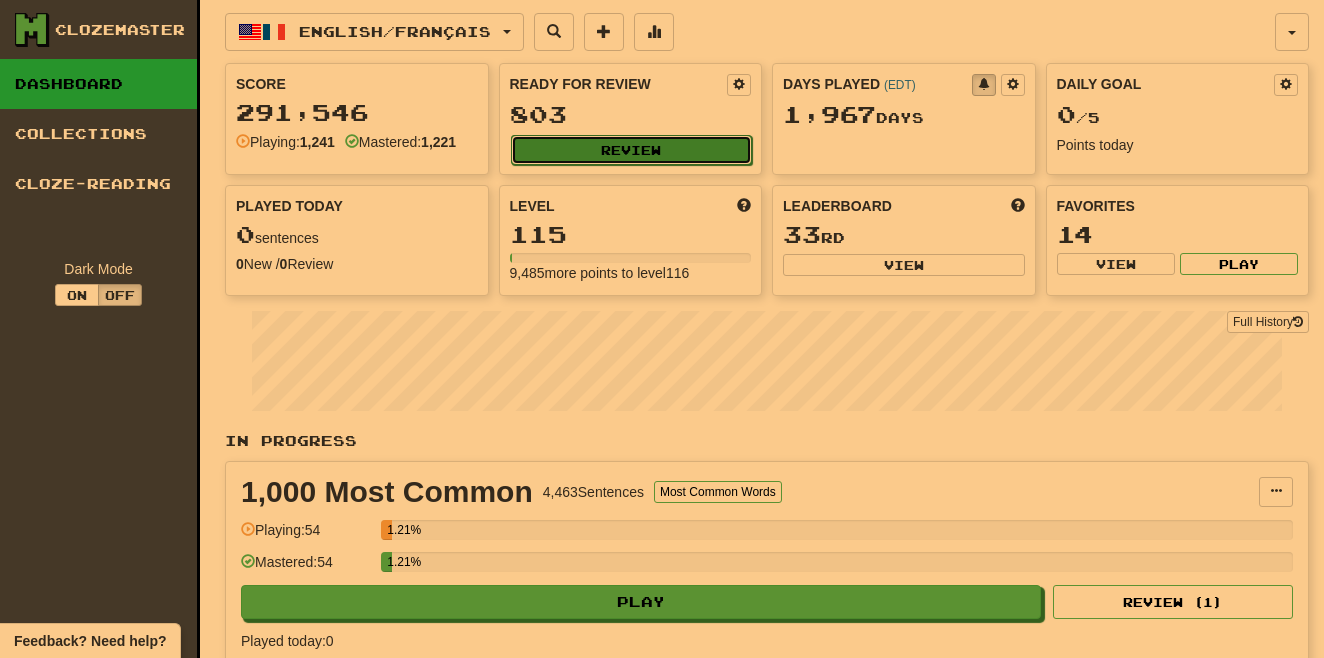 click on "Review" at bounding box center (632, 150) 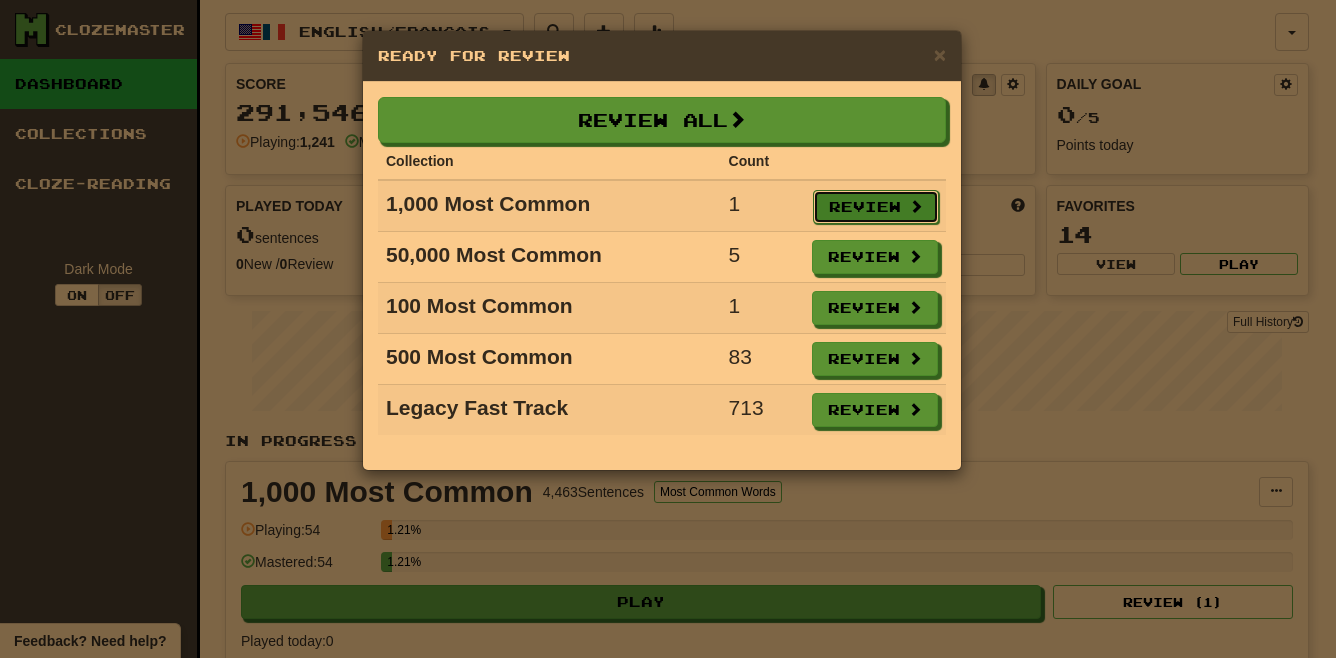 click on "Review" at bounding box center [876, 207] 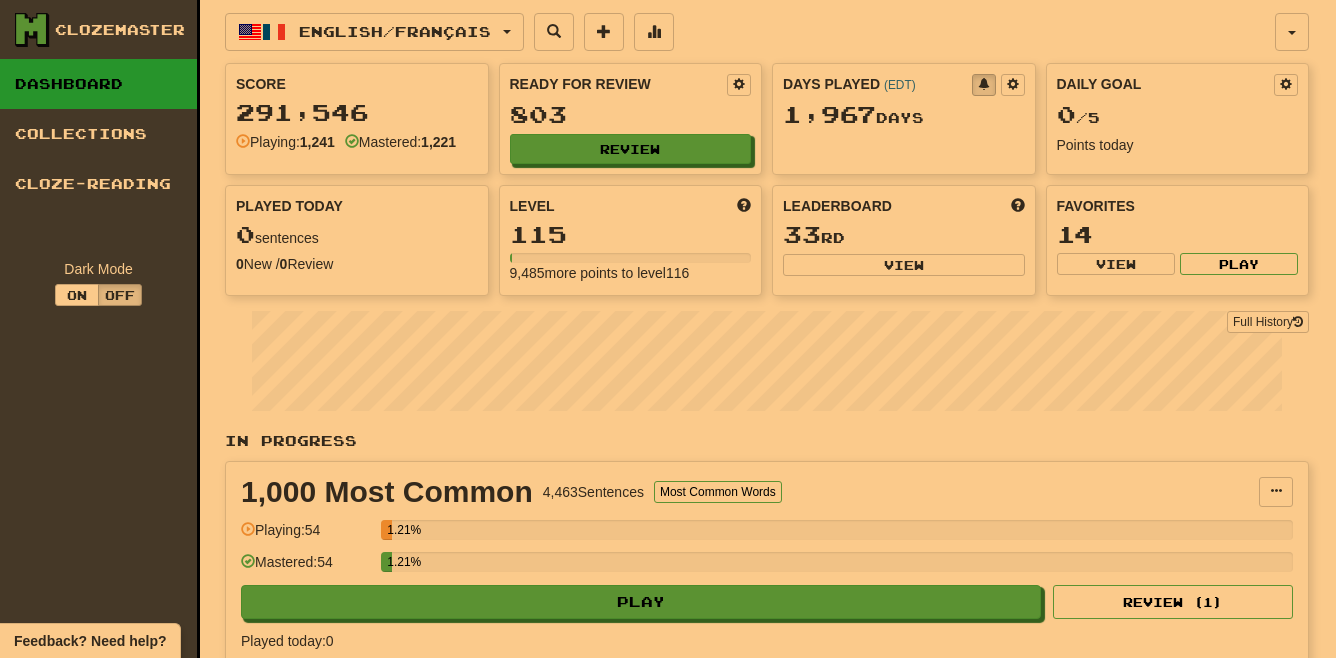 select on "**" 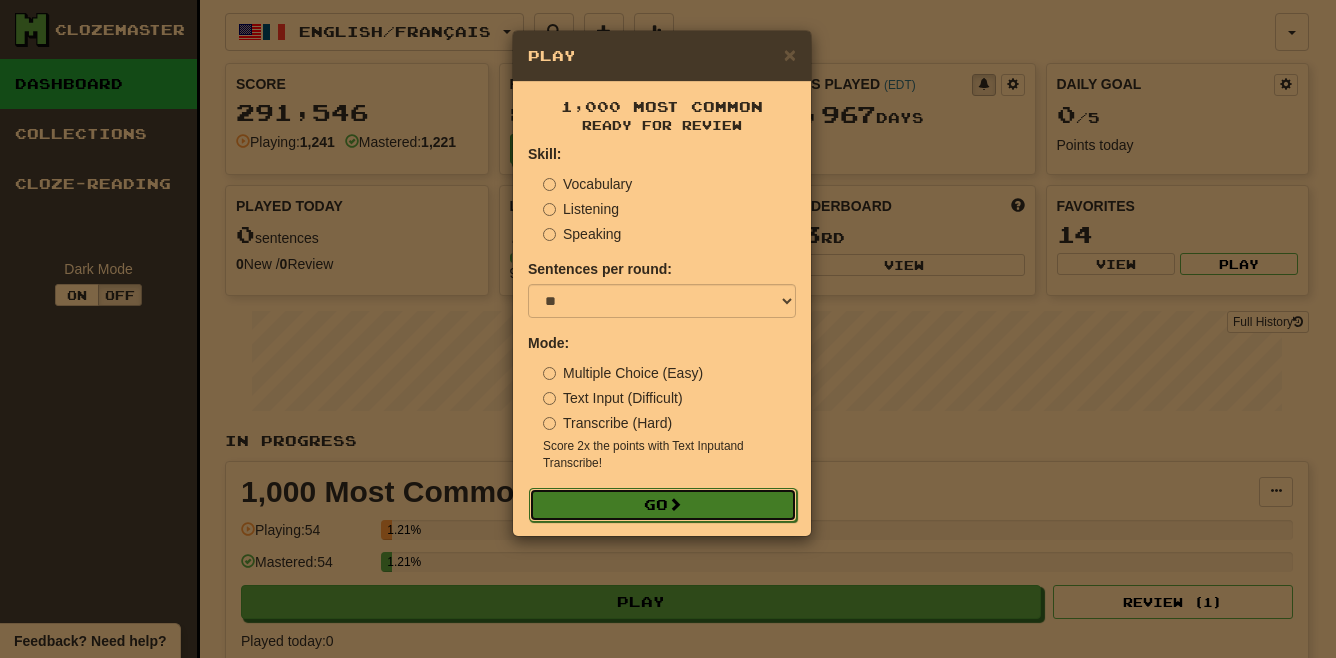click on "Go" at bounding box center [663, 505] 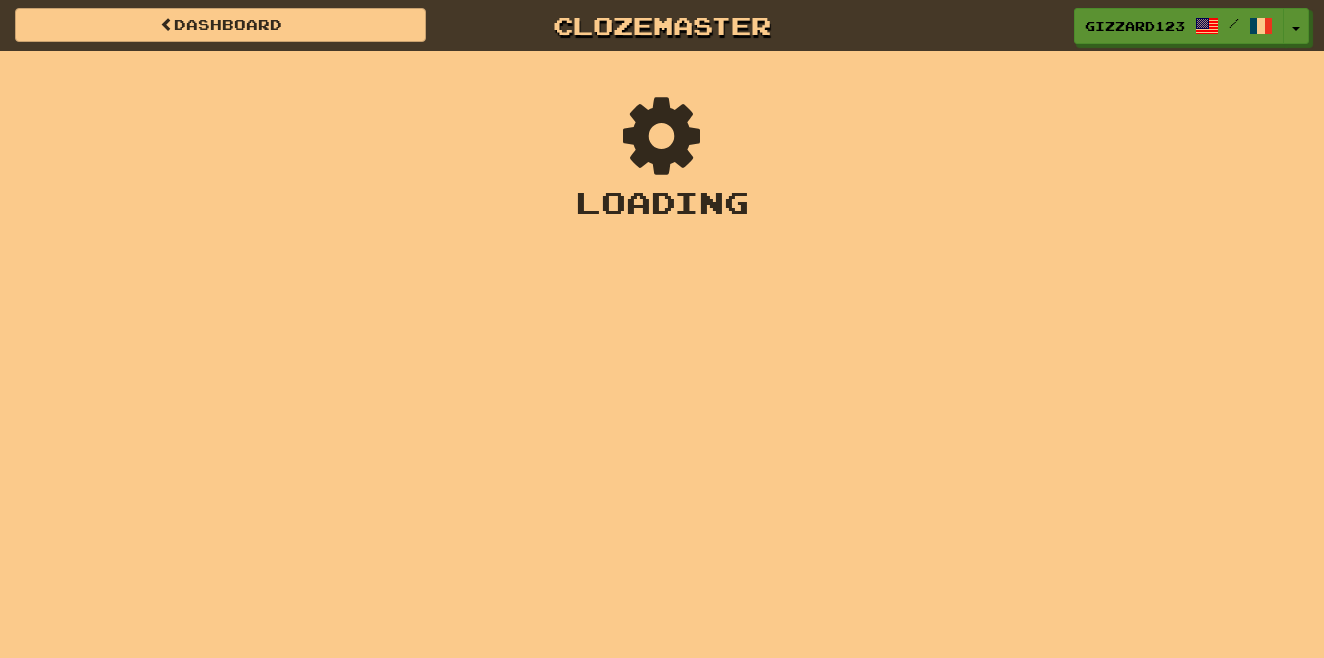 scroll, scrollTop: 0, scrollLeft: 0, axis: both 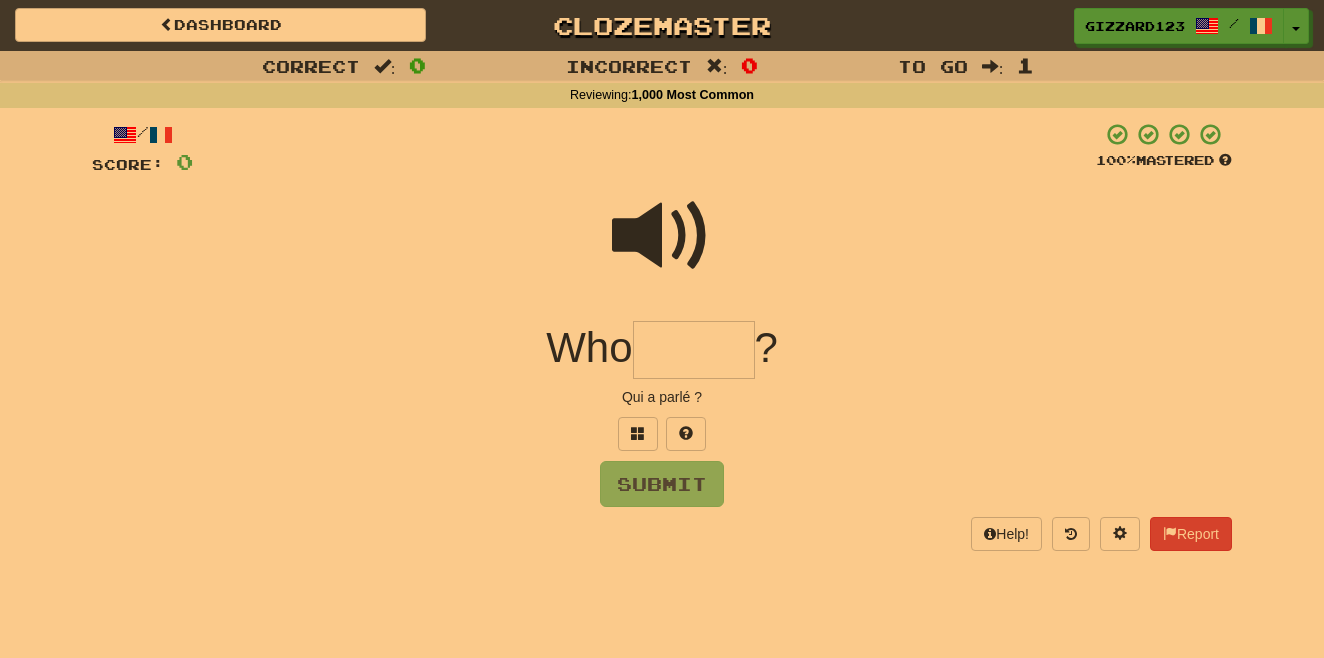 drag, startPoint x: 707, startPoint y: 353, endPoint x: 900, endPoint y: 274, distance: 208.54256 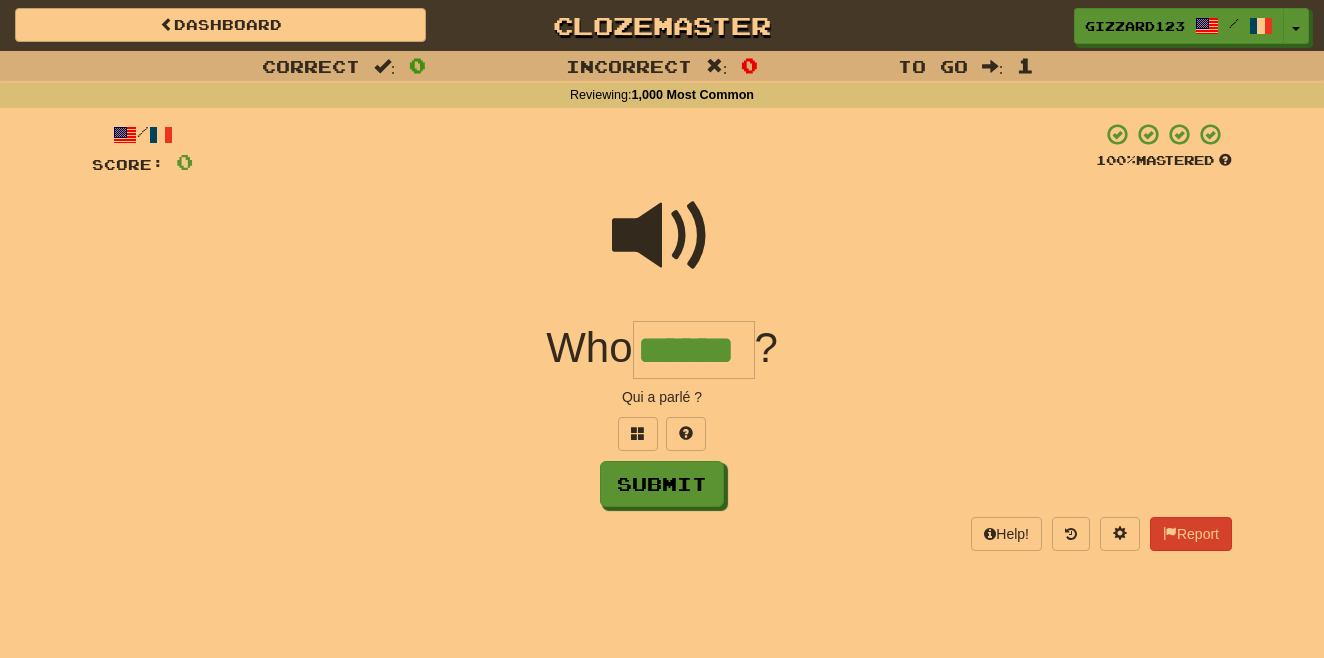type on "******" 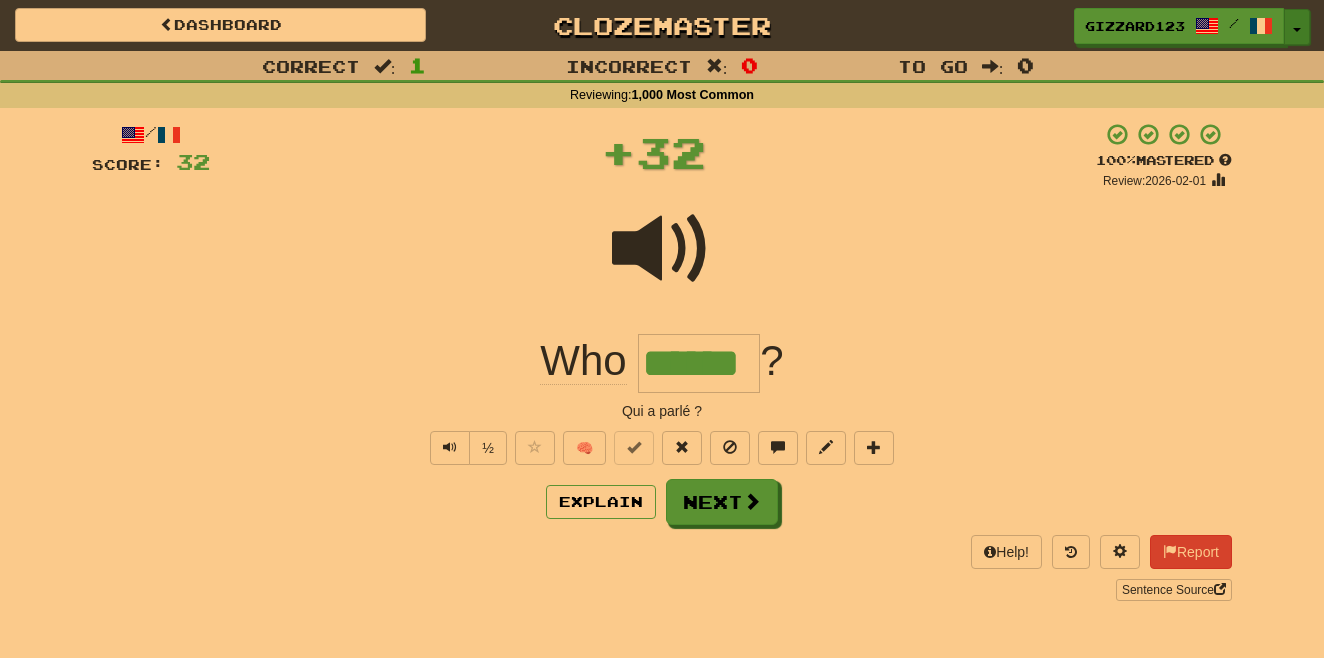 click on "Toggle Dropdown" at bounding box center [1297, 27] 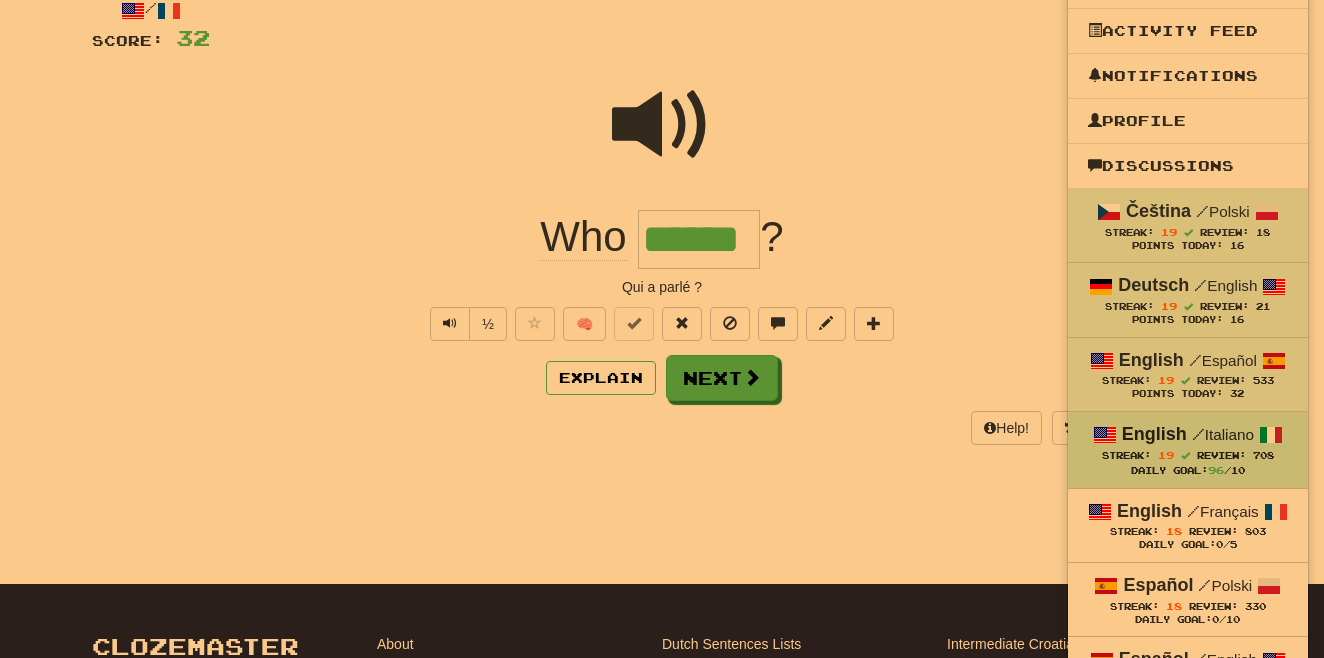 scroll, scrollTop: 106, scrollLeft: 0, axis: vertical 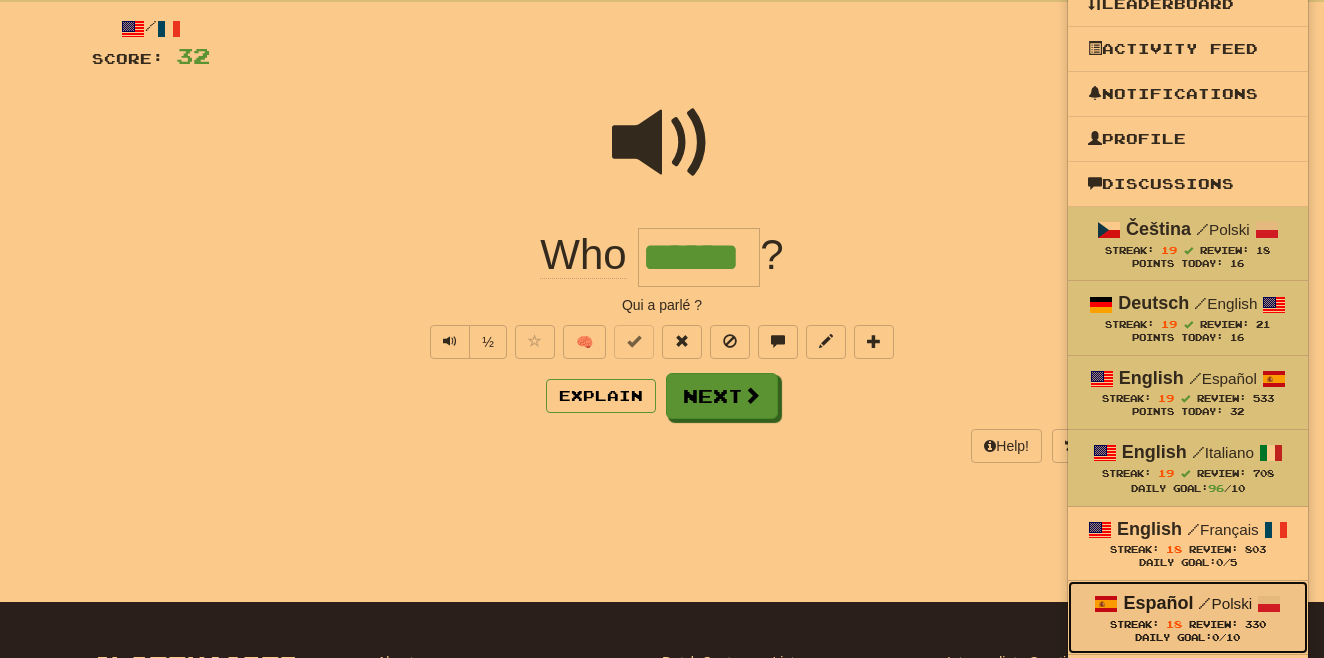 click on "Español" at bounding box center [1158, 603] 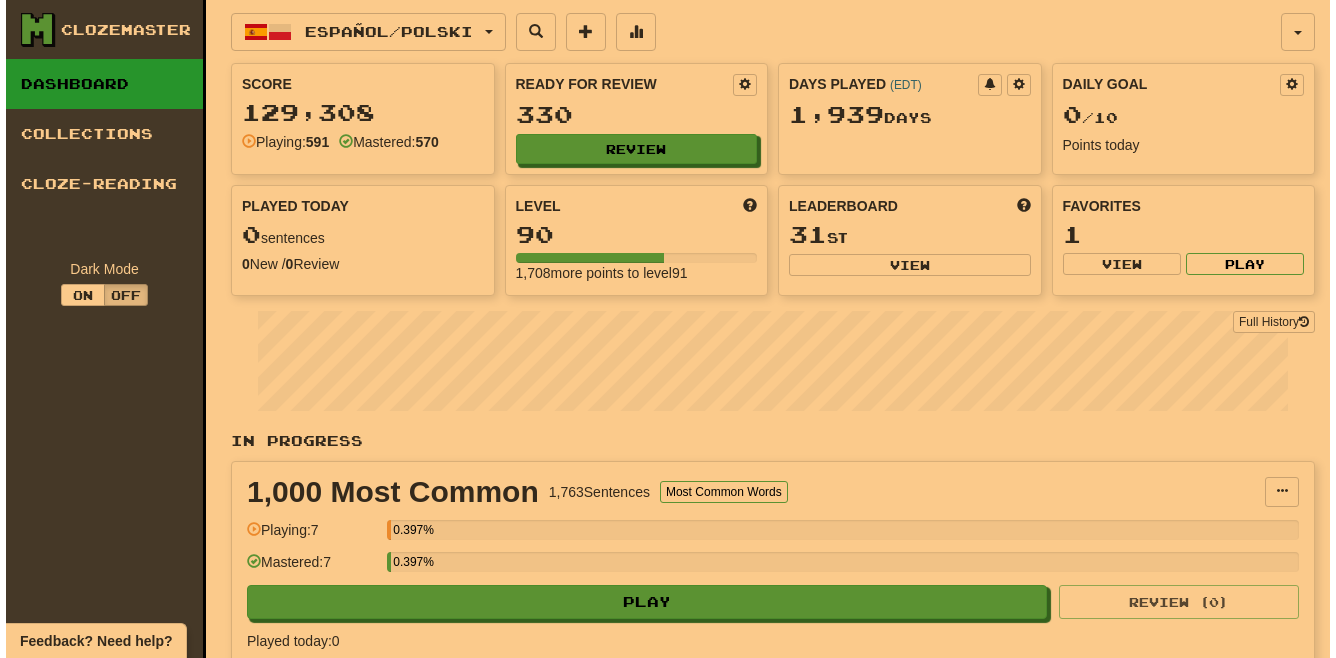 scroll, scrollTop: 0, scrollLeft: 0, axis: both 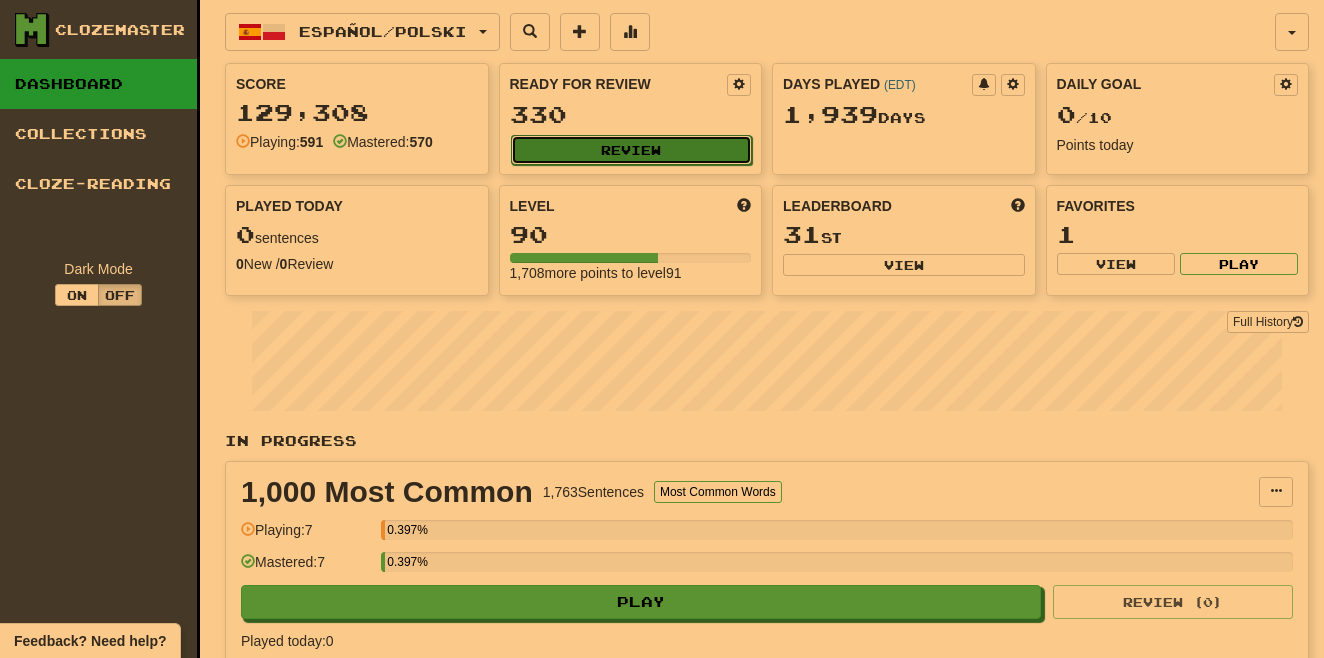 click on "Review" at bounding box center [632, 150] 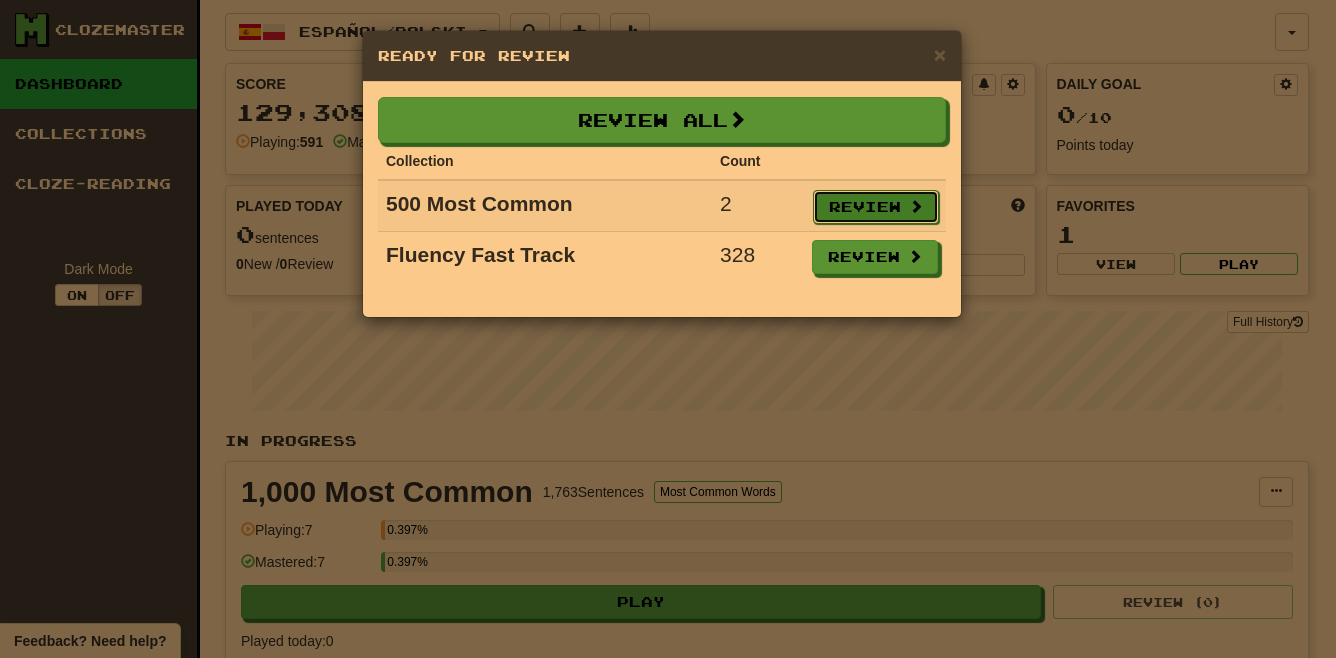 click on "Review" at bounding box center (876, 207) 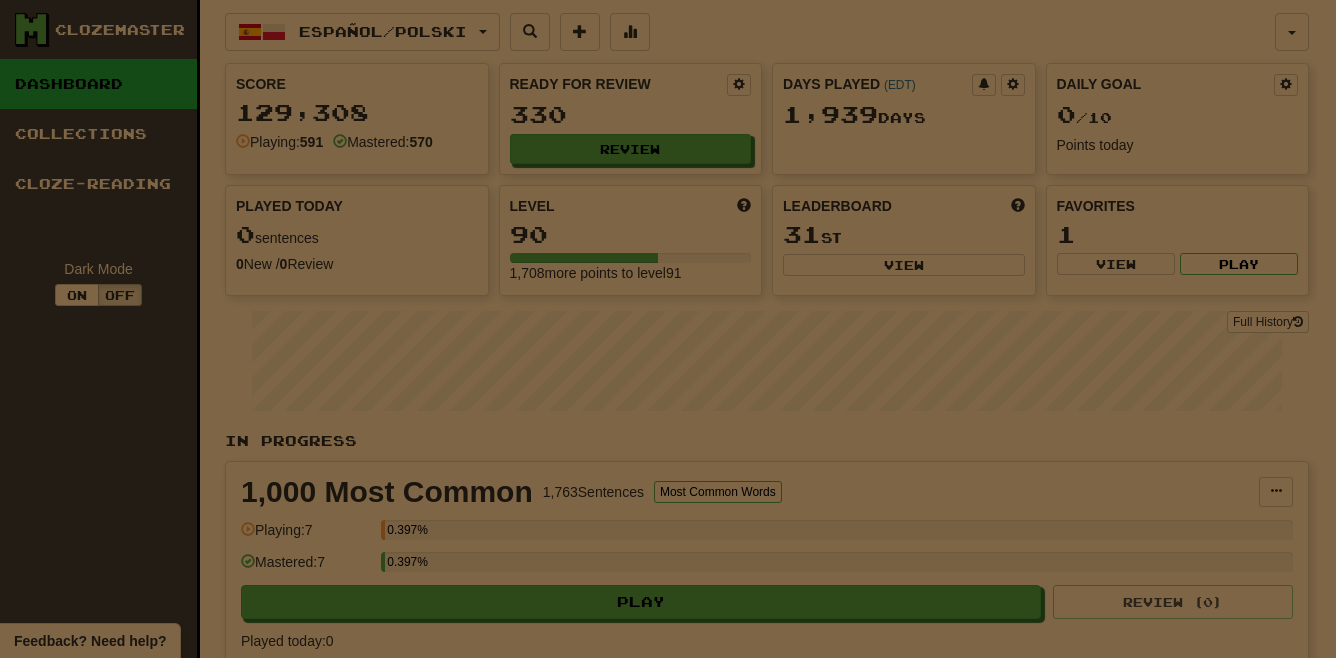select on "**" 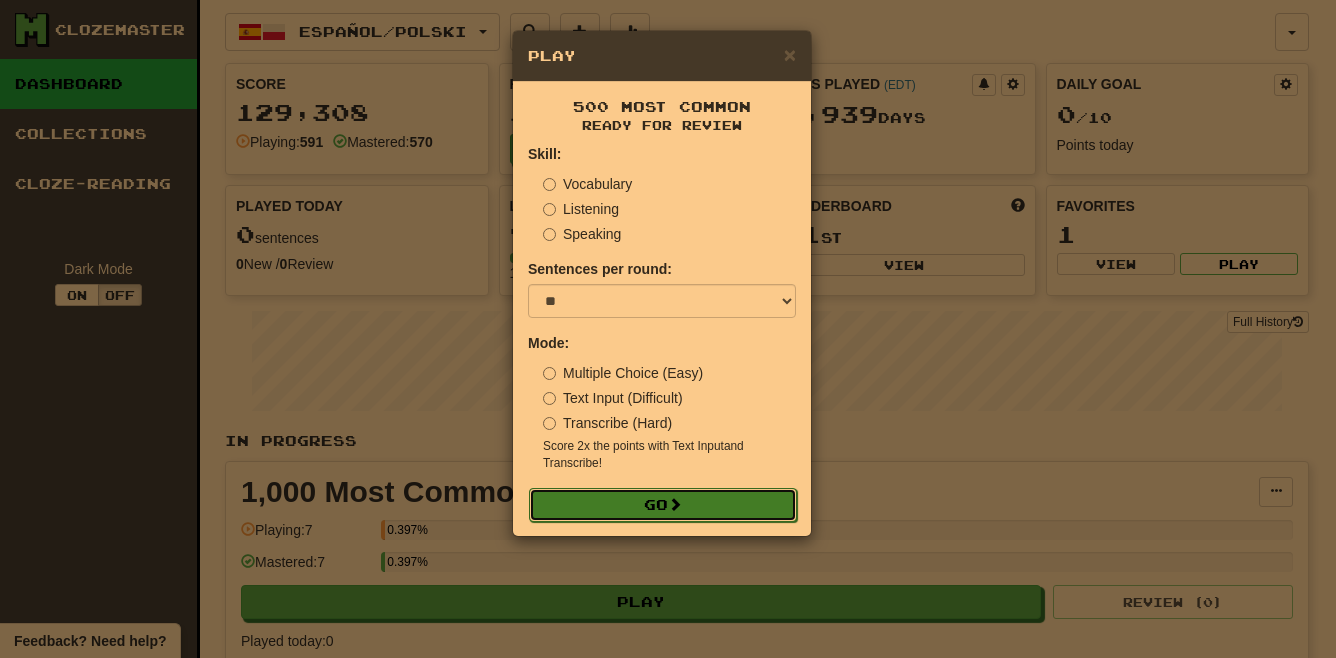 click on "Go" at bounding box center (663, 505) 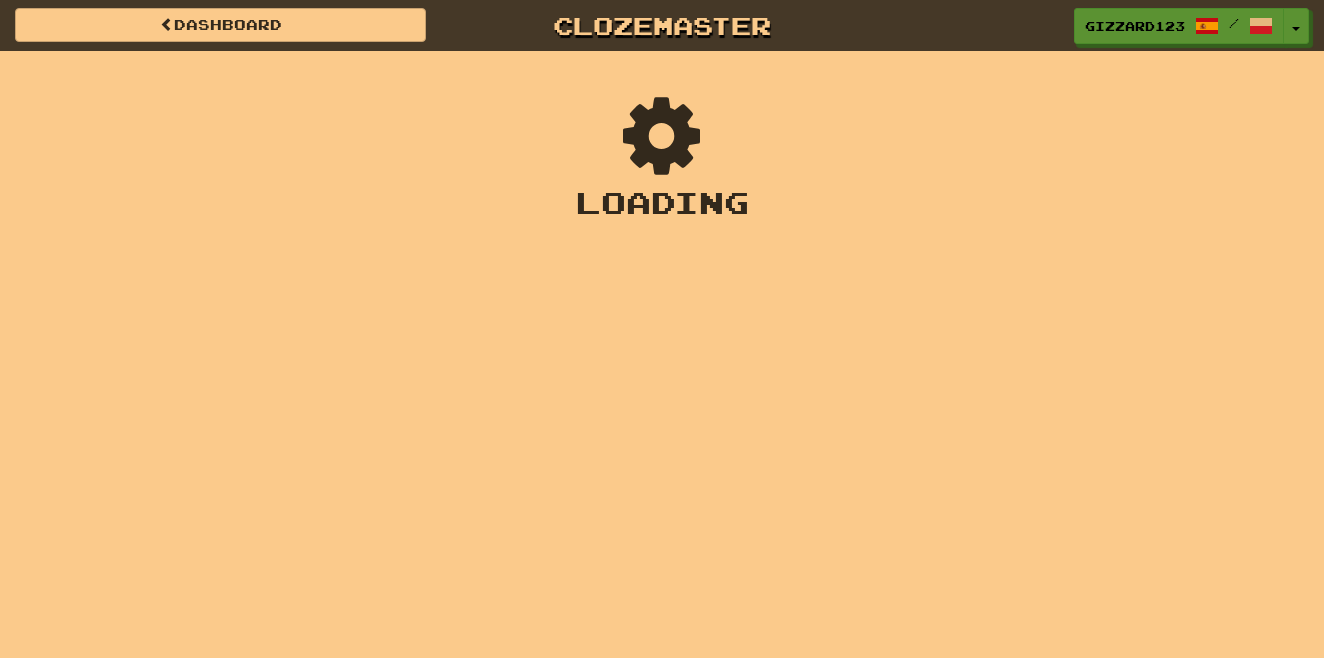 scroll, scrollTop: 0, scrollLeft: 0, axis: both 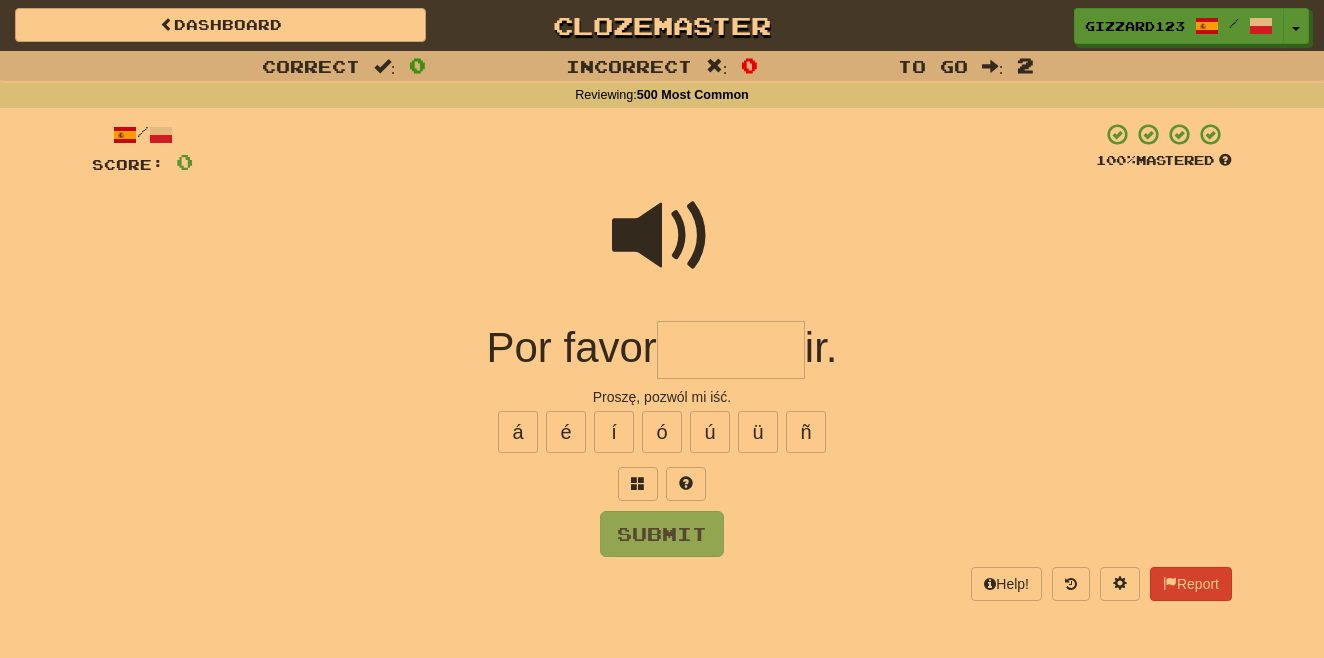 drag, startPoint x: 725, startPoint y: 352, endPoint x: 941, endPoint y: 257, distance: 235.96822 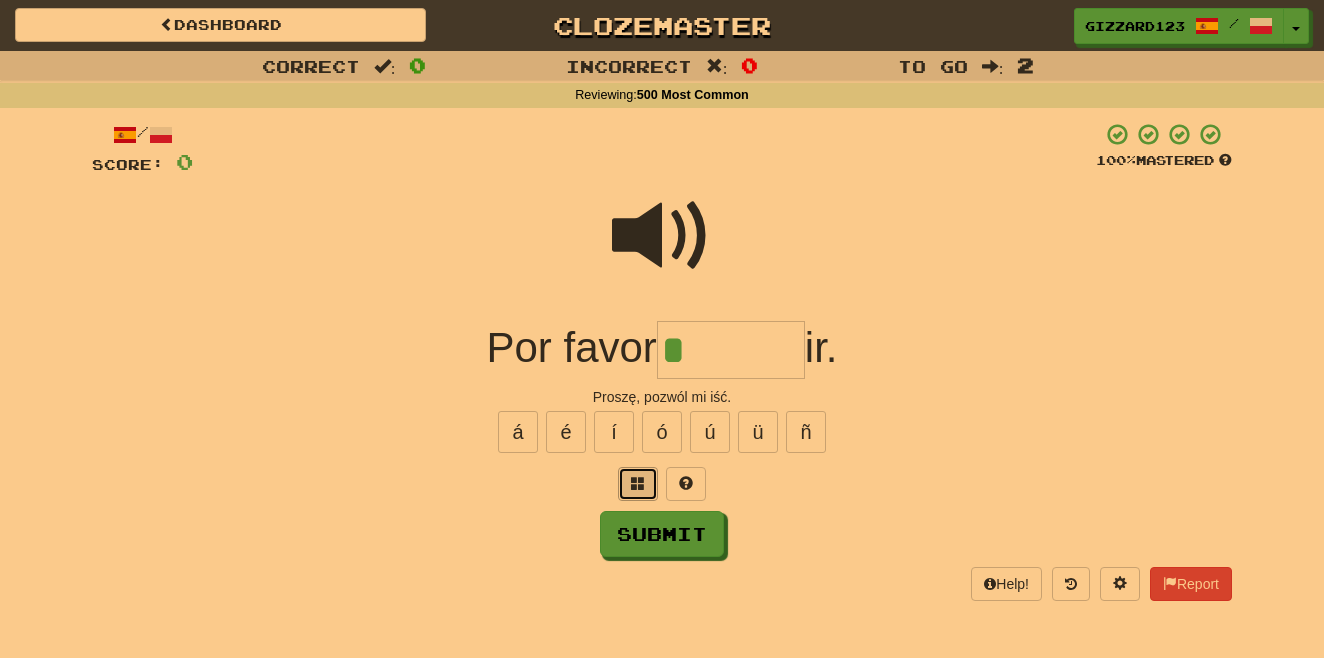 click at bounding box center [638, 483] 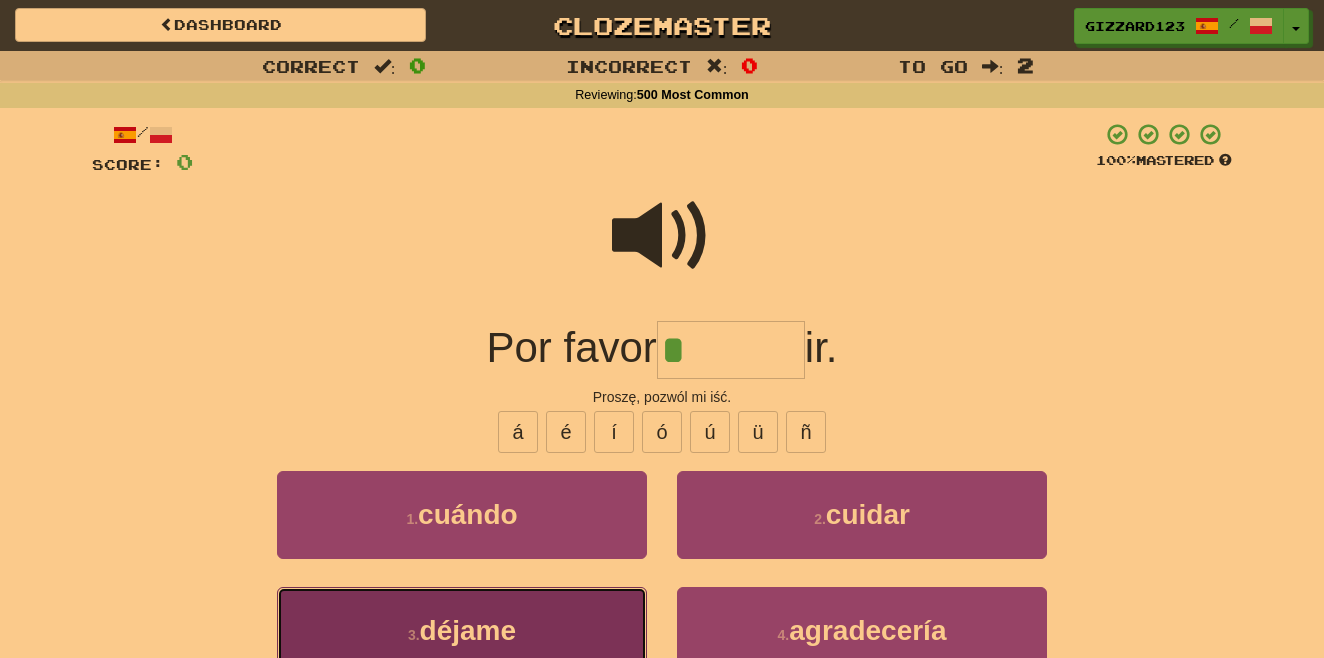 click on "3 .  déjame" at bounding box center (462, 630) 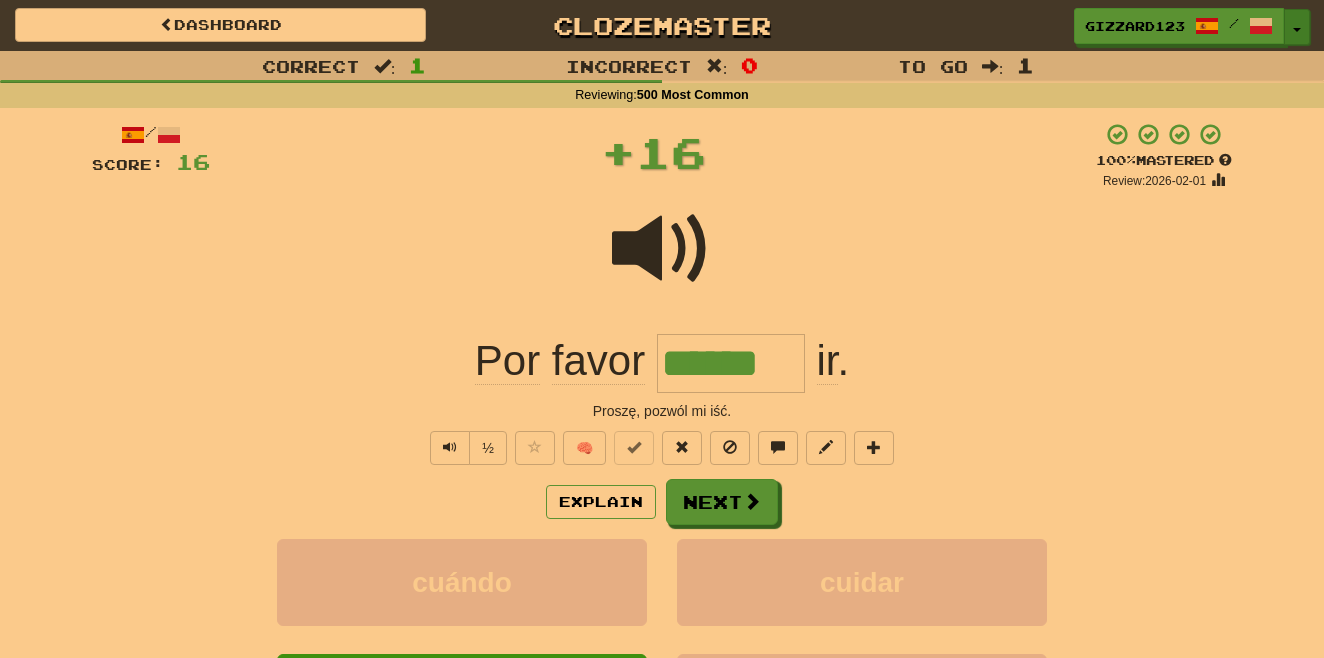drag, startPoint x: 1298, startPoint y: 28, endPoint x: 1251, endPoint y: 323, distance: 298.7206 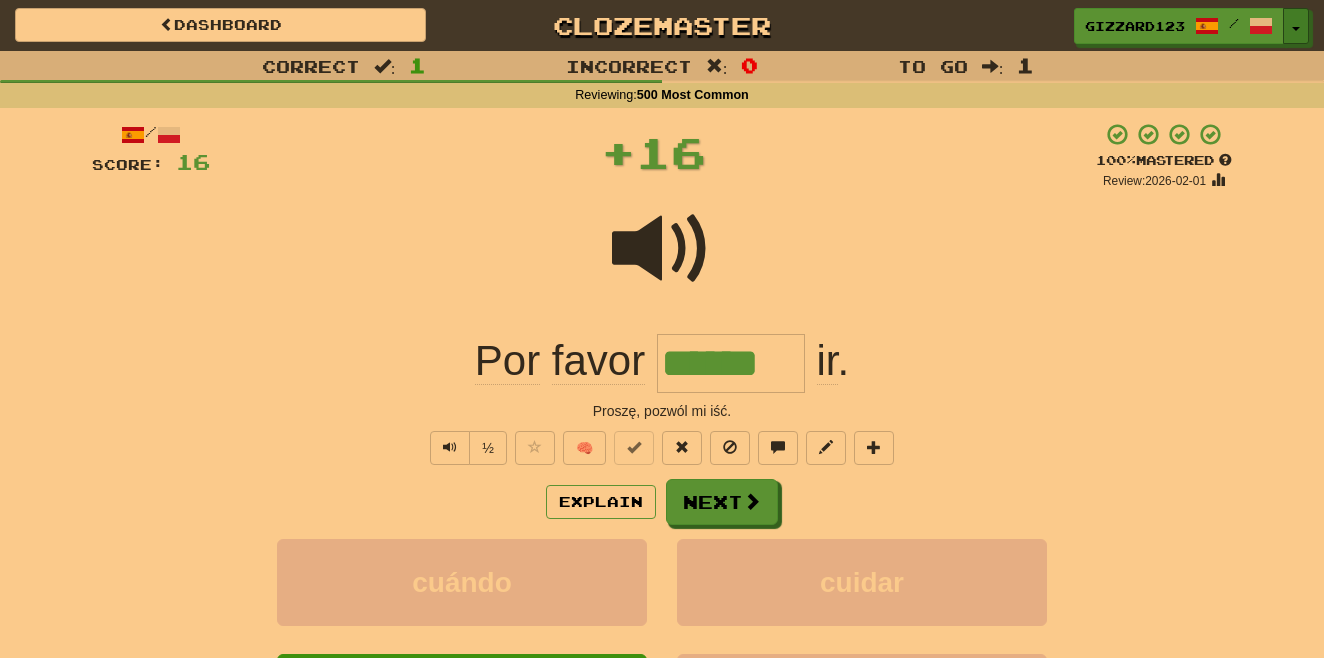 click on "Toggle Dropdown" at bounding box center [1296, 26] 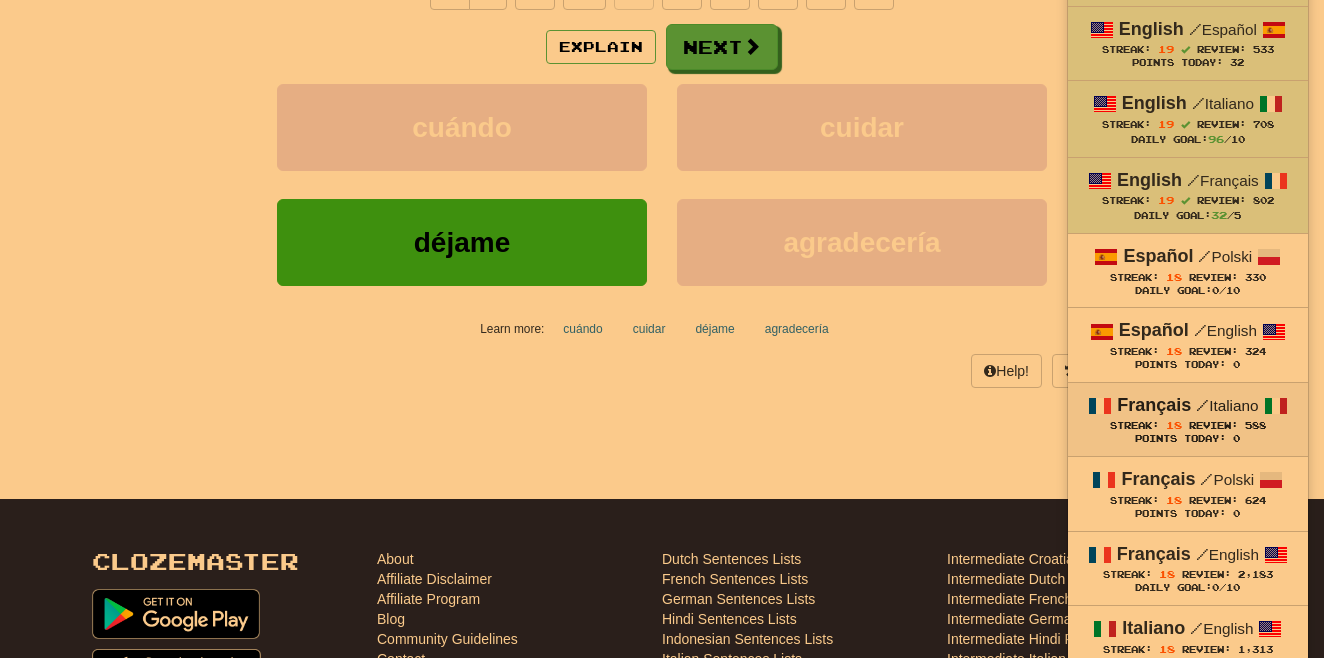 scroll, scrollTop: 533, scrollLeft: 0, axis: vertical 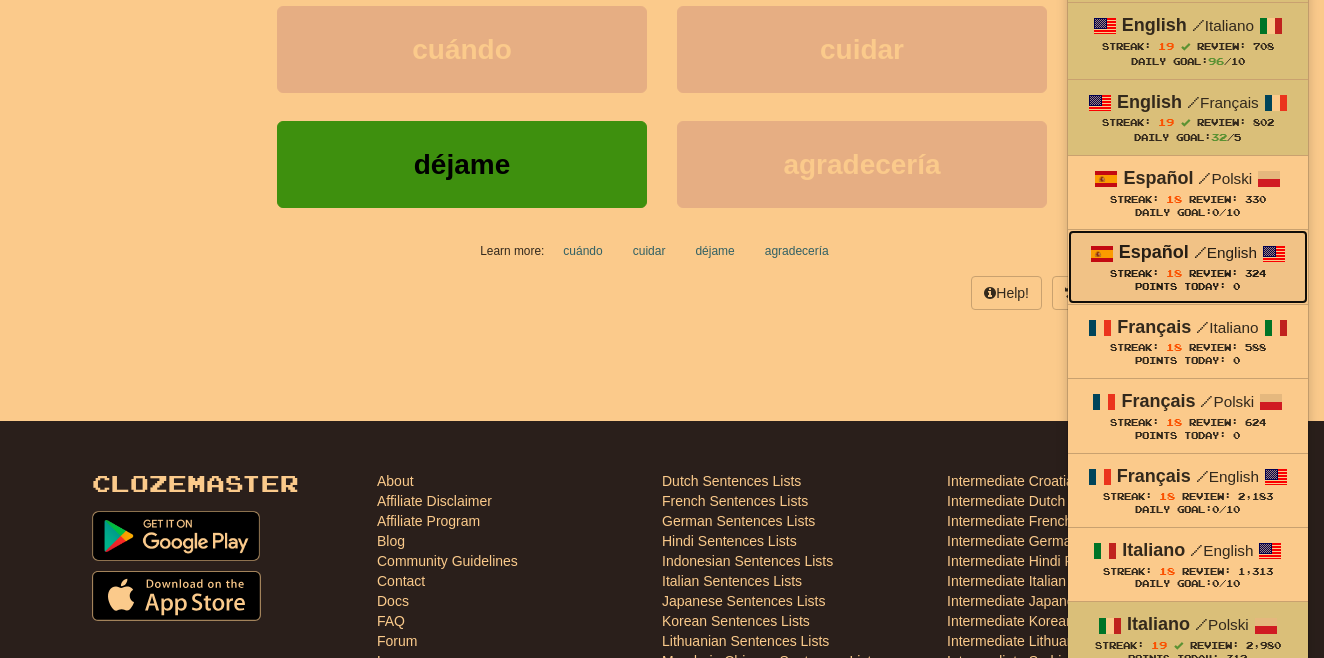 click on "Points Today: 0" at bounding box center [1188, 287] 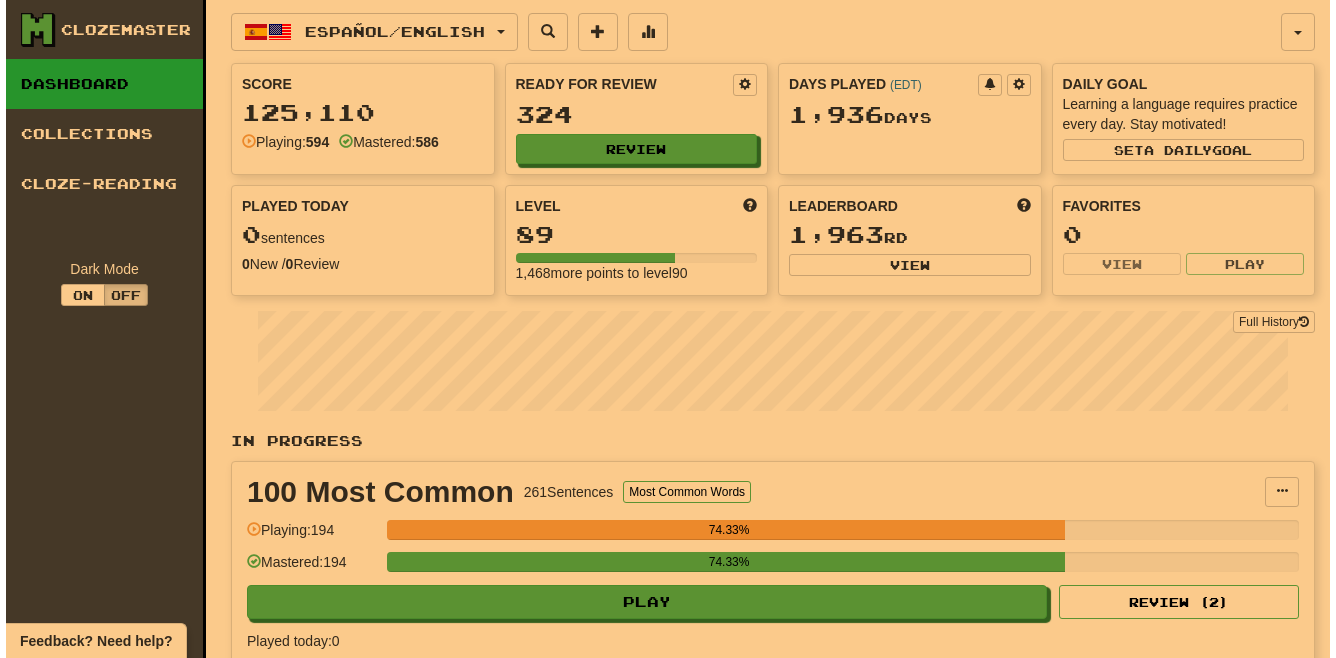 scroll, scrollTop: 0, scrollLeft: 0, axis: both 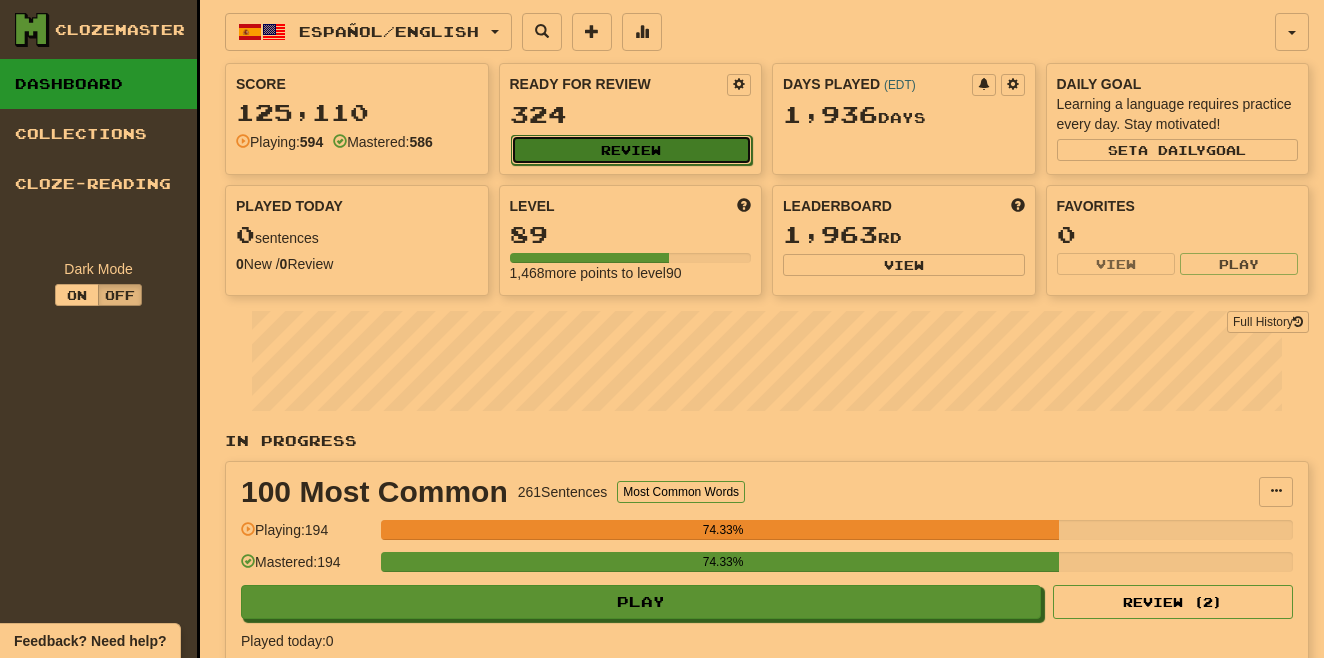 click on "Review" at bounding box center [632, 150] 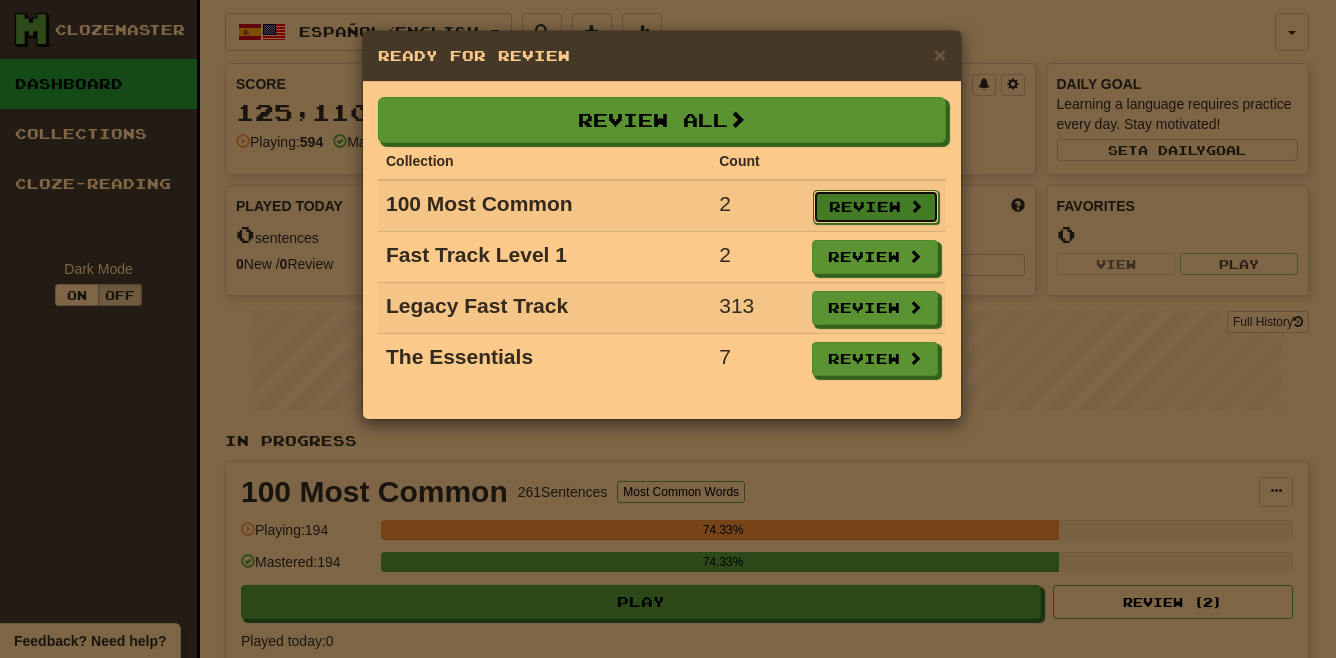 click on "Review" at bounding box center [876, 207] 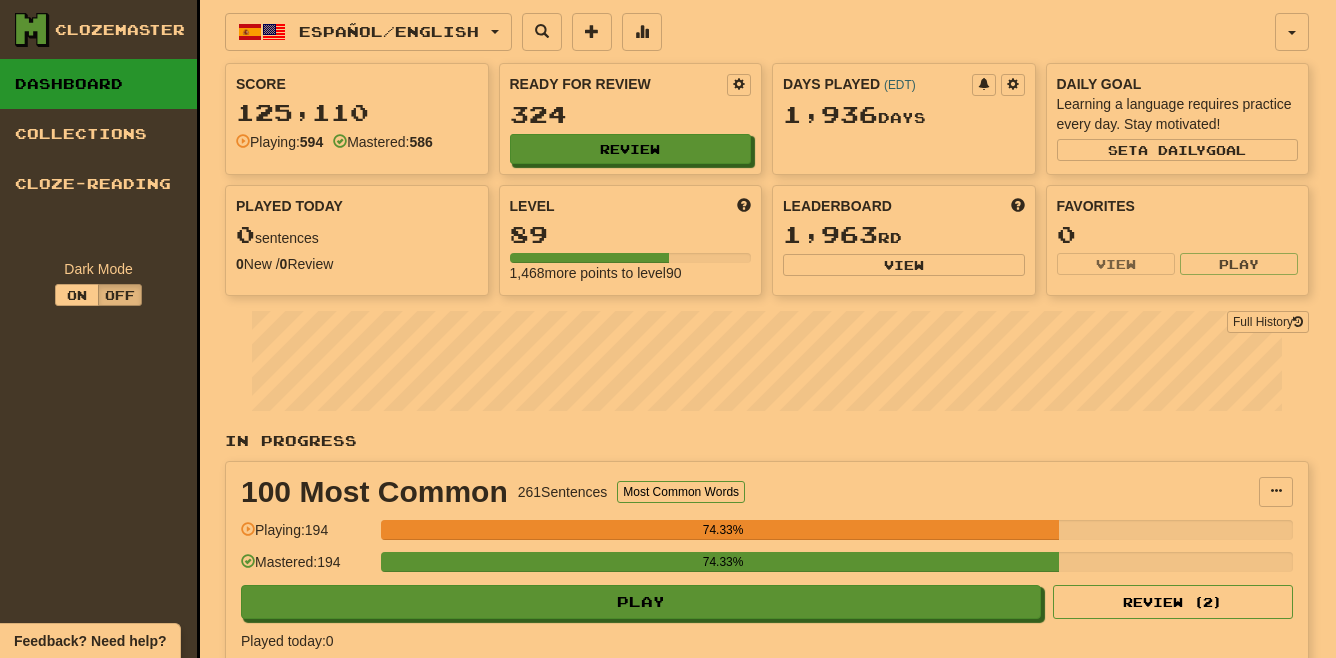 select on "**" 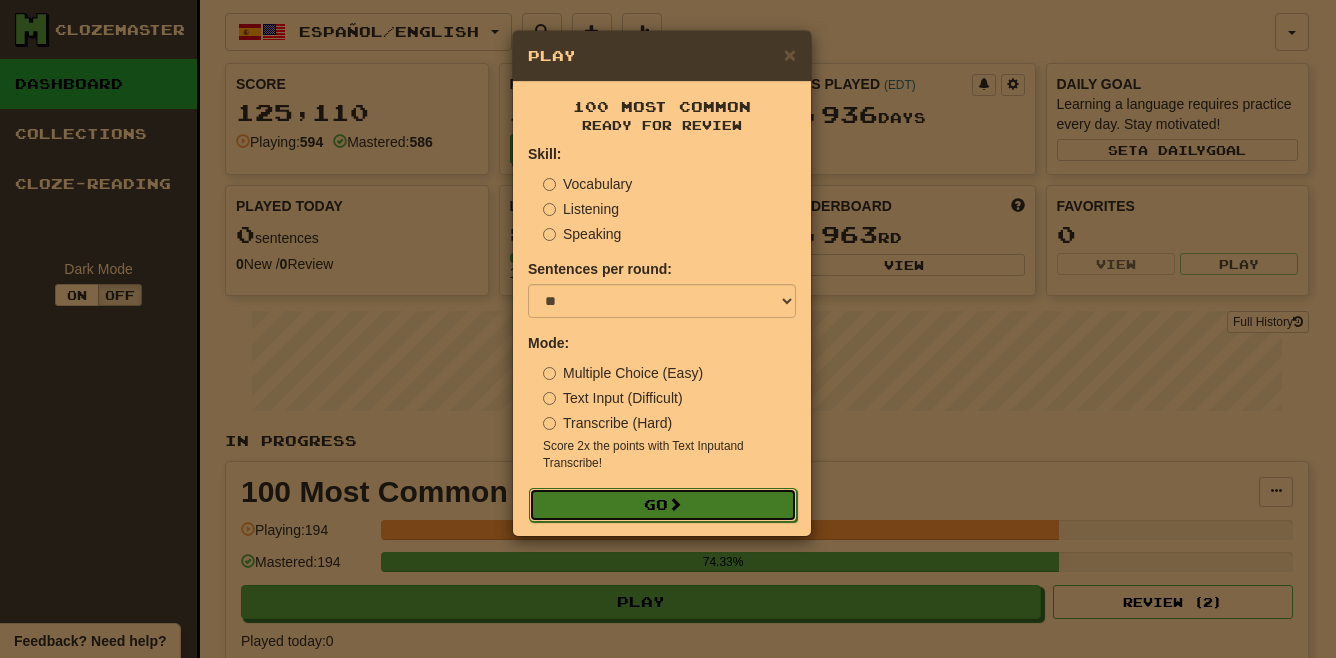 click on "Go" at bounding box center (663, 505) 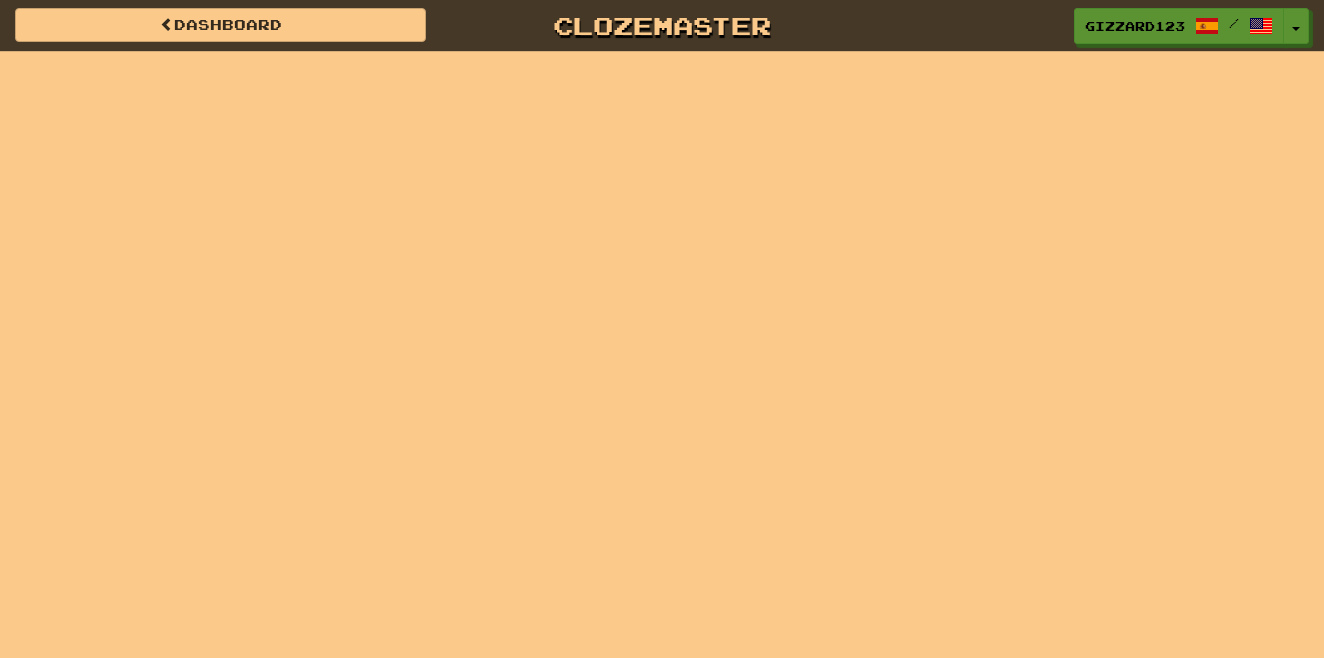 scroll, scrollTop: 0, scrollLeft: 0, axis: both 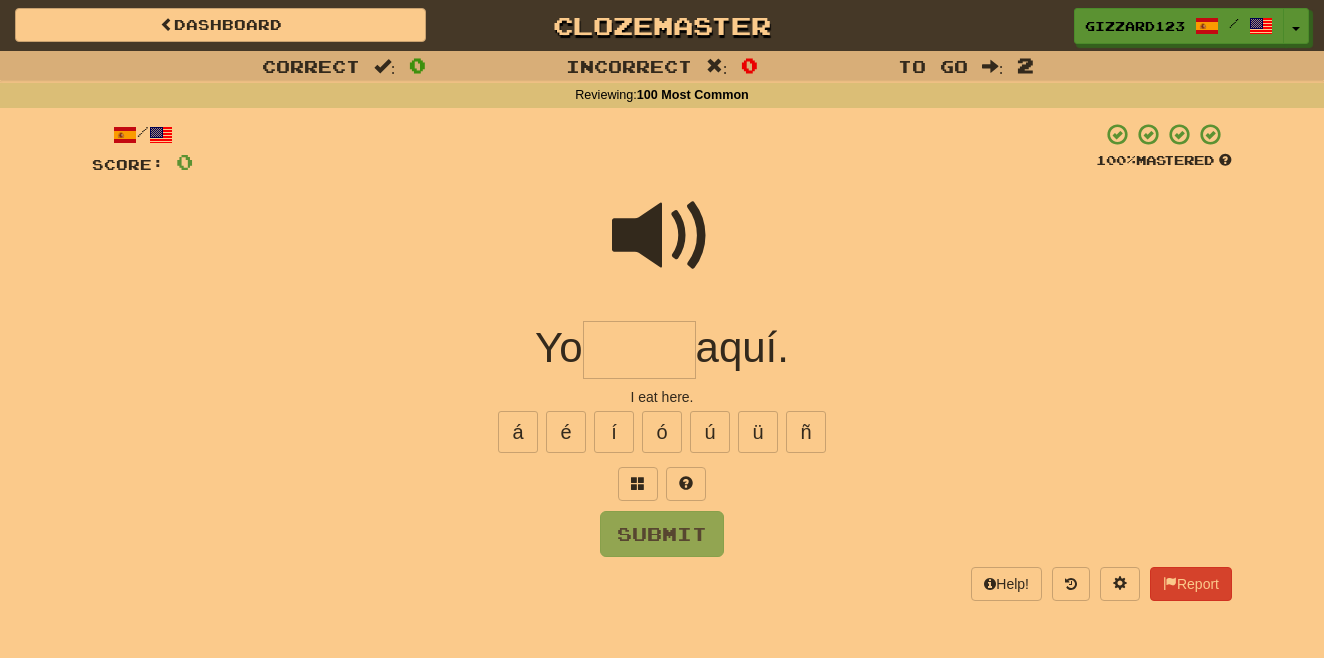 click at bounding box center (639, 350) 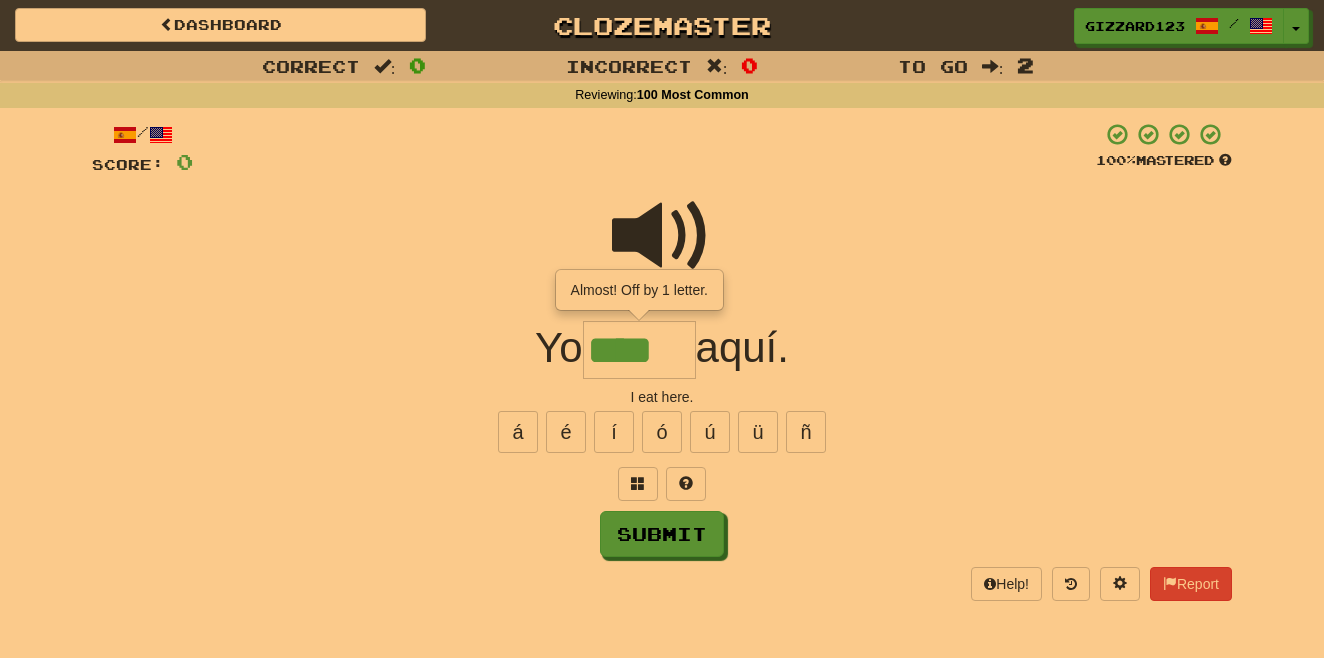 scroll, scrollTop: 0, scrollLeft: 0, axis: both 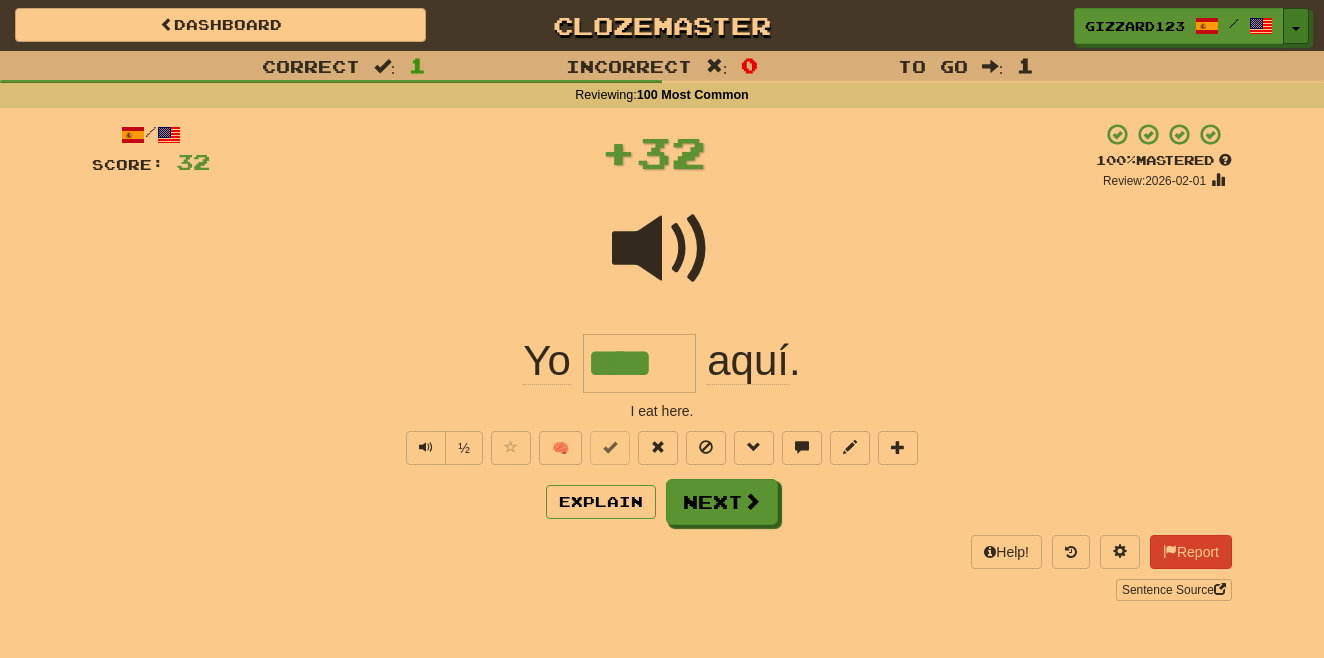 drag, startPoint x: 1300, startPoint y: 30, endPoint x: 1274, endPoint y: 164, distance: 136.49908 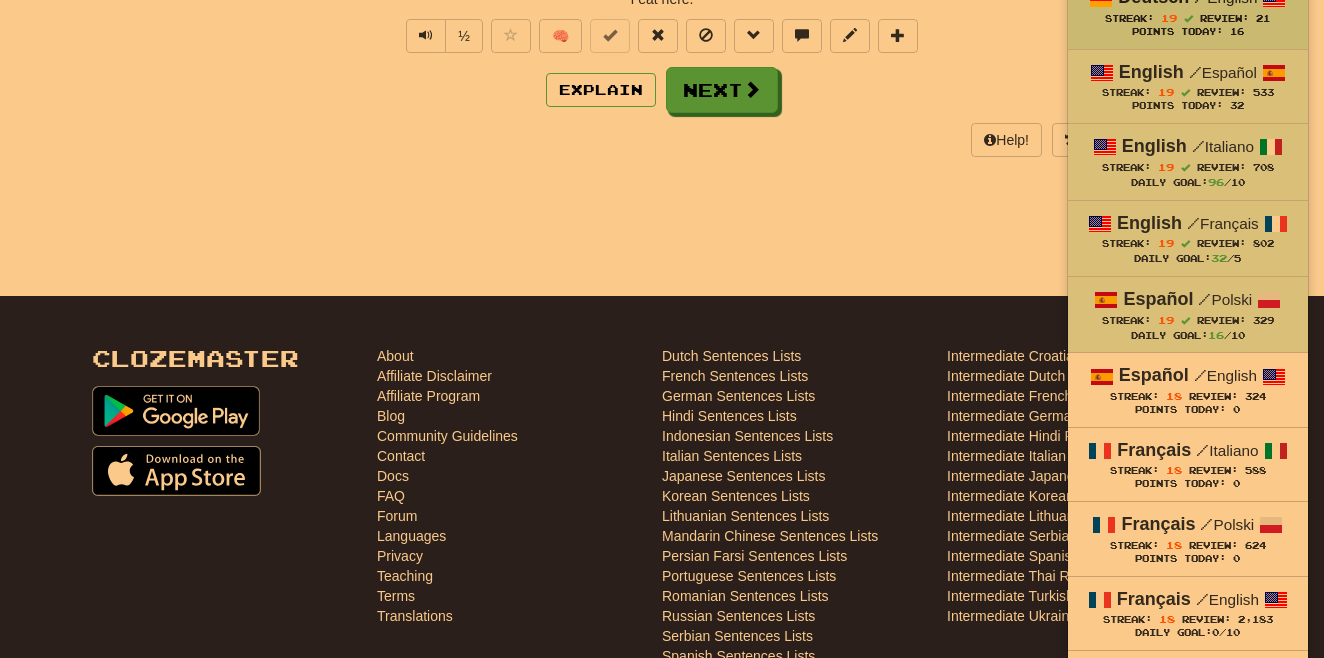 scroll, scrollTop: 746, scrollLeft: 0, axis: vertical 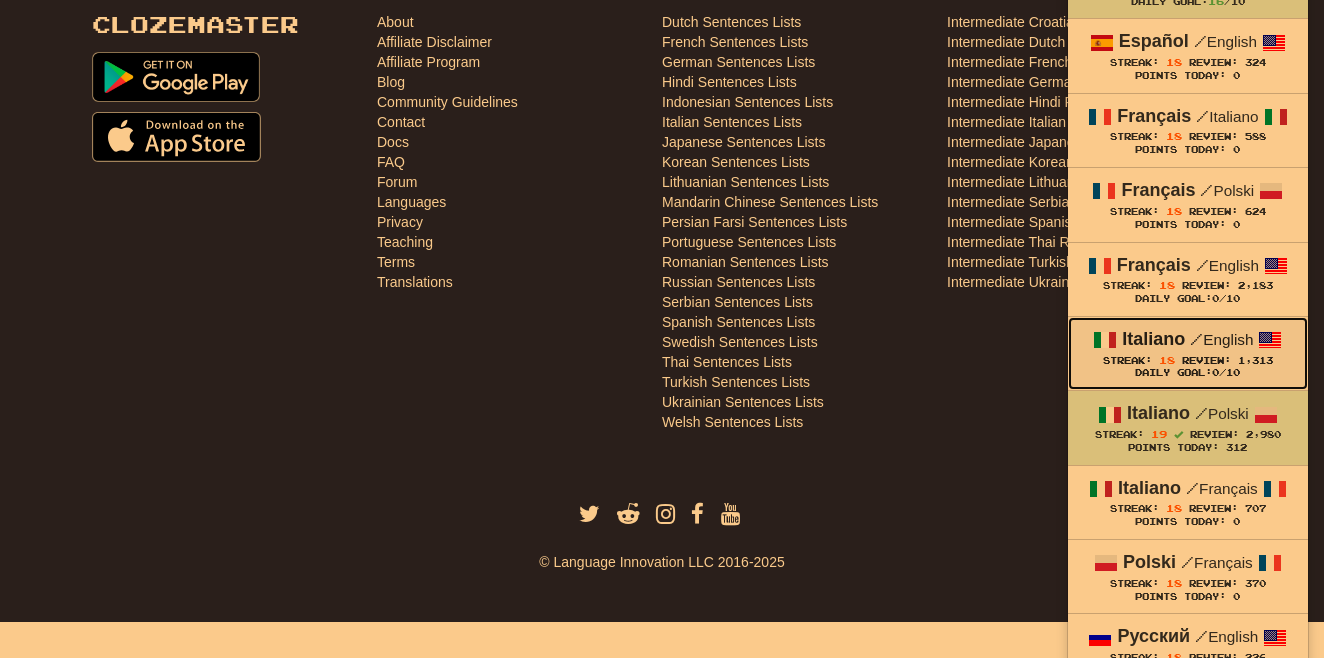 click on "Italiano
/
English" at bounding box center [1188, 340] 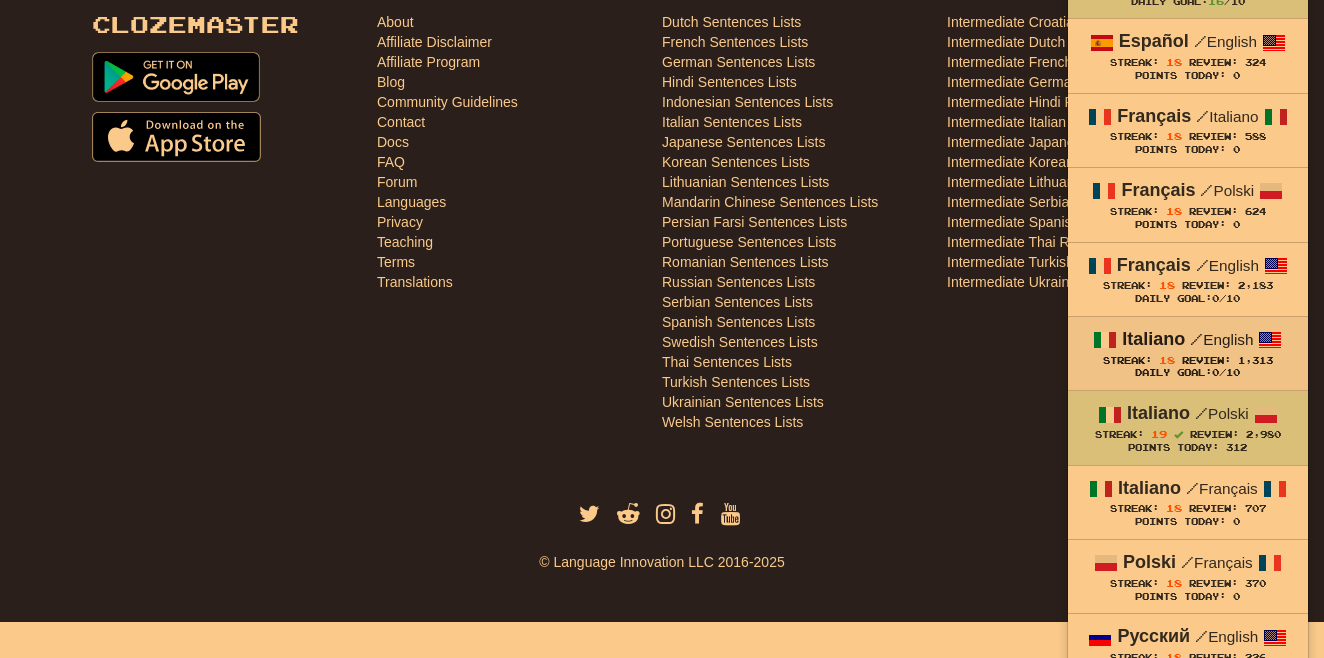 scroll, scrollTop: 710, scrollLeft: 0, axis: vertical 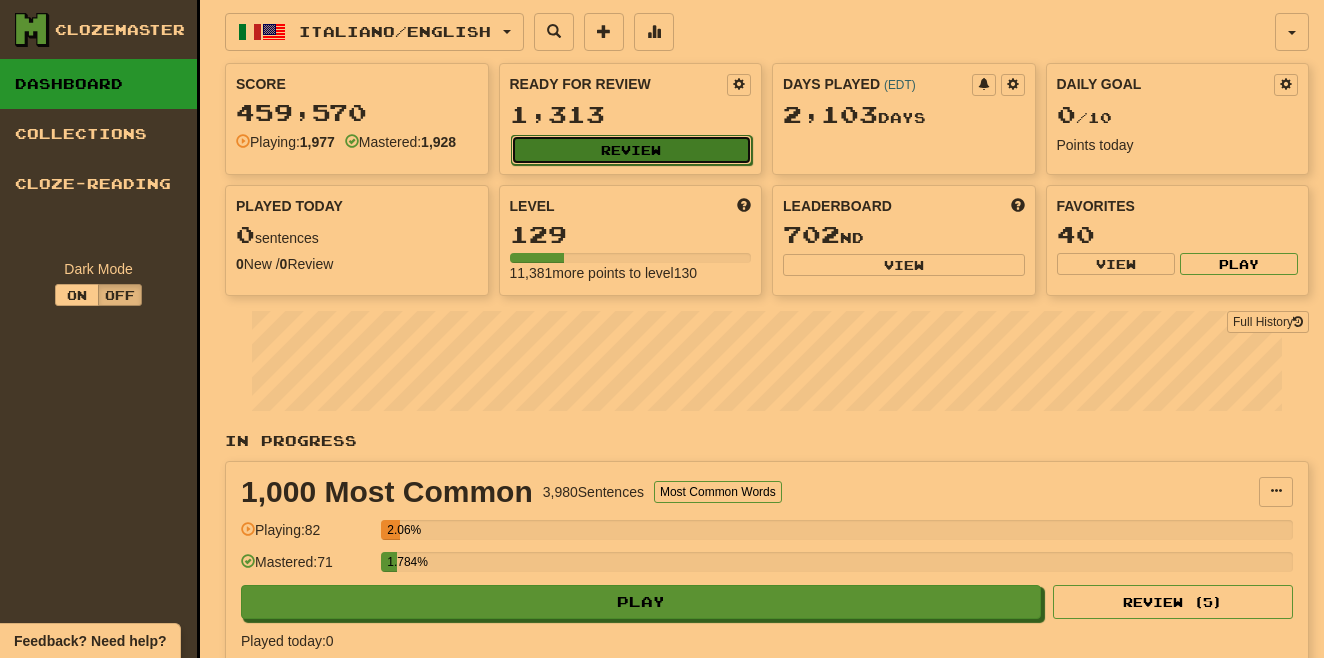click on "Review" at bounding box center [632, 150] 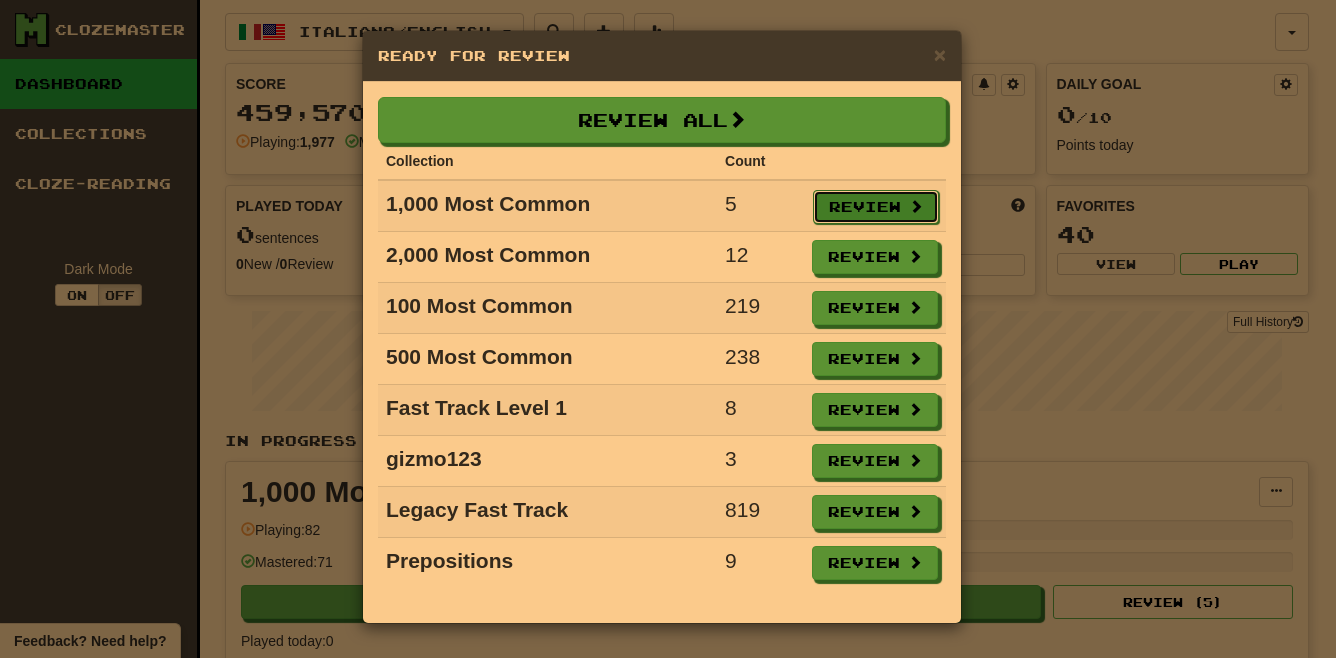click on "Review" at bounding box center (876, 207) 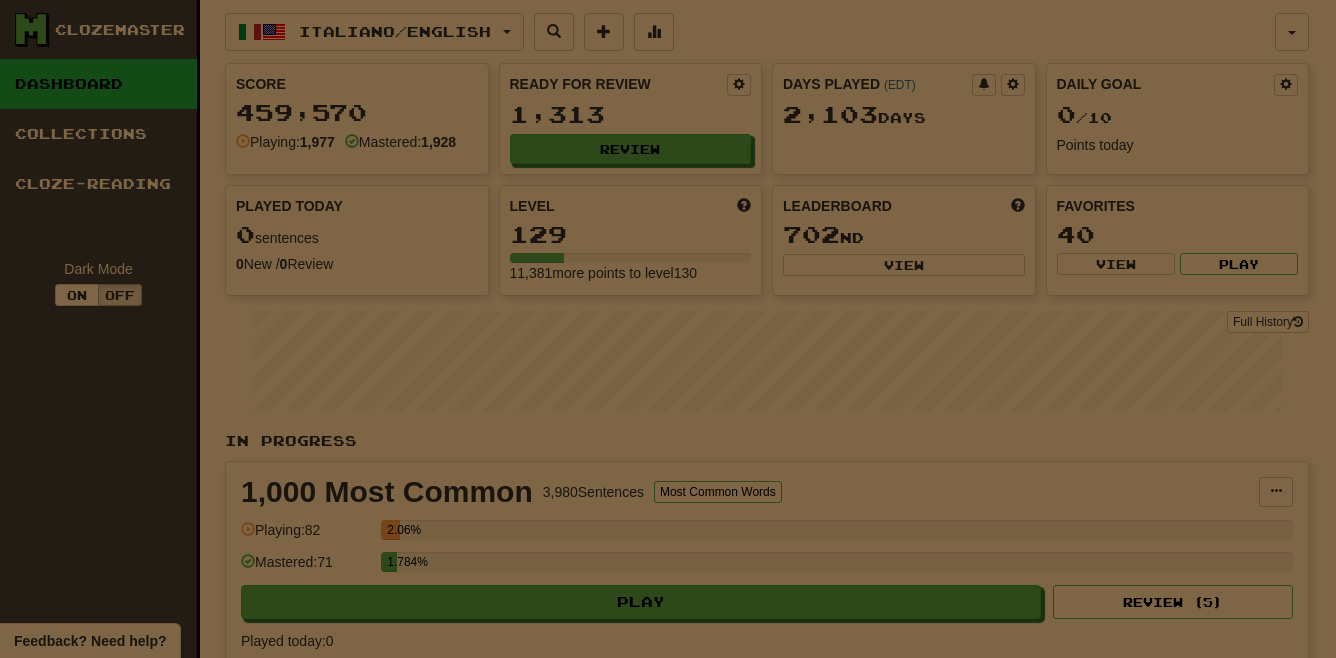 select on "**" 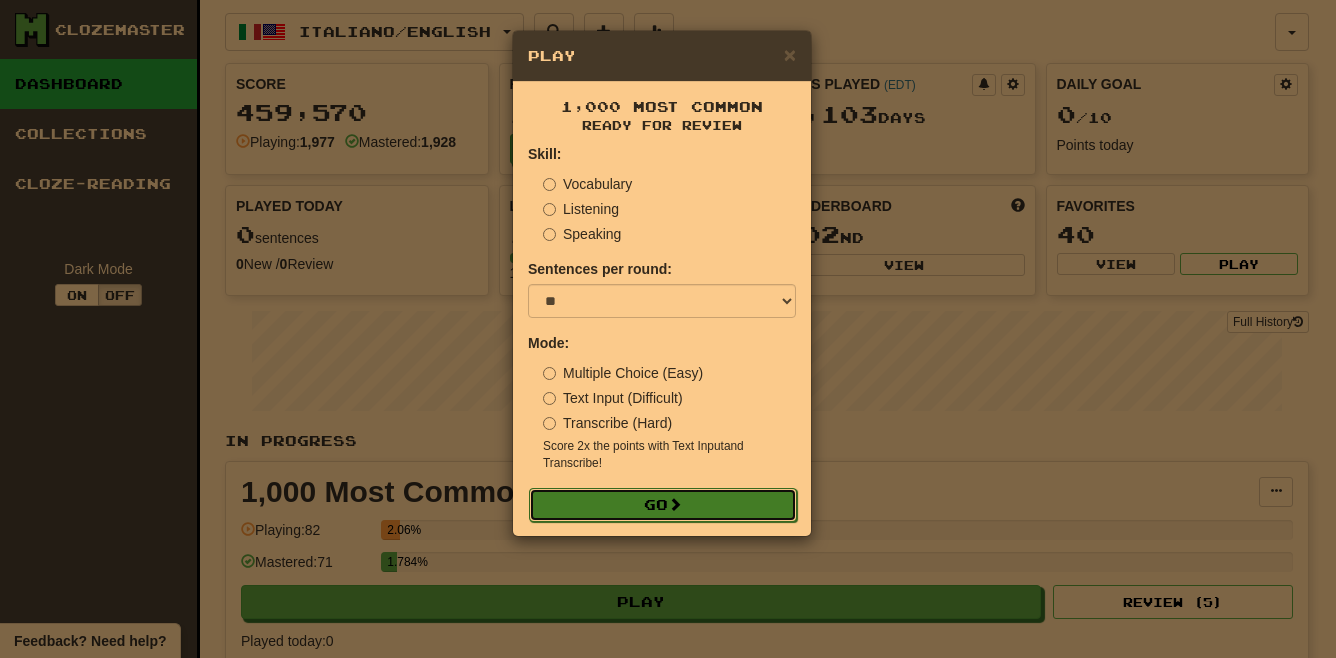 click at bounding box center (675, 504) 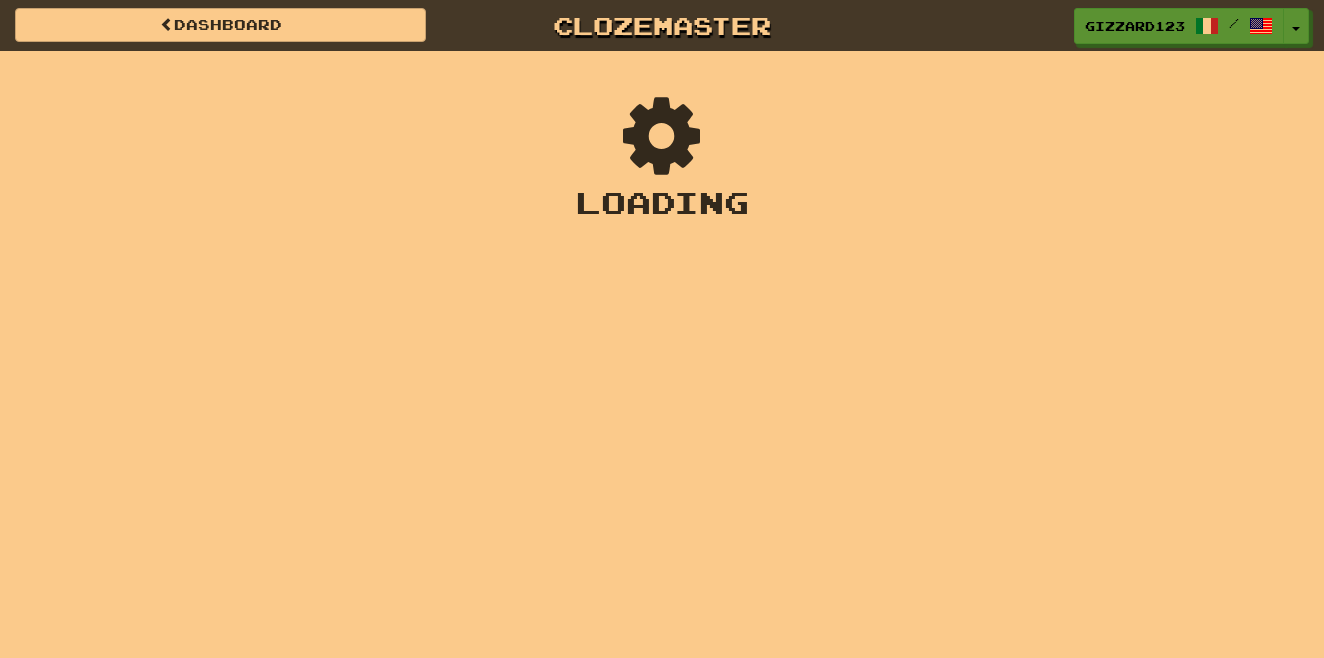 scroll, scrollTop: 0, scrollLeft: 0, axis: both 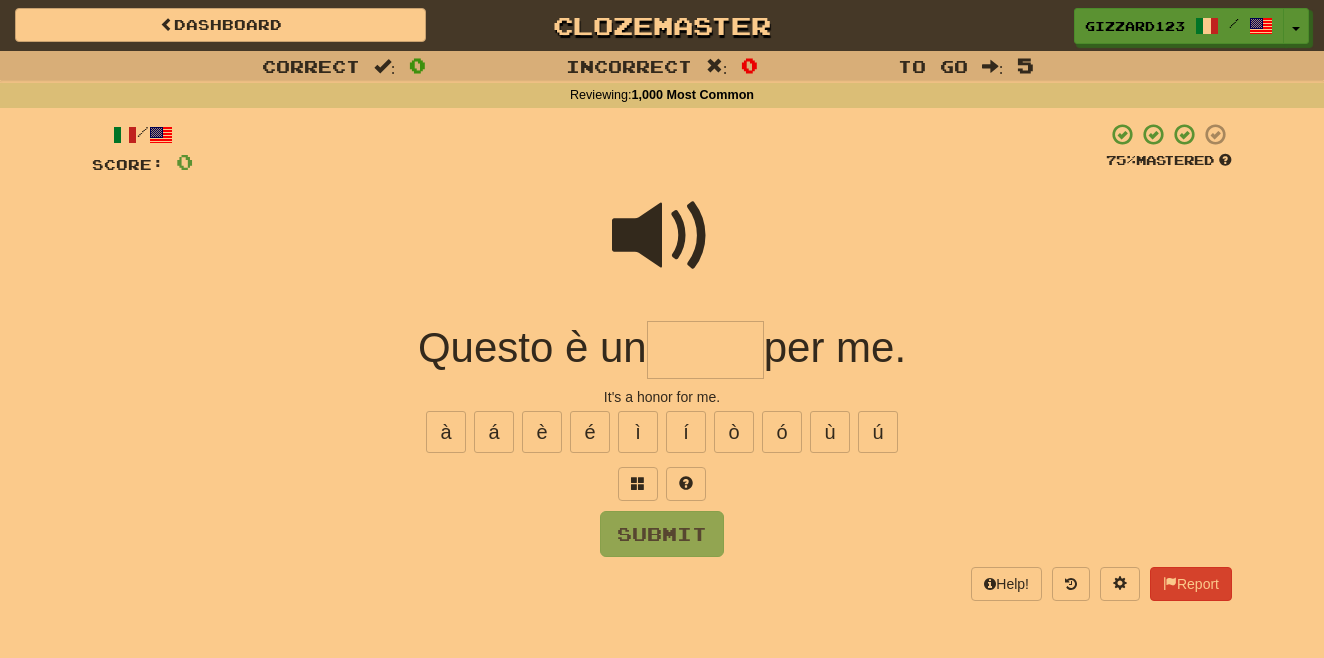 click at bounding box center [705, 350] 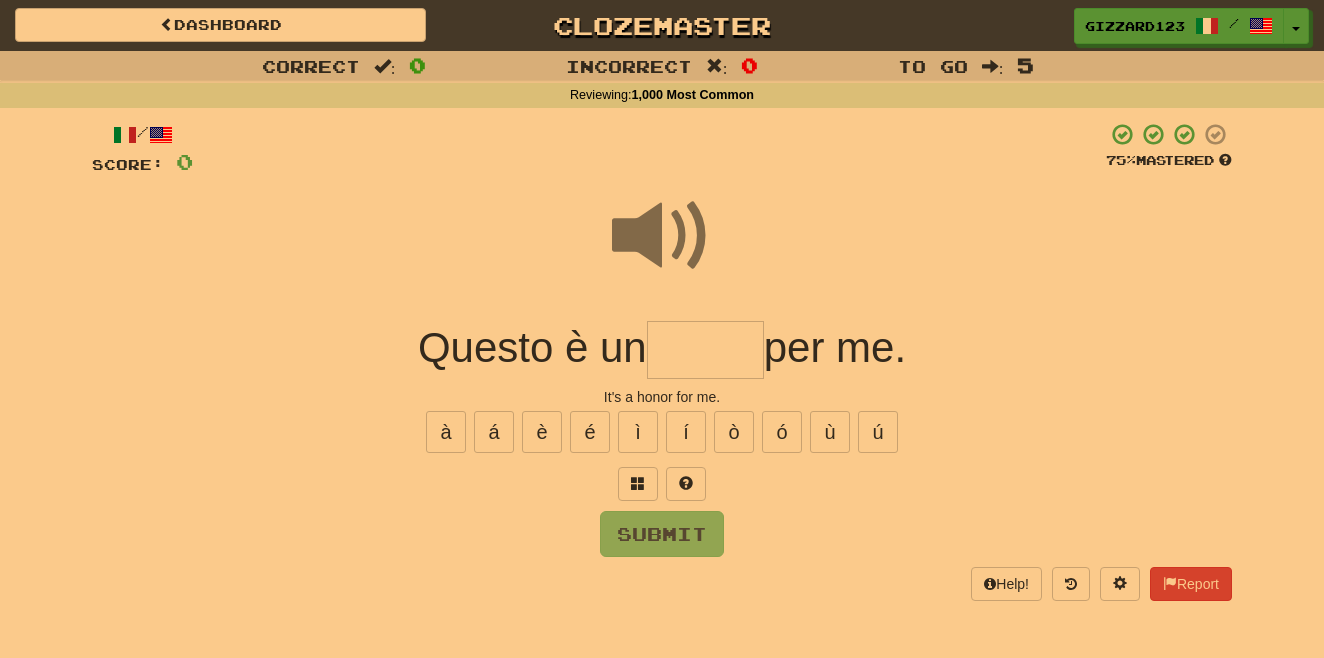 click at bounding box center [705, 350] 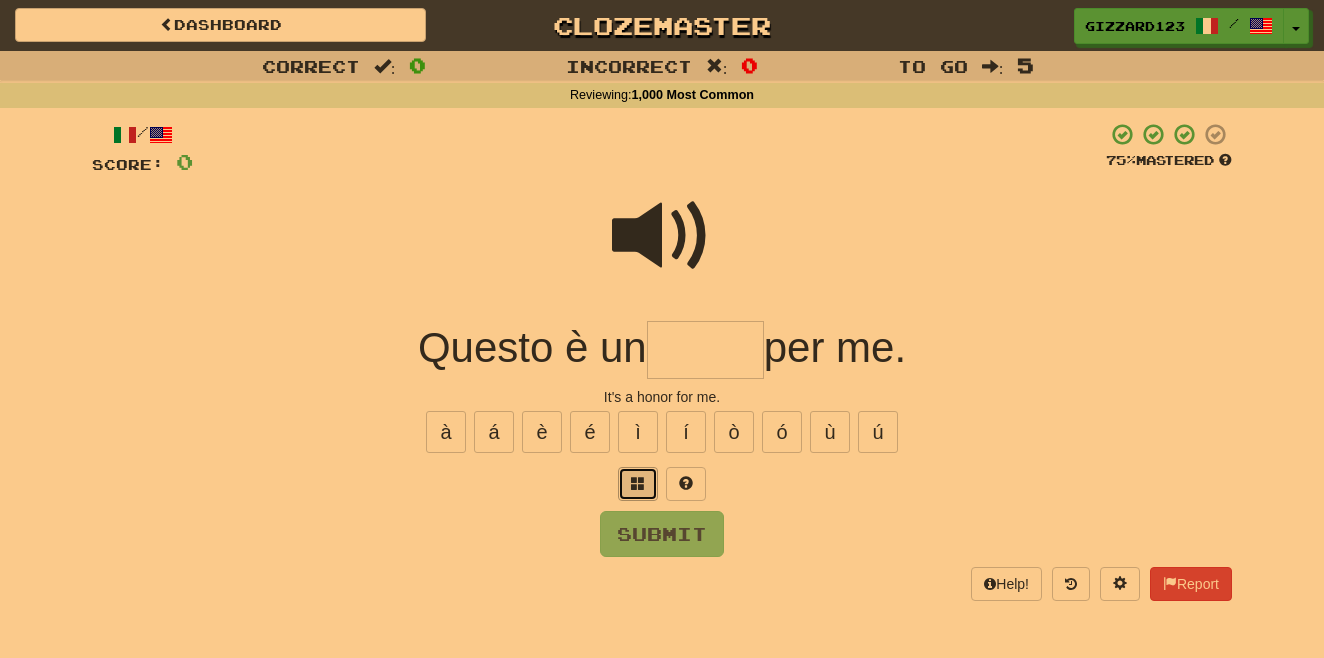 click at bounding box center [638, 483] 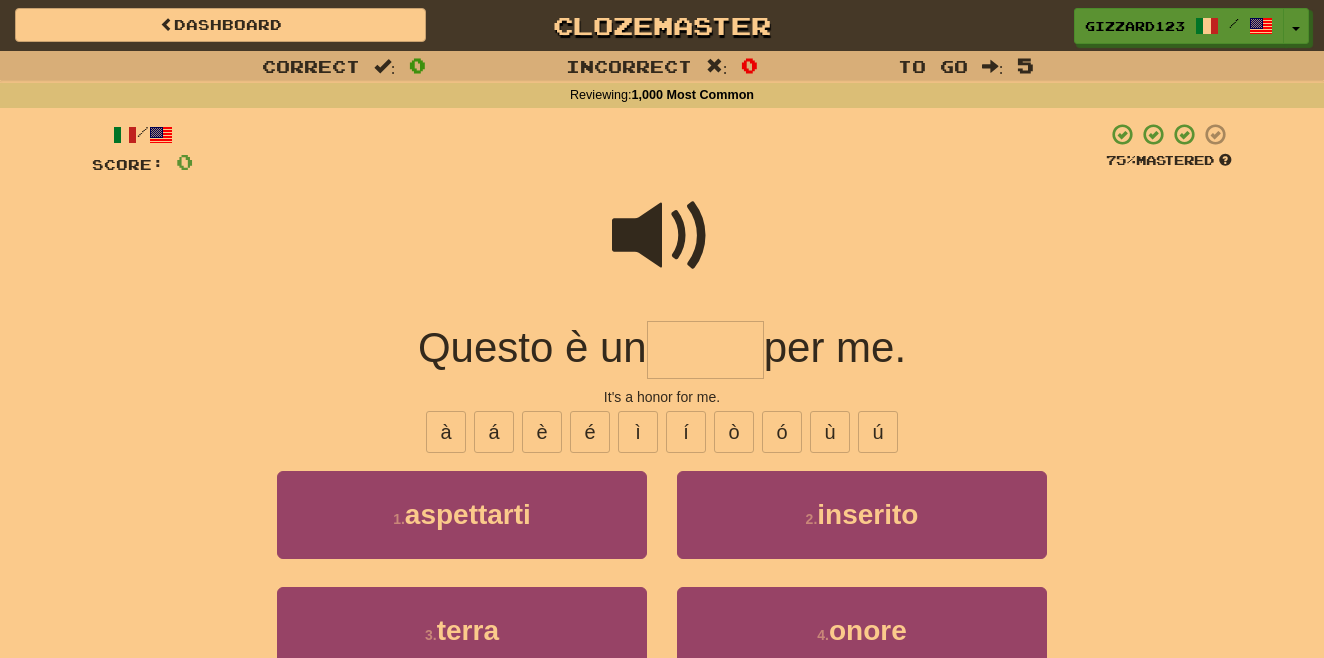 click at bounding box center (662, 236) 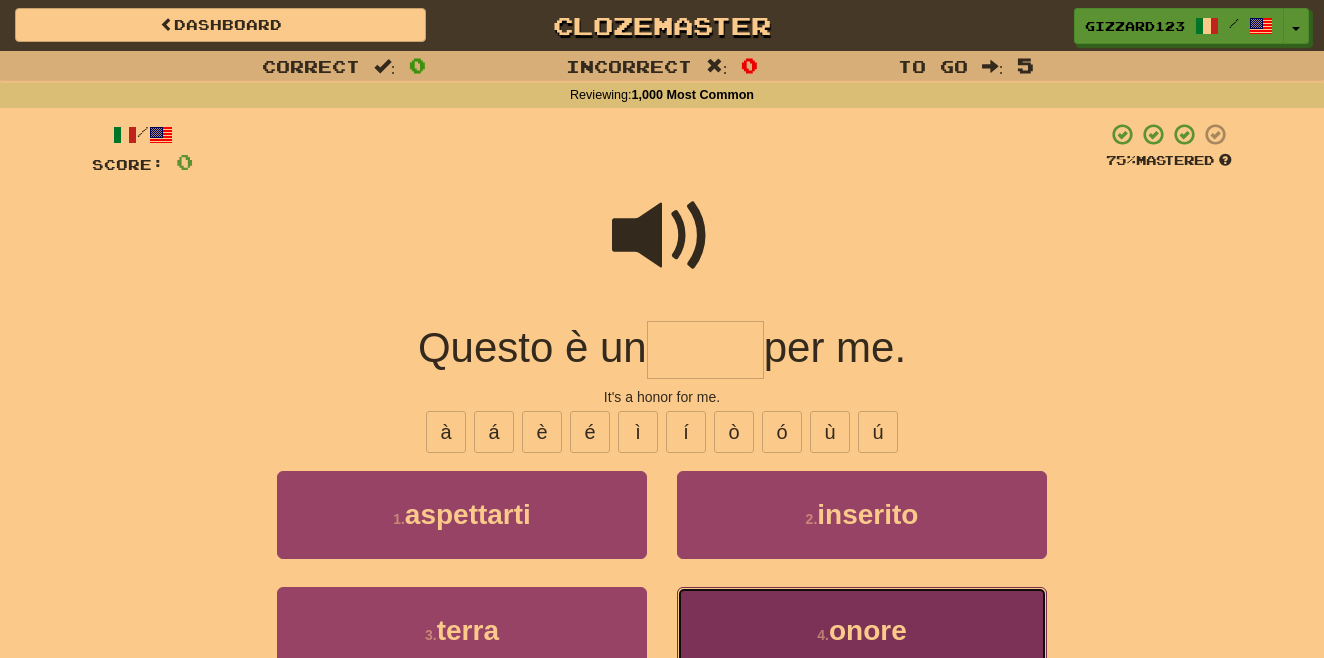 click on "4 .  onore" at bounding box center (862, 630) 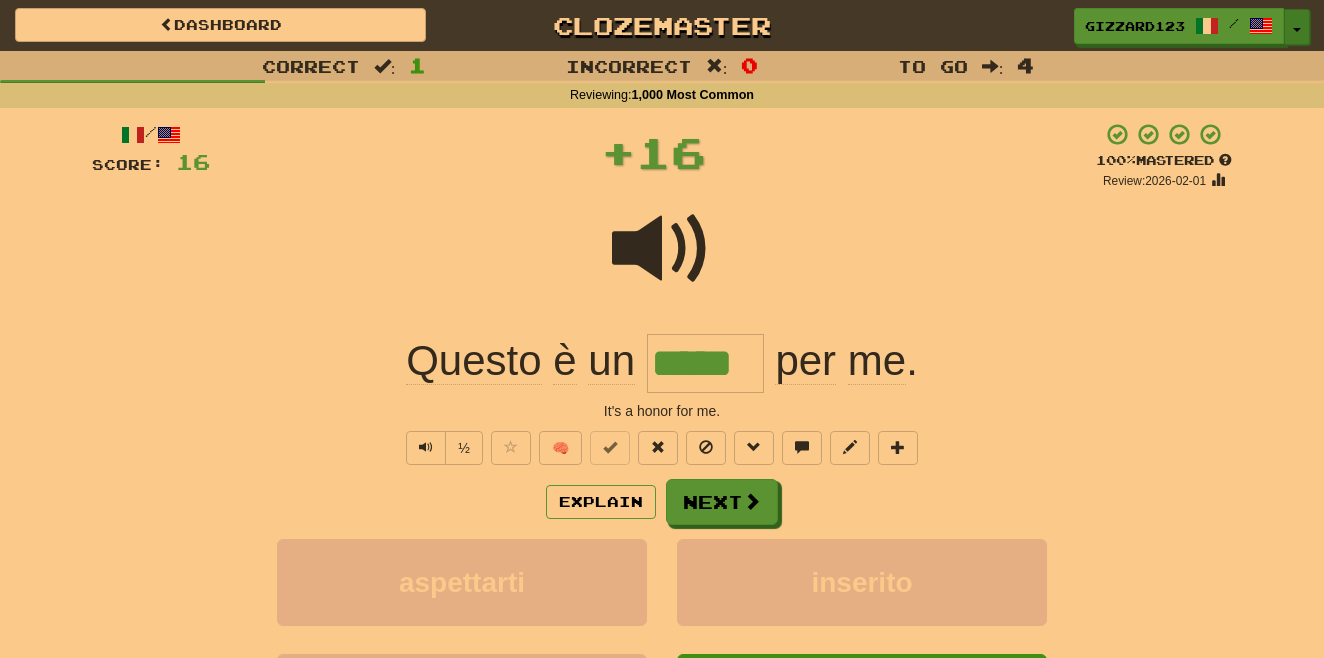click on "Toggle Dropdown" at bounding box center [1297, 27] 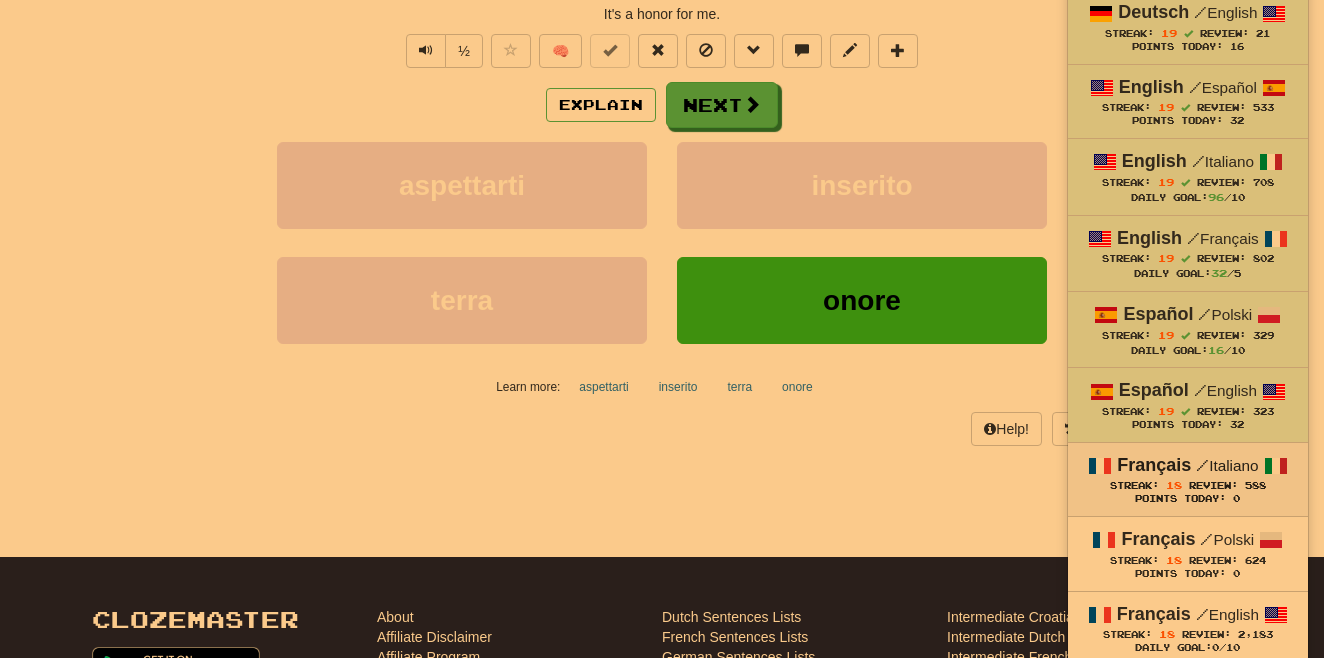 scroll, scrollTop: 426, scrollLeft: 0, axis: vertical 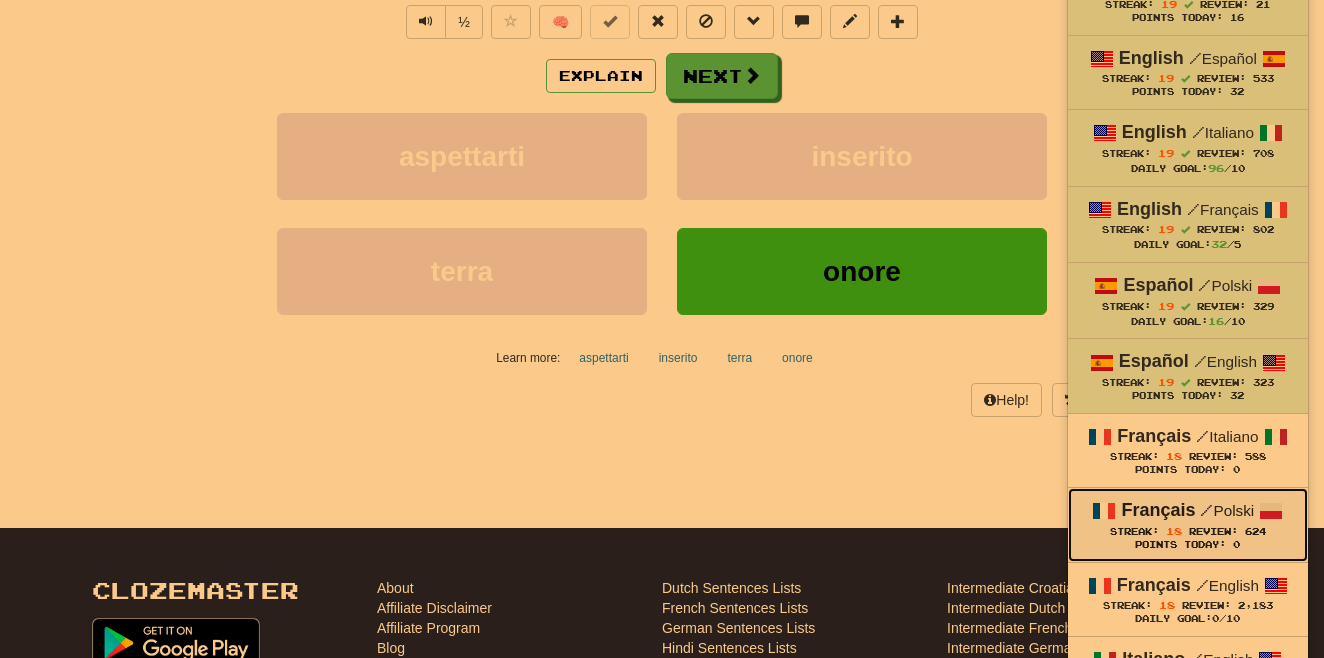 click on "18" at bounding box center [1174, 531] 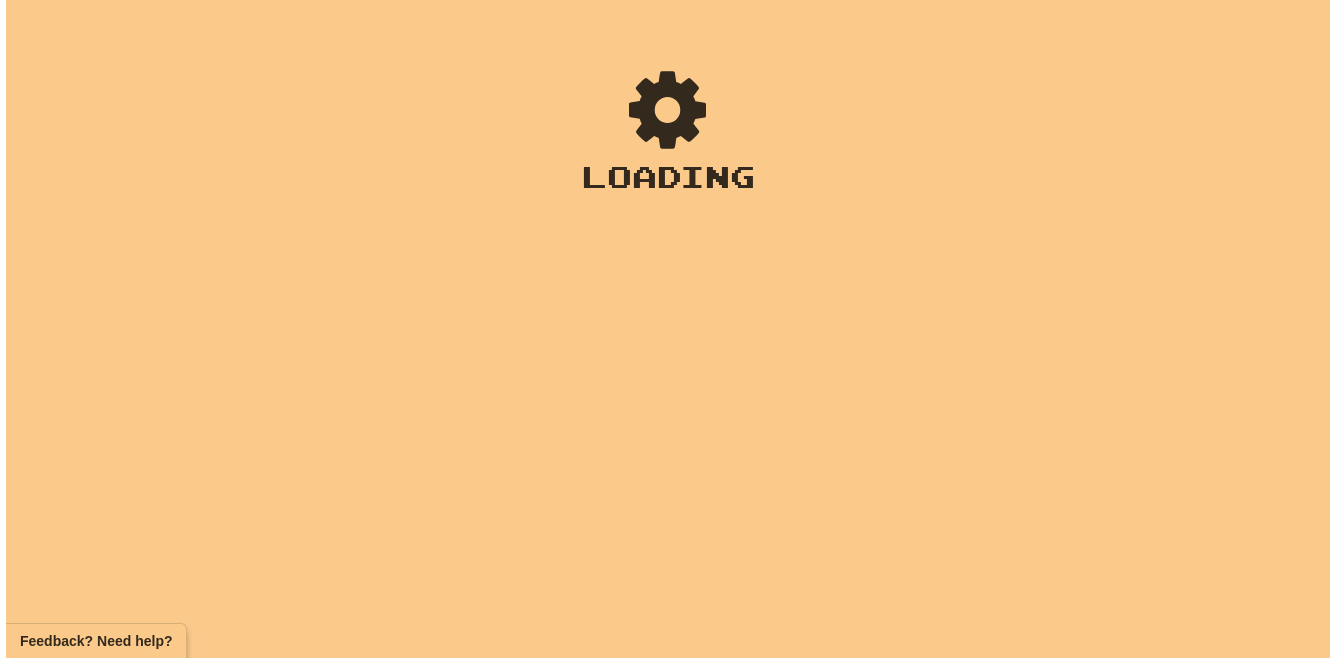 scroll, scrollTop: 0, scrollLeft: 0, axis: both 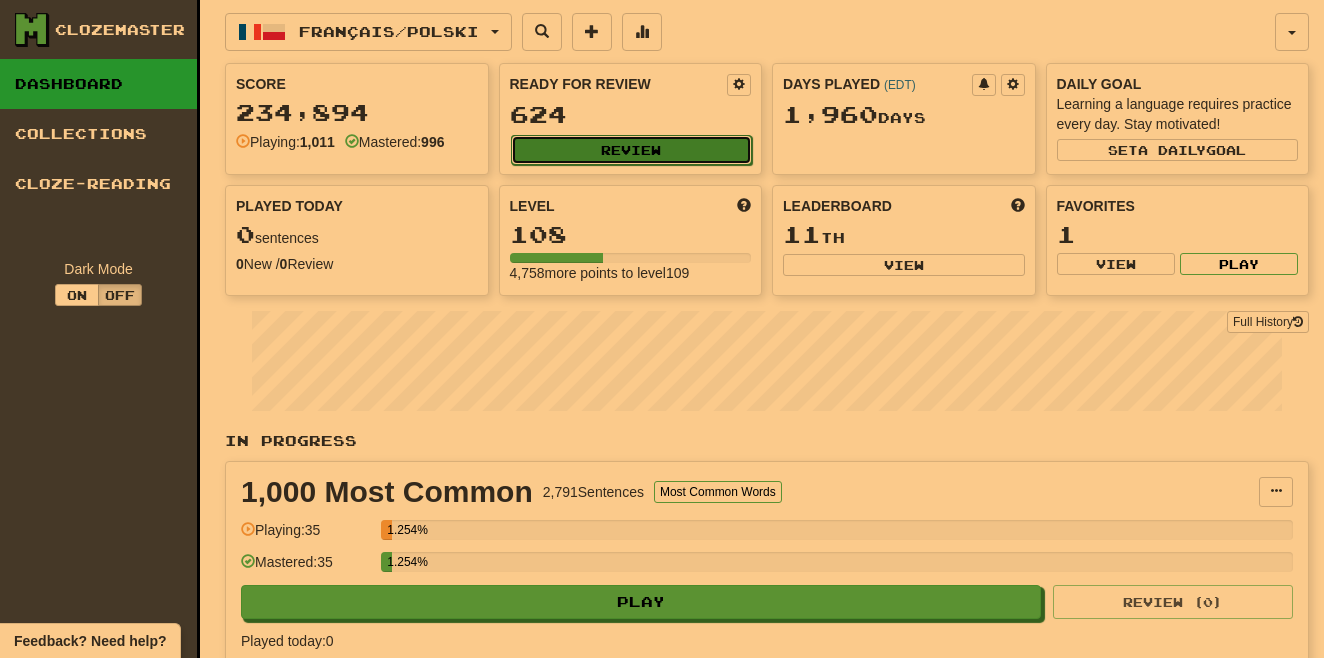click on "Review" at bounding box center [632, 150] 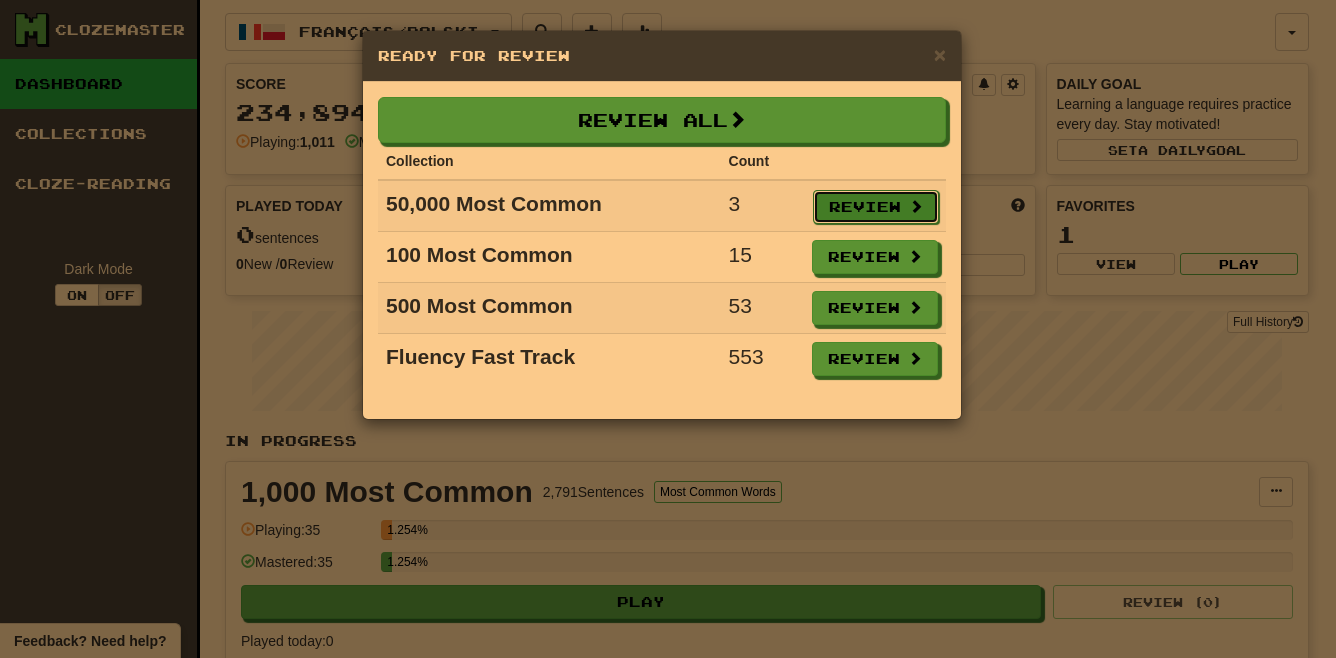 click on "Review" at bounding box center [876, 207] 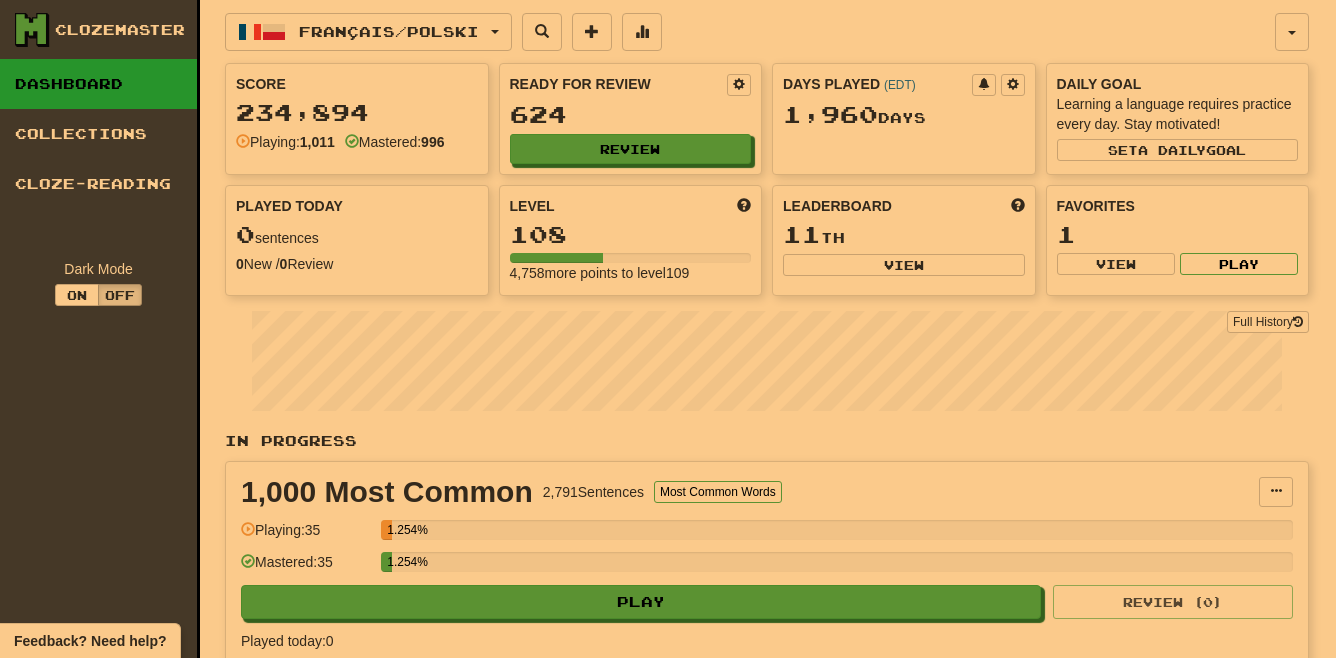 select on "**" 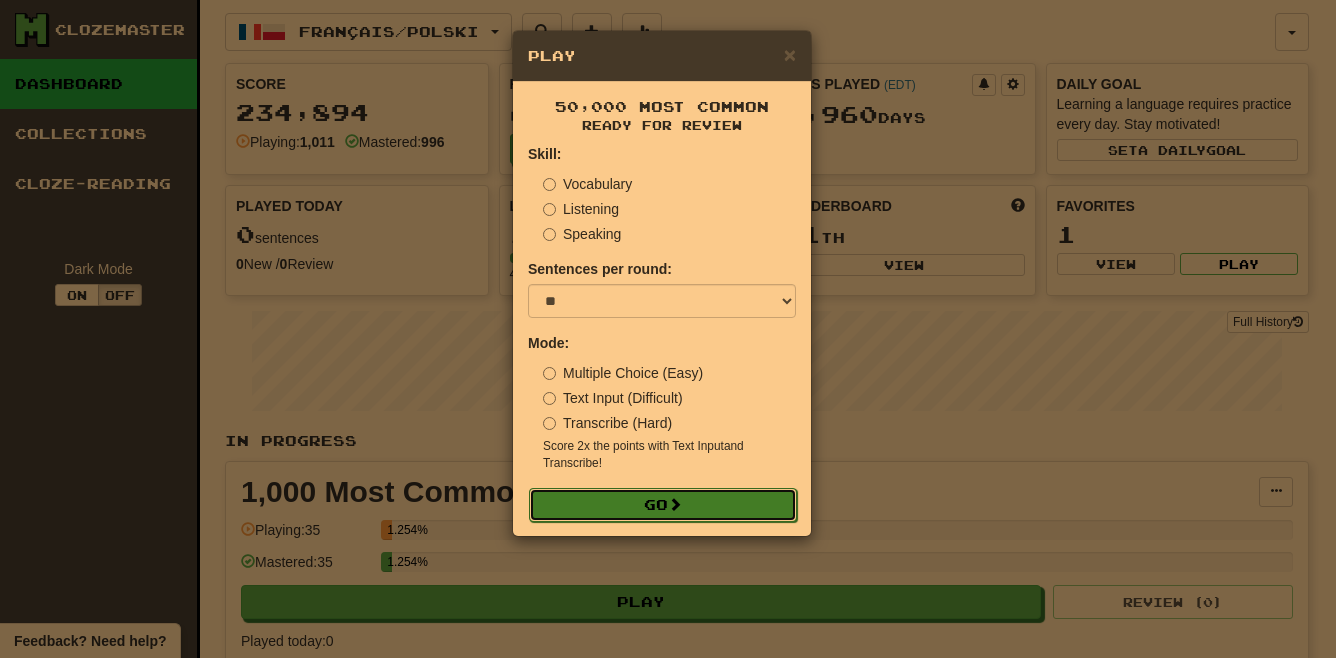 click on "Go" at bounding box center (663, 505) 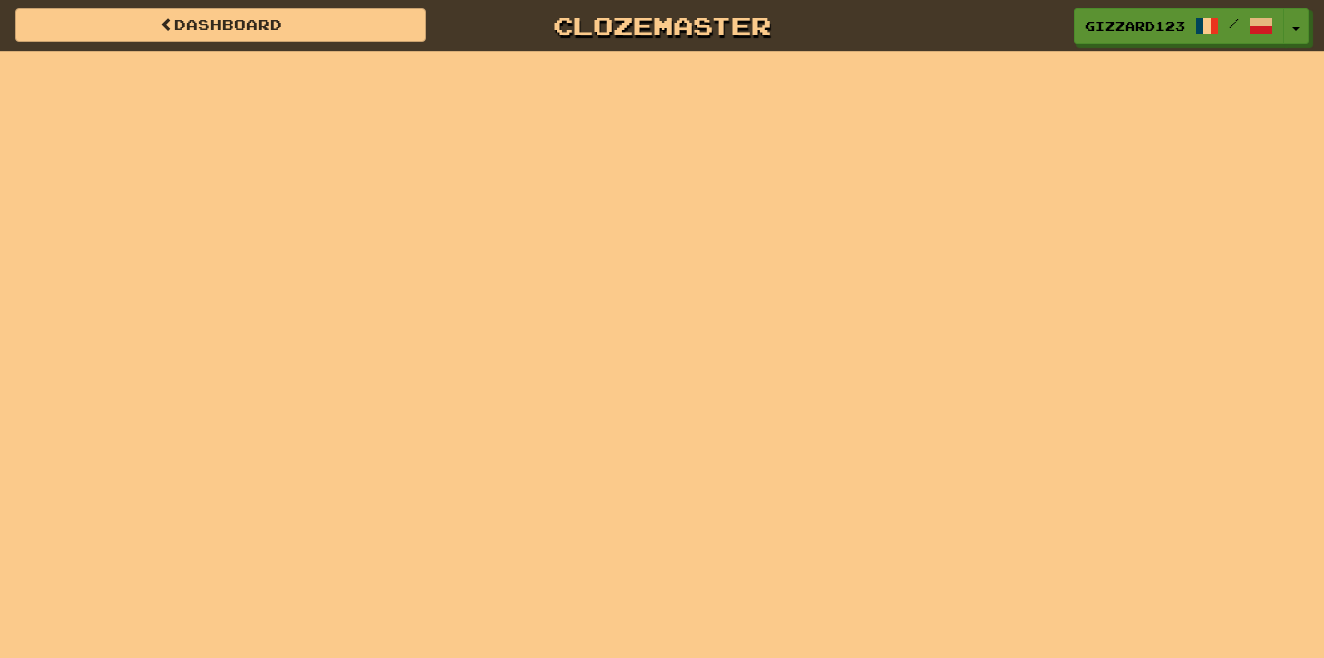 scroll, scrollTop: 0, scrollLeft: 0, axis: both 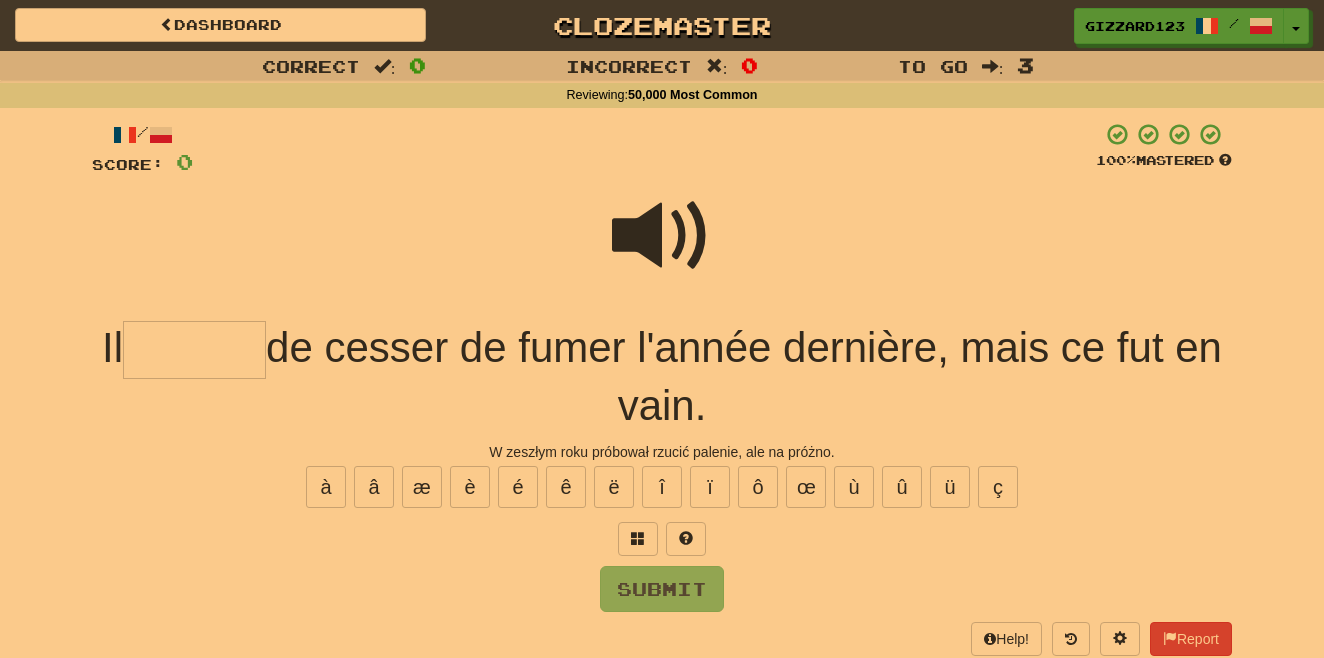 click at bounding box center [662, 236] 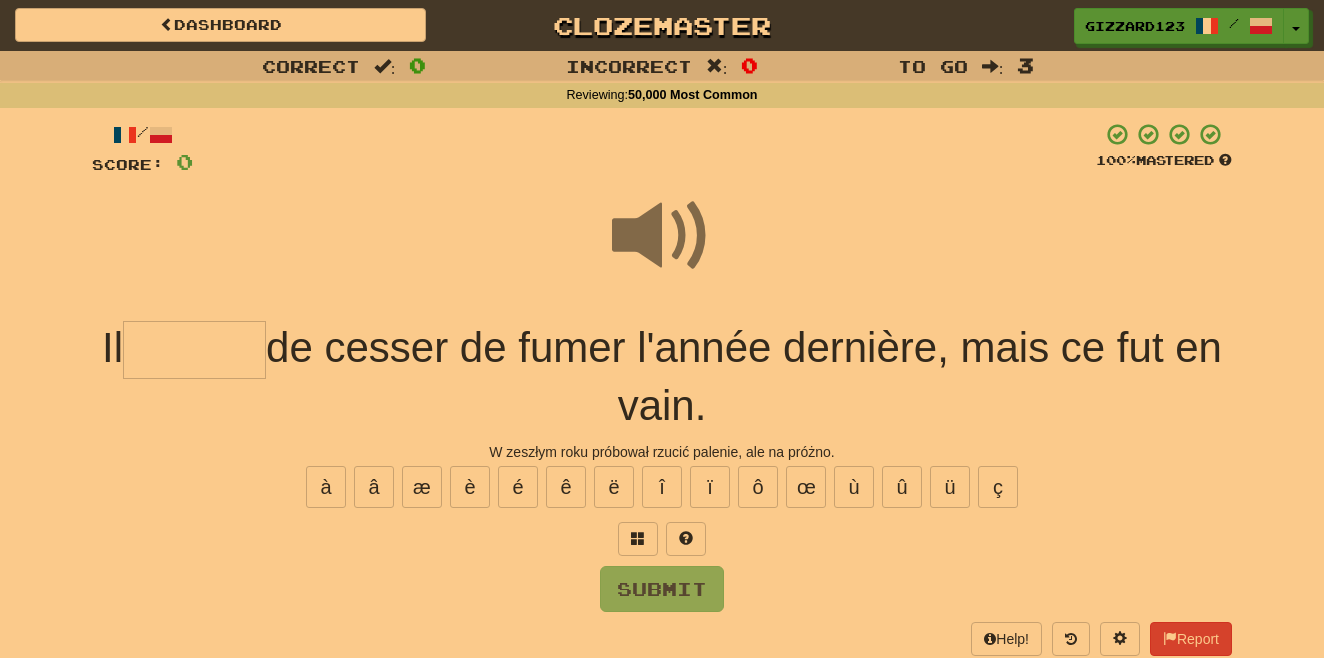 click at bounding box center (194, 350) 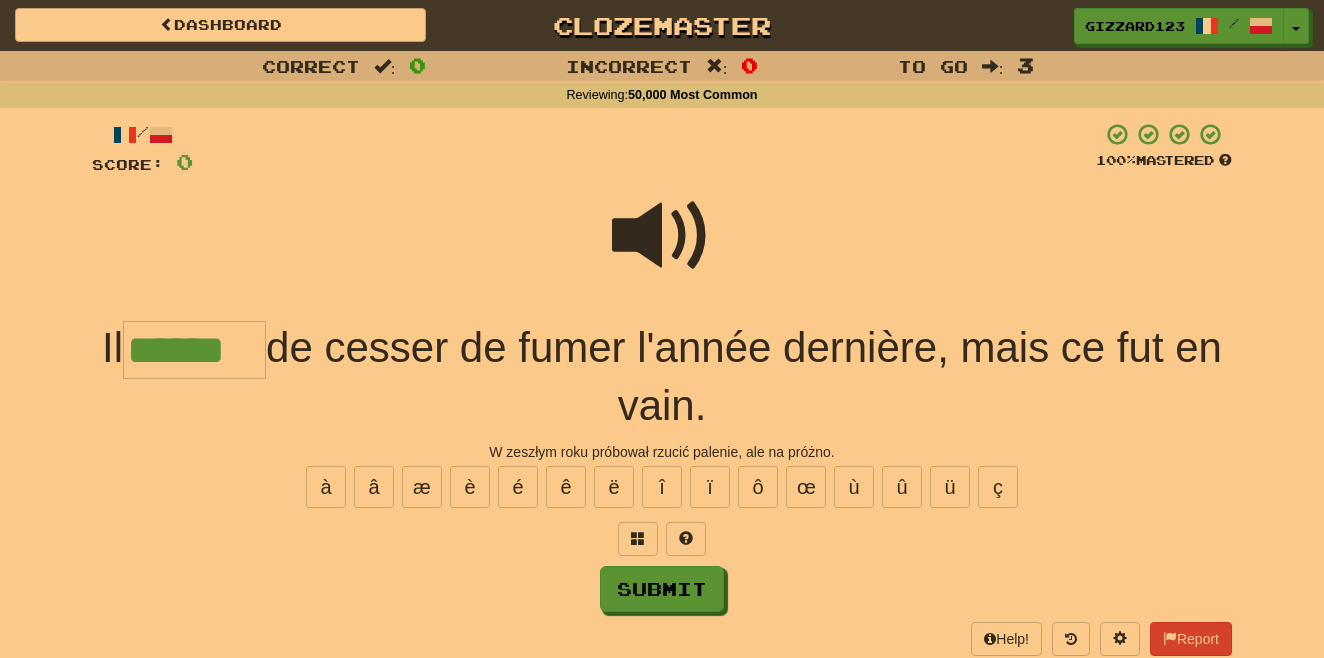 type on "******" 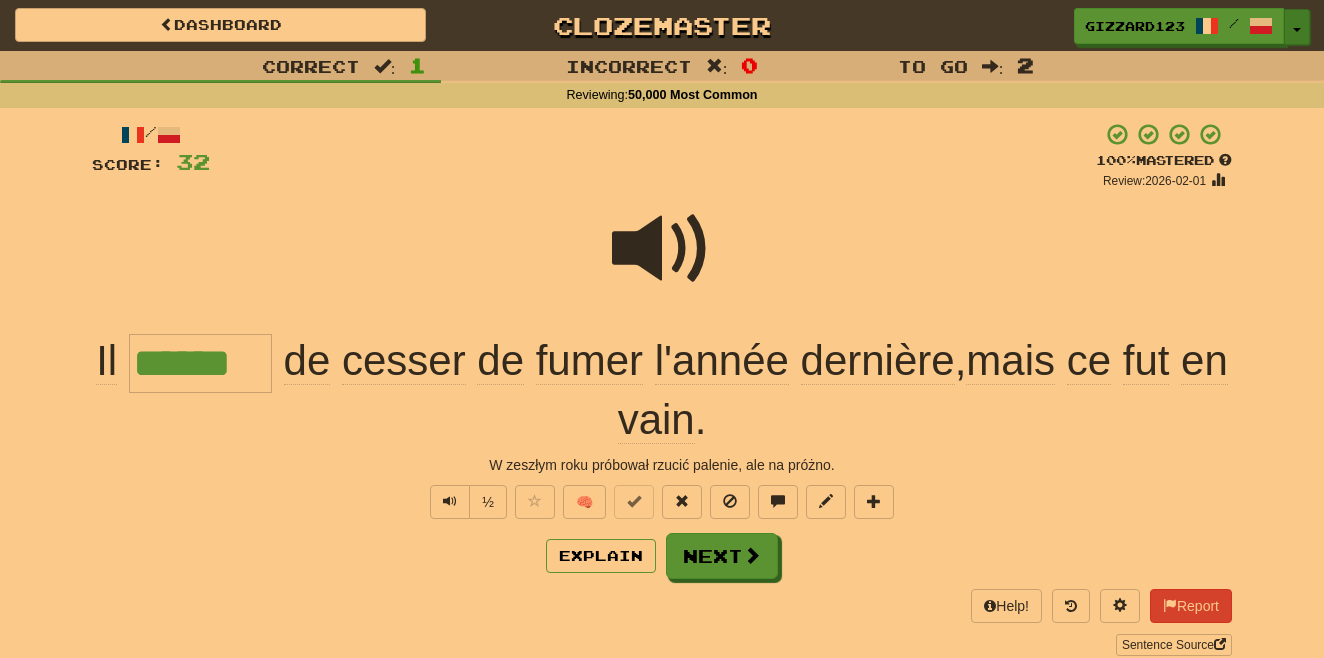 click on "Toggle Dropdown" at bounding box center [1297, 27] 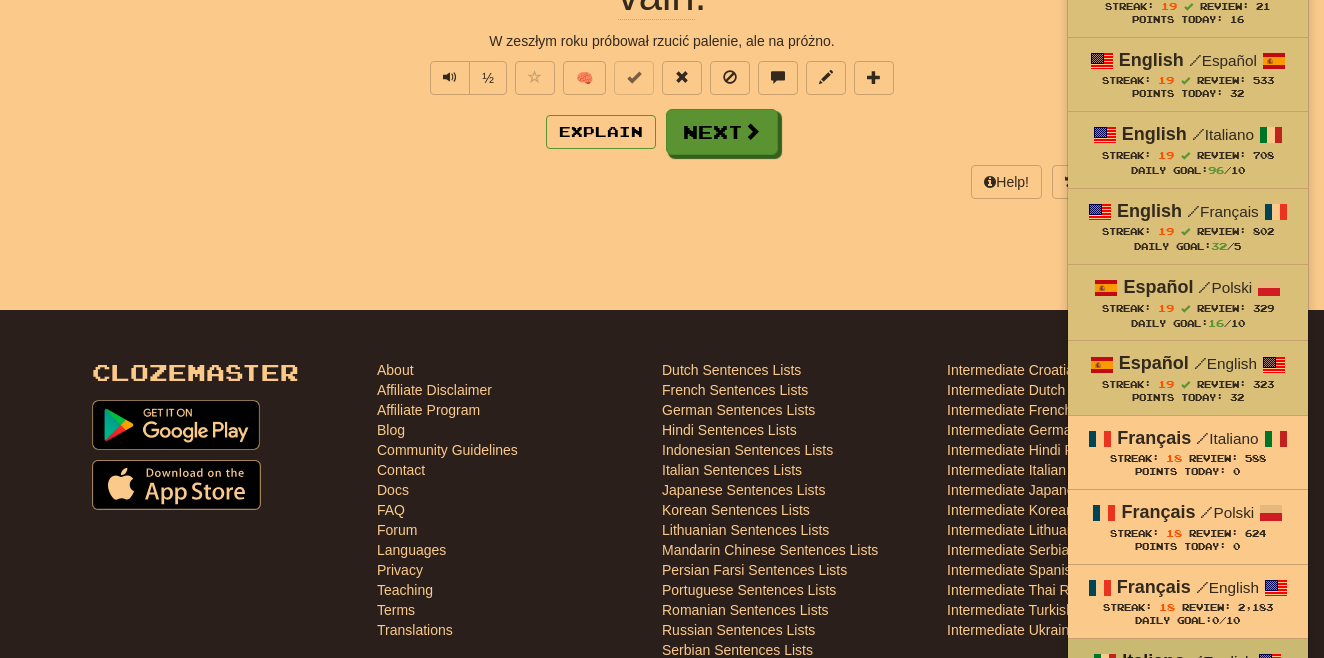 scroll, scrollTop: 533, scrollLeft: 0, axis: vertical 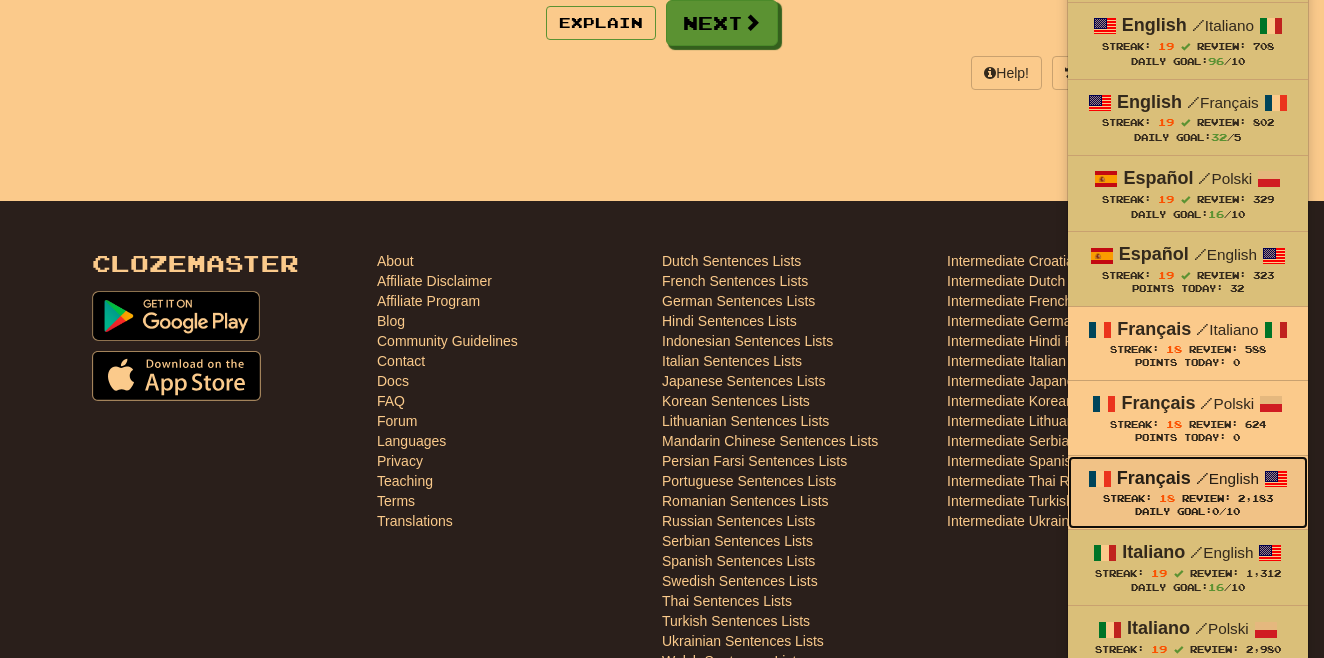 click on "Streak:
18
Review:
2,183" at bounding box center [1188, 498] 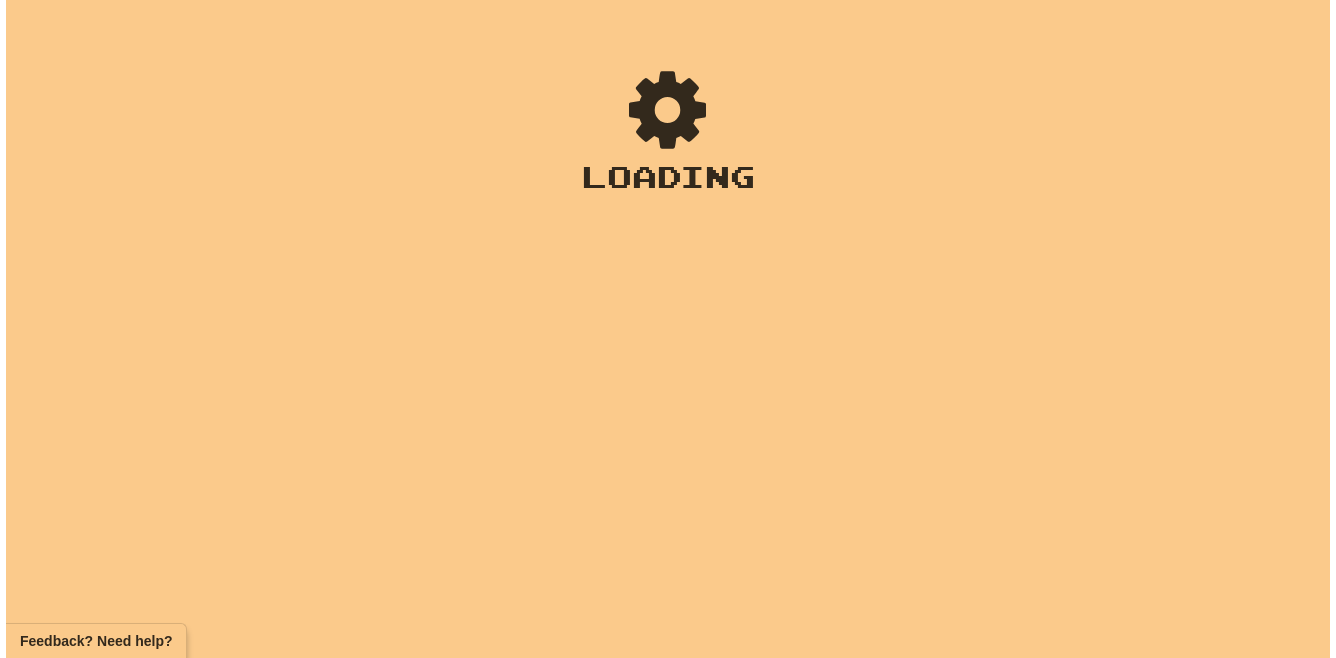 scroll, scrollTop: 0, scrollLeft: 0, axis: both 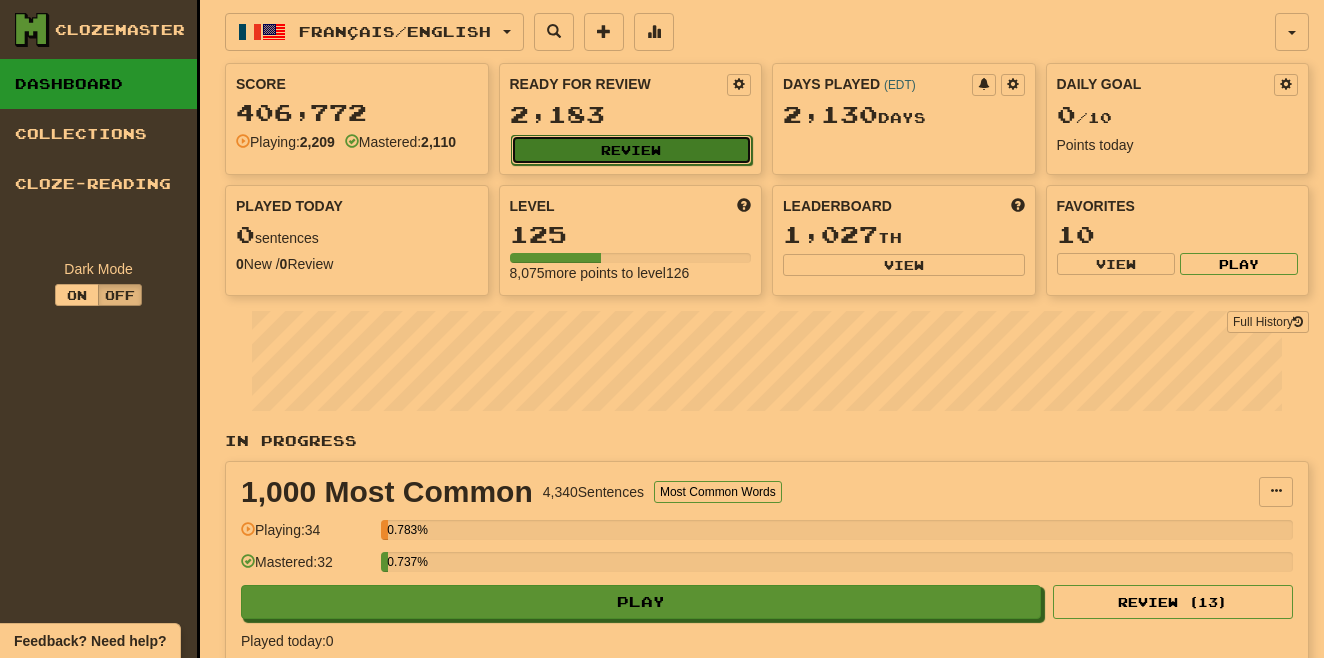 click on "Review" at bounding box center [632, 150] 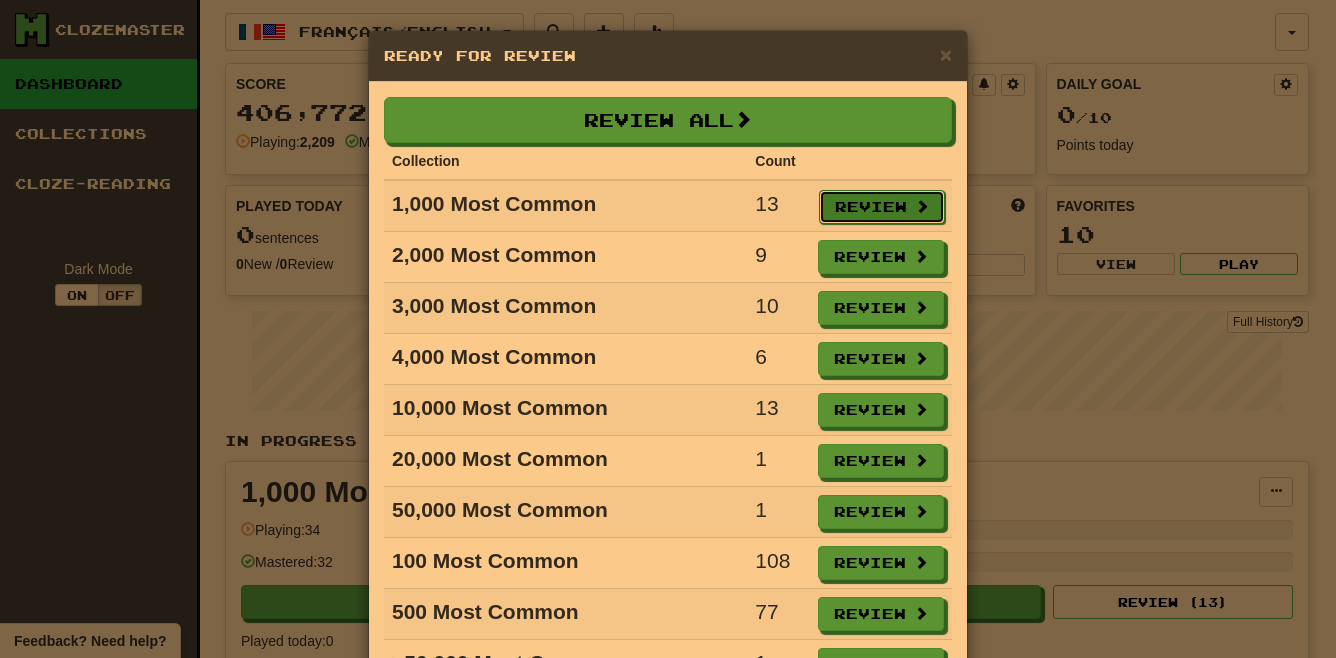 click on "Review" at bounding box center (882, 207) 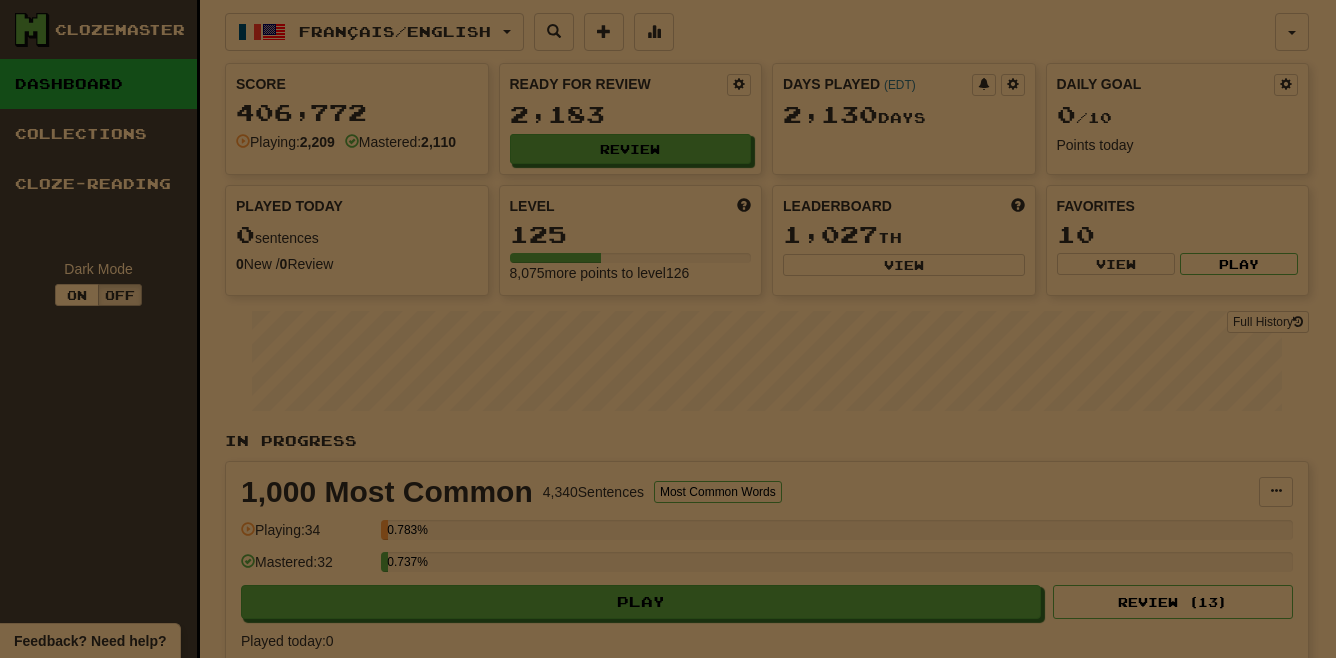 select on "**" 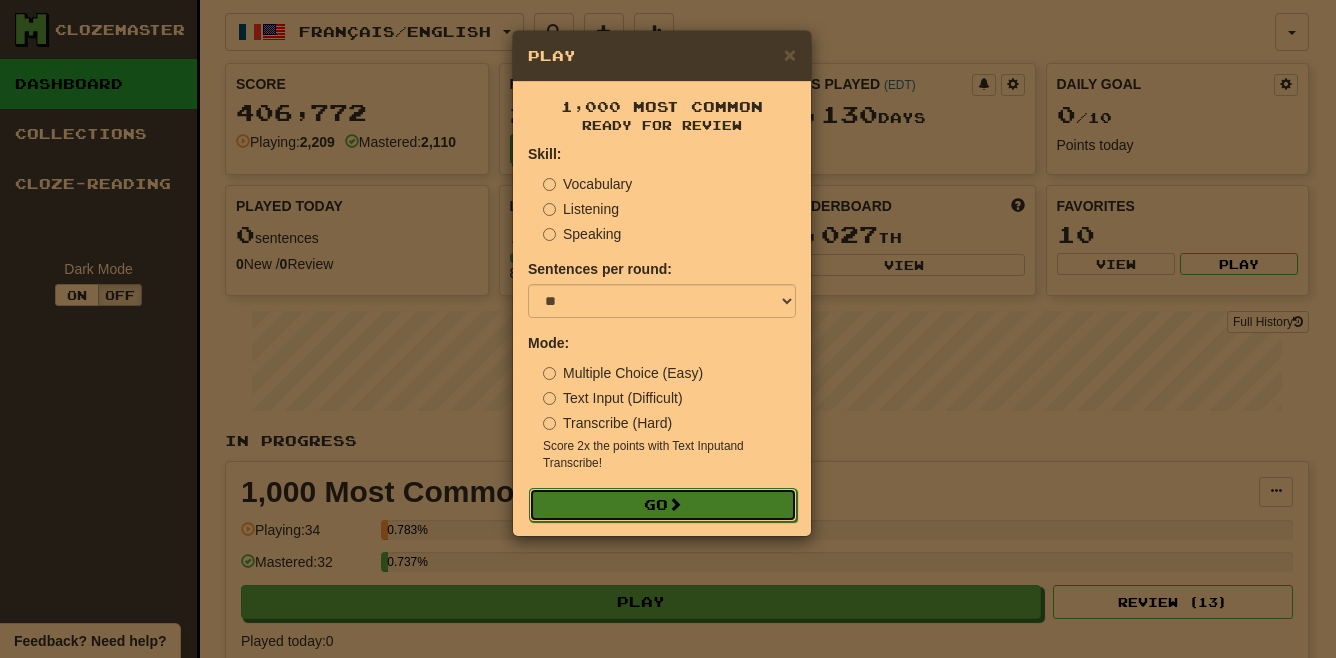 click on "Go" at bounding box center [663, 505] 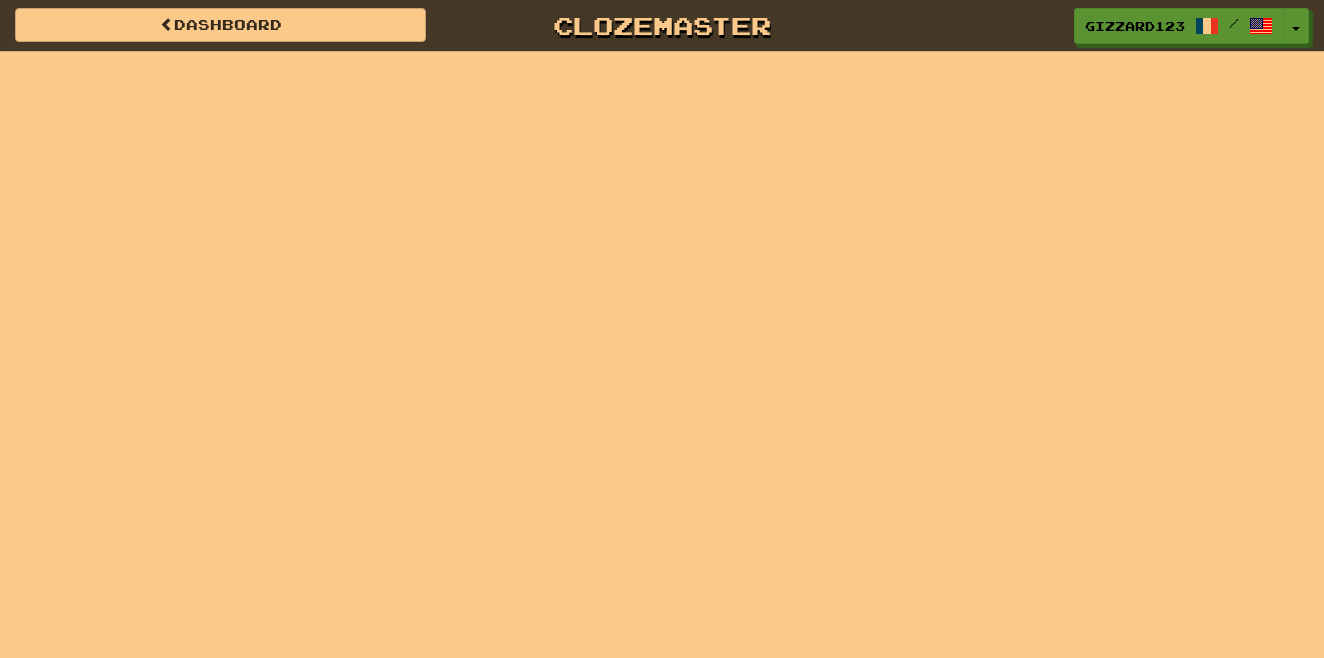 scroll, scrollTop: 0, scrollLeft: 0, axis: both 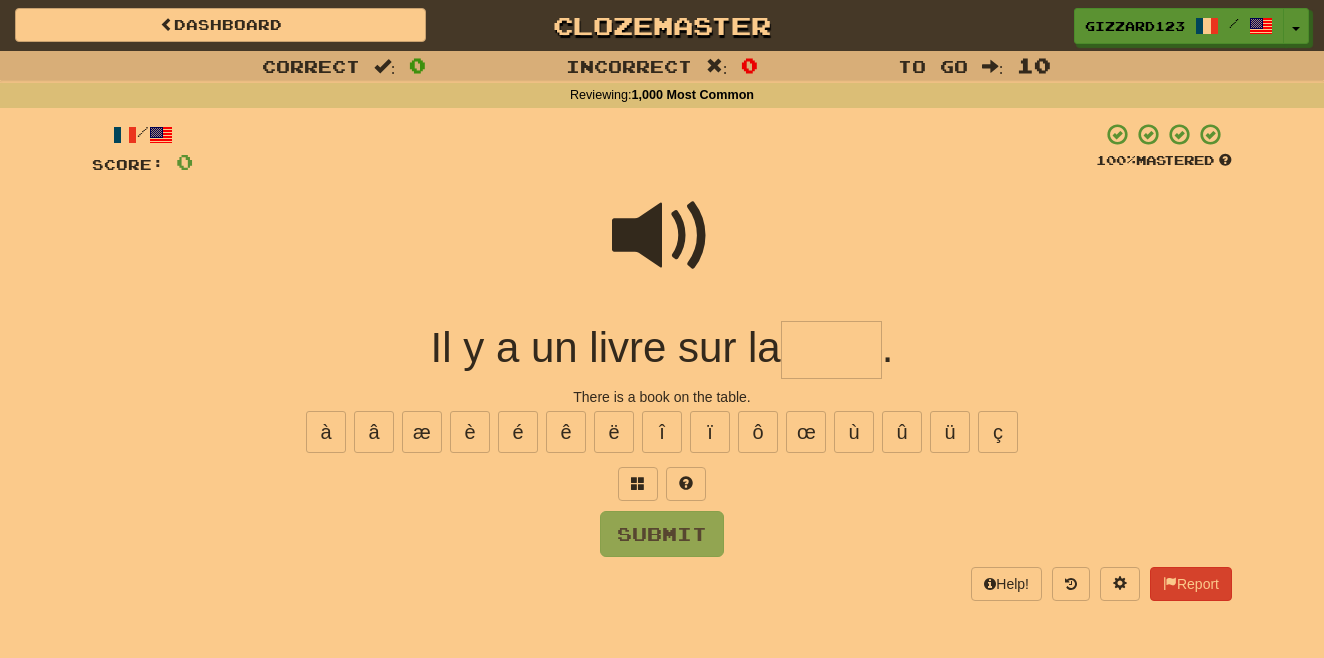 click at bounding box center (831, 350) 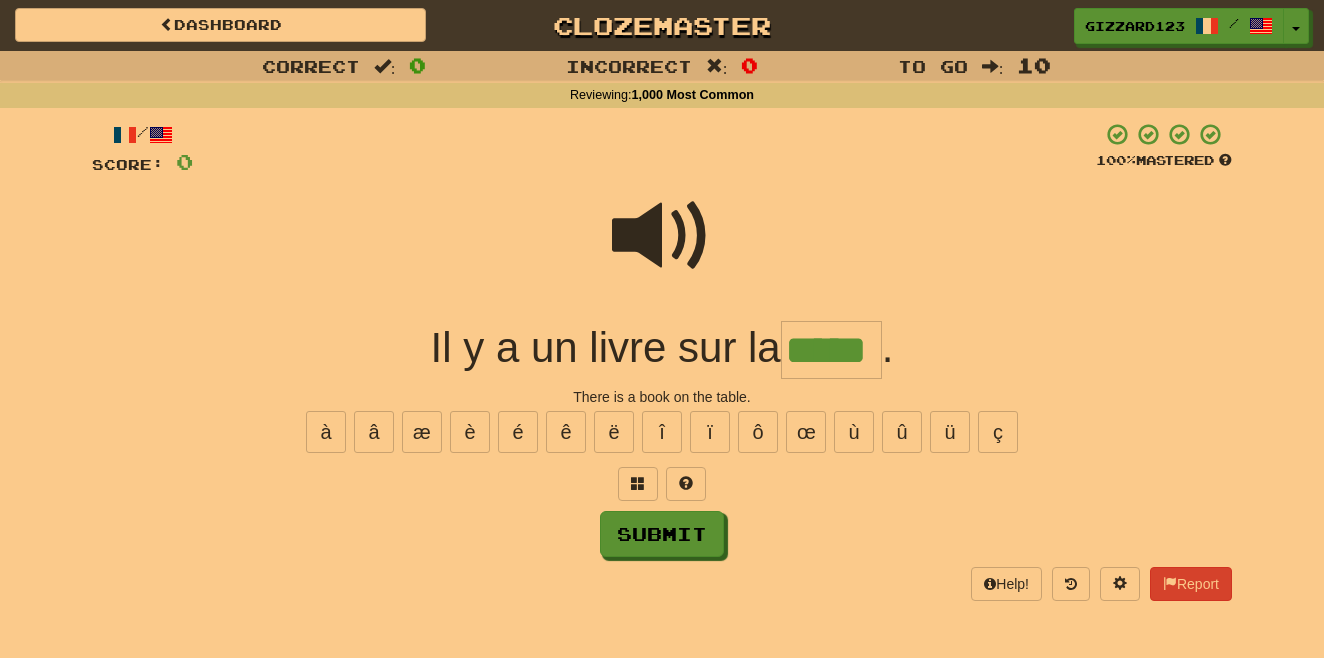 type on "*****" 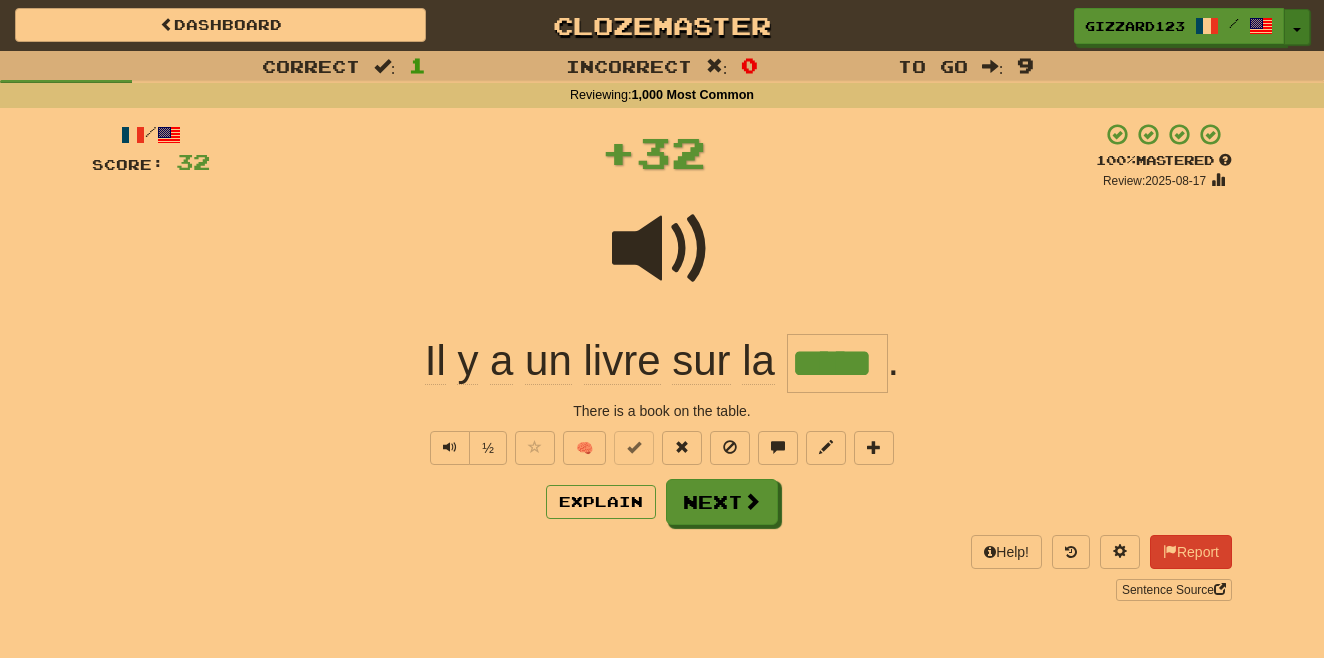 drag, startPoint x: 1295, startPoint y: 32, endPoint x: 1320, endPoint y: 127, distance: 98.23441 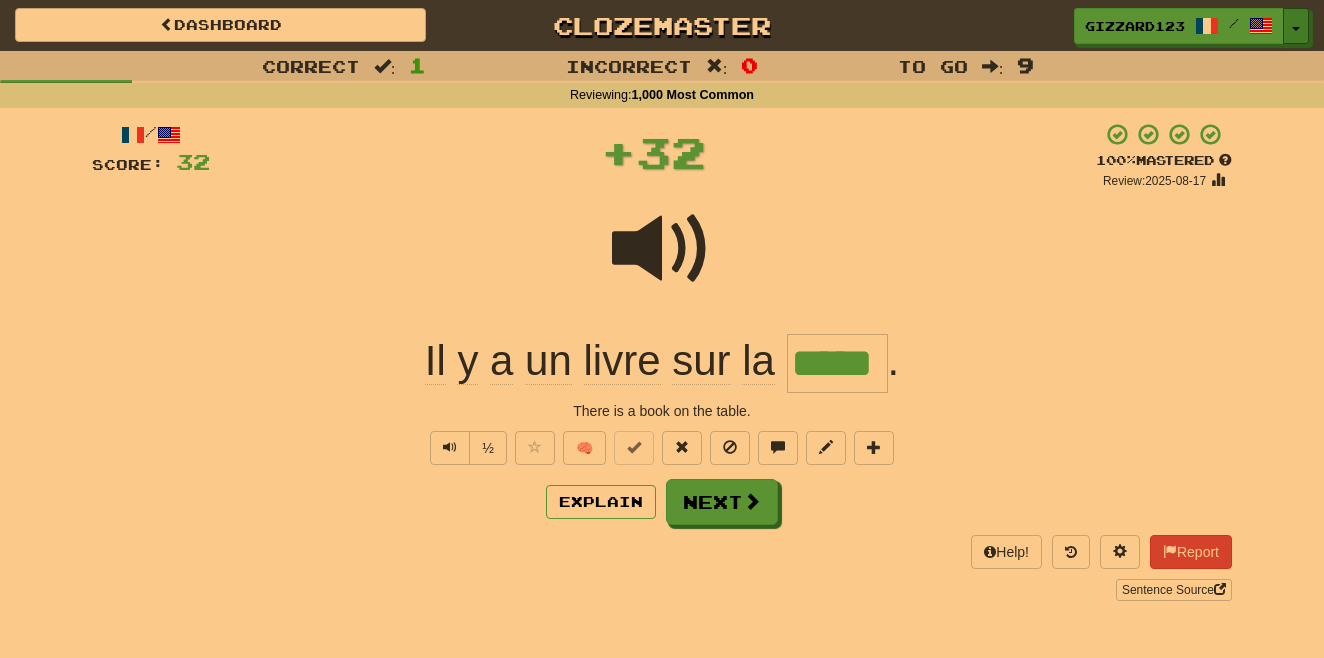 click on "Toggle Dropdown" at bounding box center [1296, 26] 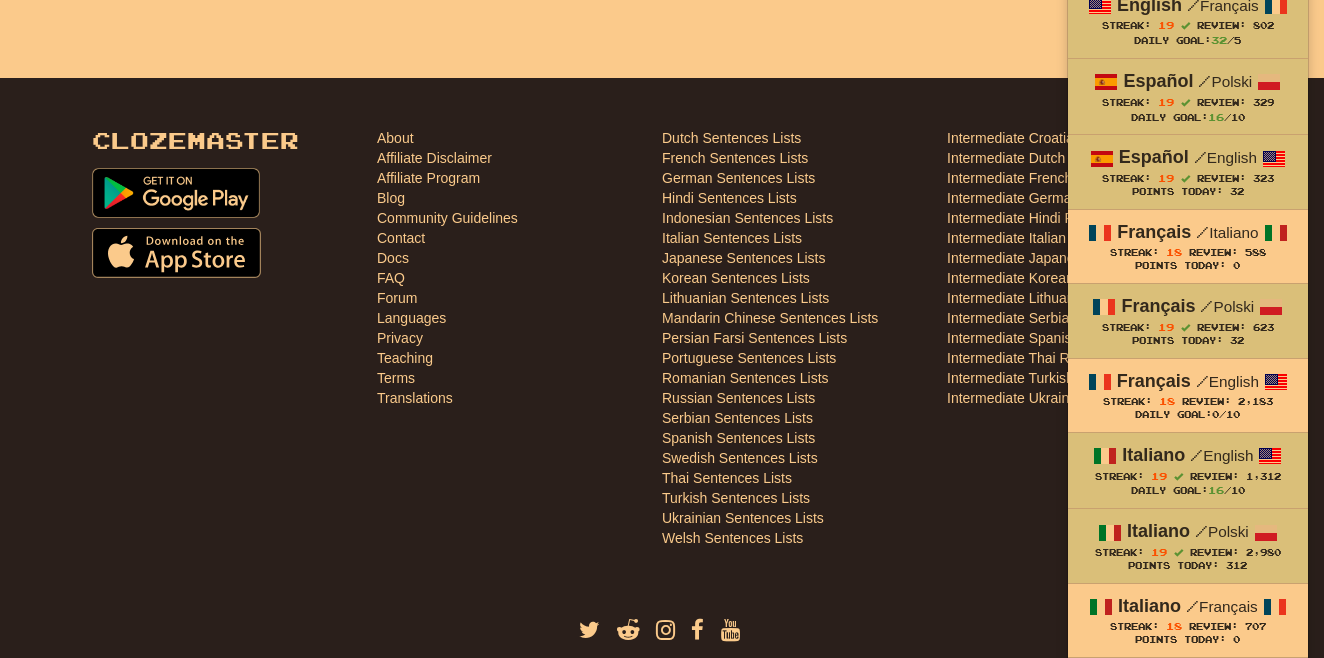 scroll, scrollTop: 640, scrollLeft: 0, axis: vertical 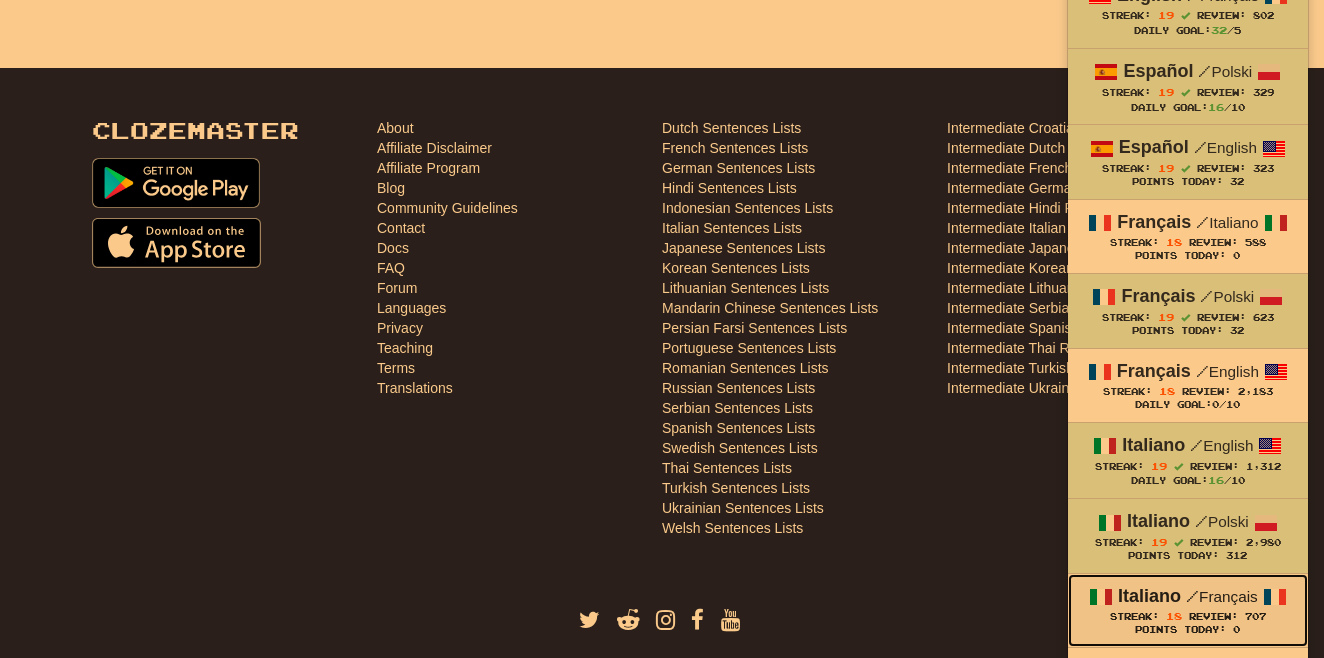 click on "Review:" at bounding box center (1213, 616) 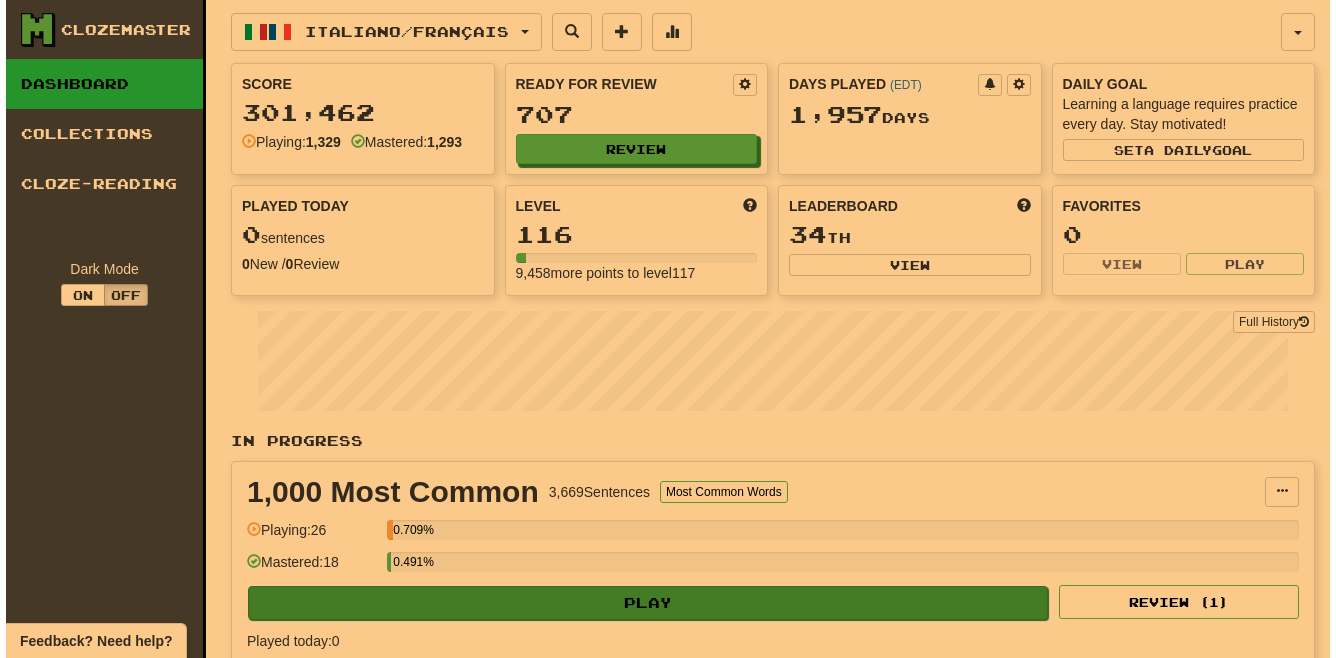 scroll, scrollTop: 0, scrollLeft: 0, axis: both 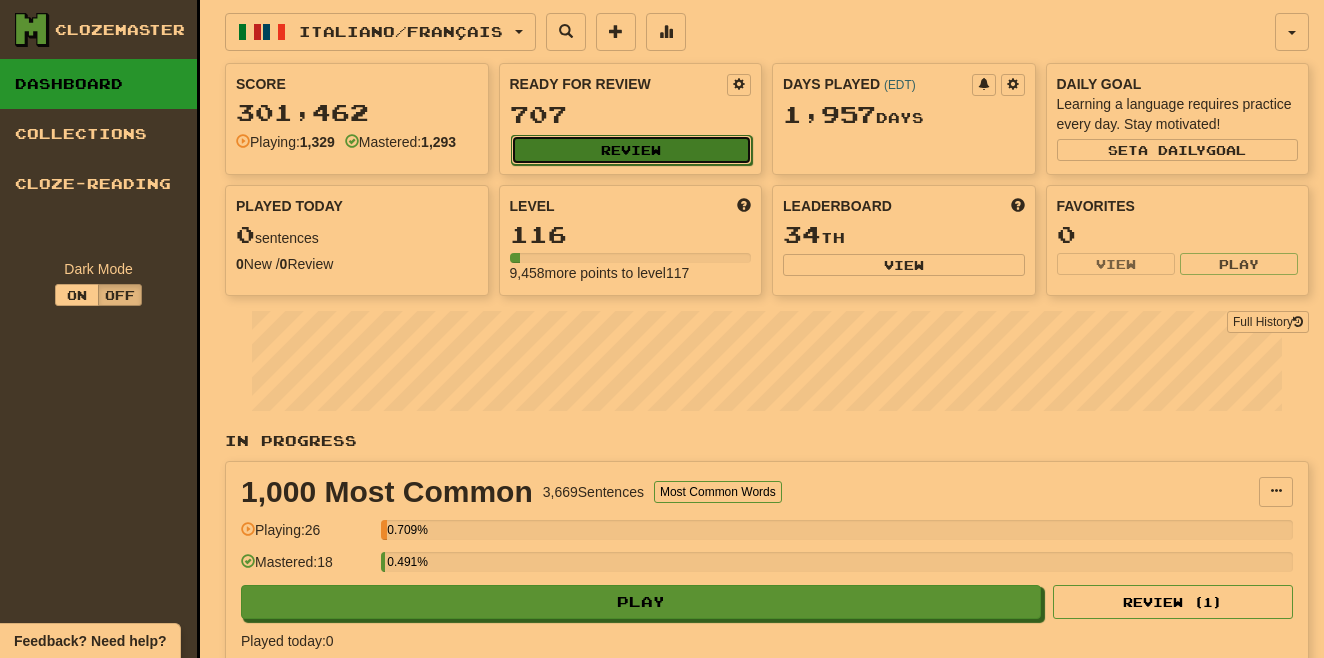 click on "Review" at bounding box center [632, 150] 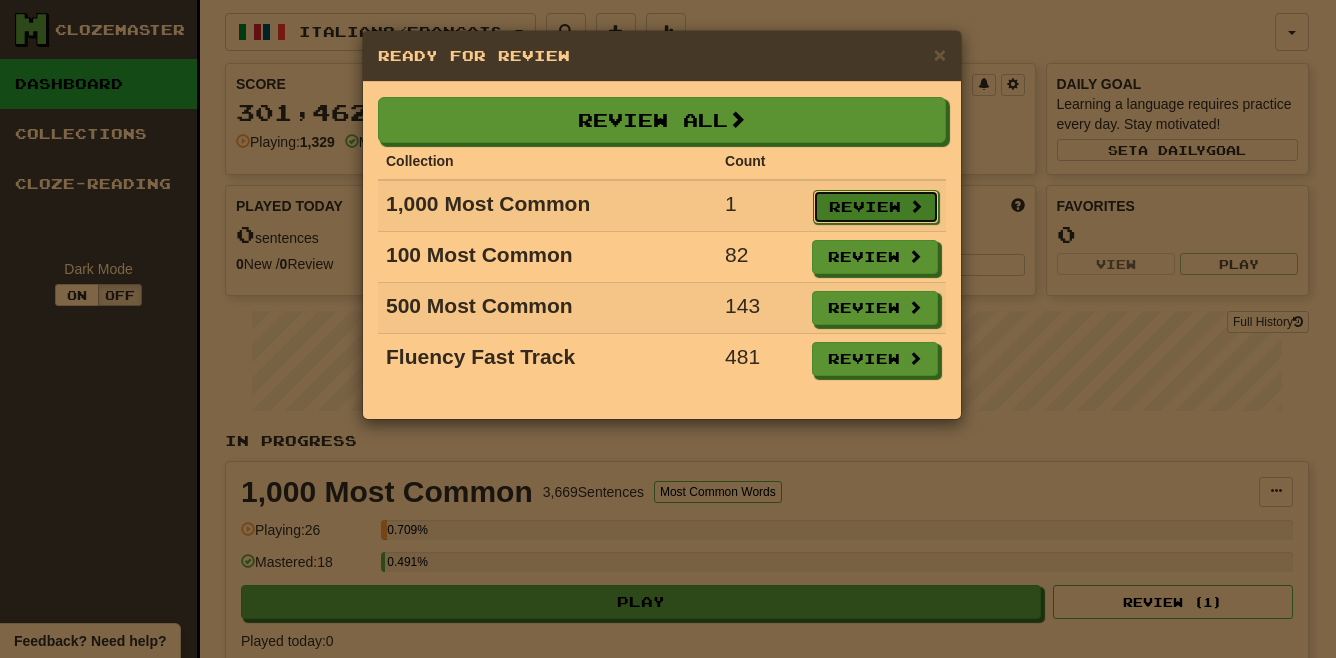 click on "Review" at bounding box center [876, 207] 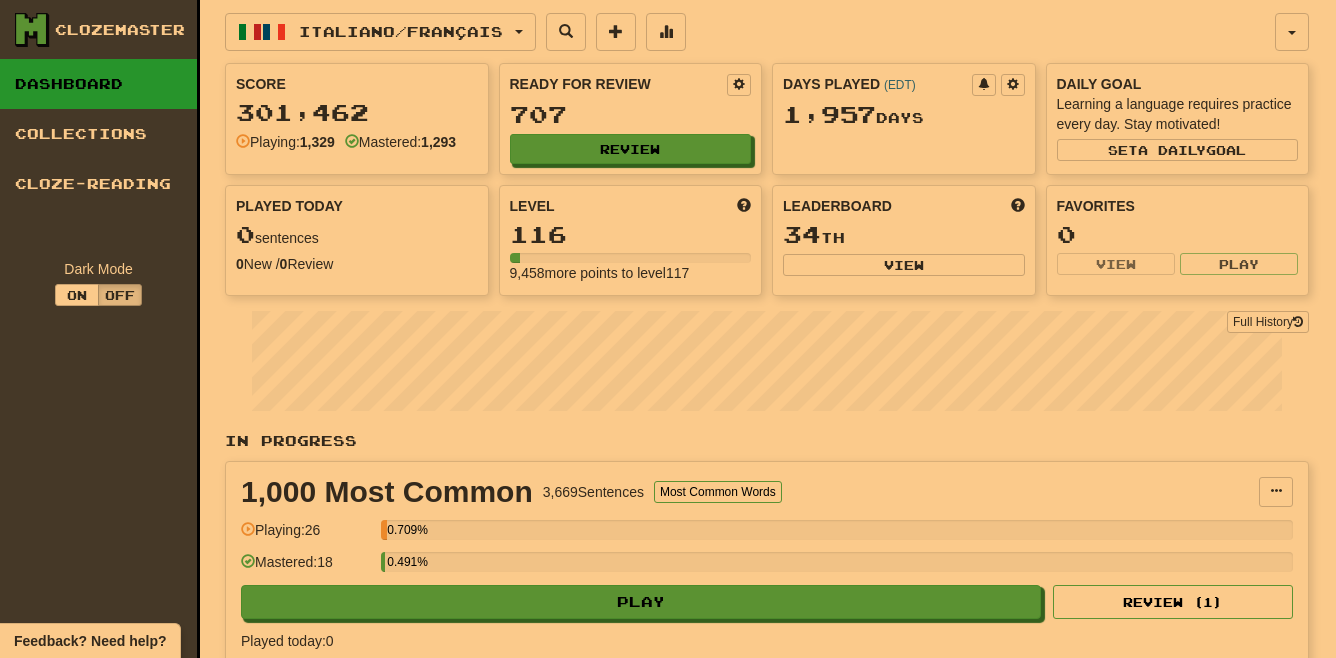 select on "**" 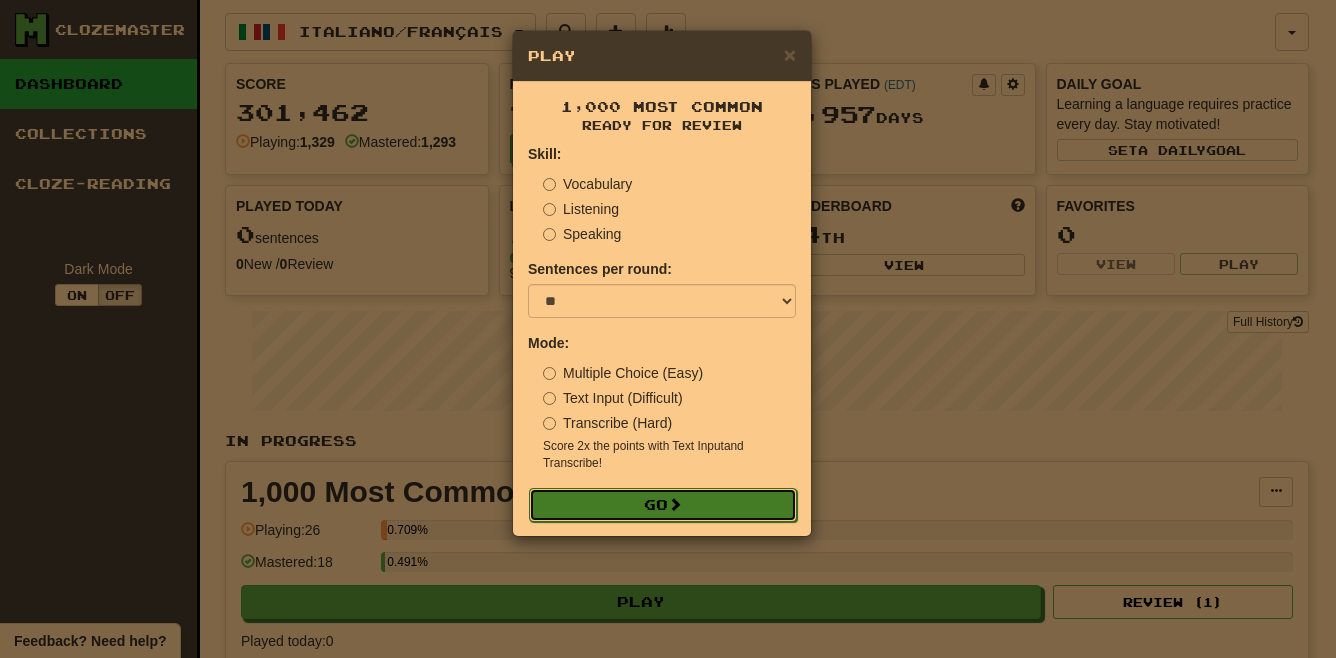 click on "Go" at bounding box center [663, 505] 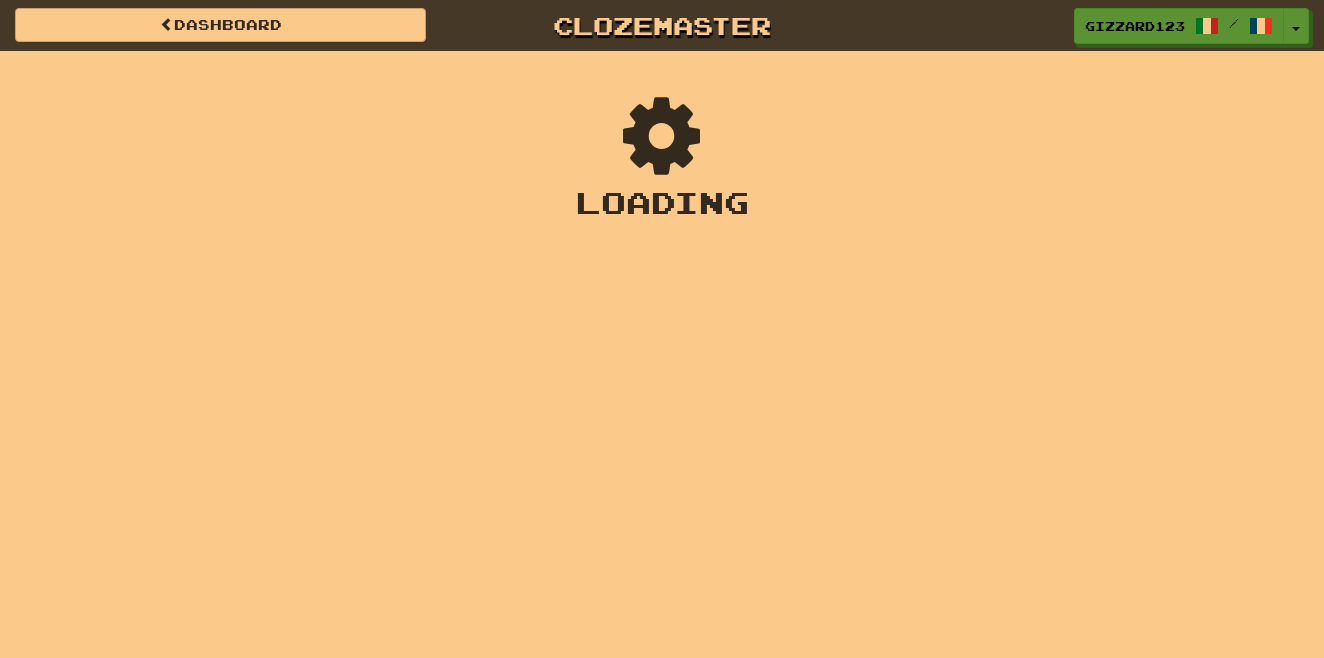 scroll, scrollTop: 0, scrollLeft: 0, axis: both 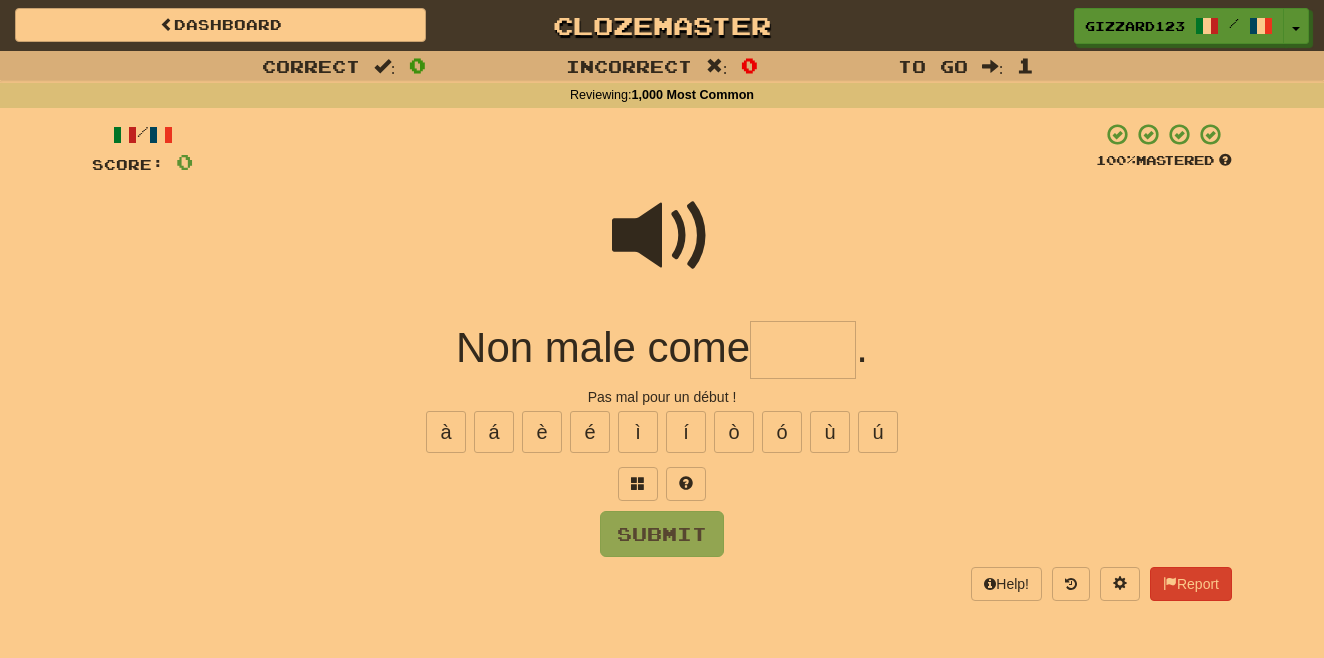 drag, startPoint x: 825, startPoint y: 362, endPoint x: 1024, endPoint y: 336, distance: 200.6913 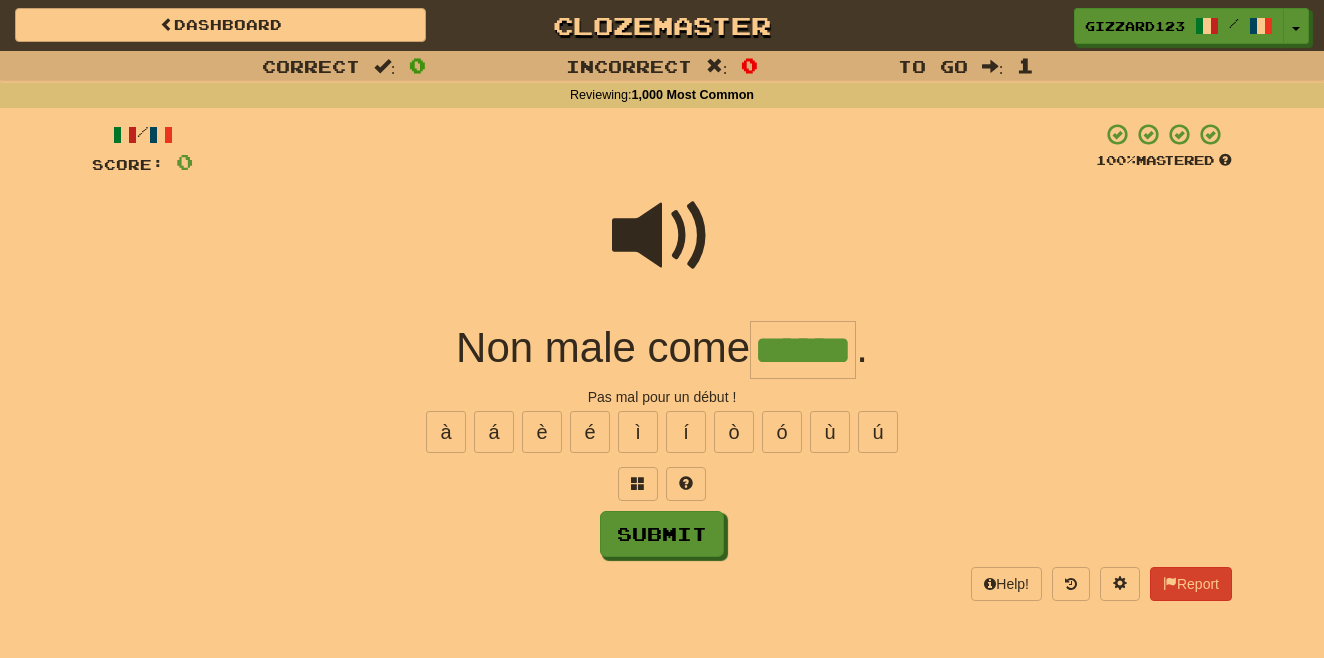 type on "******" 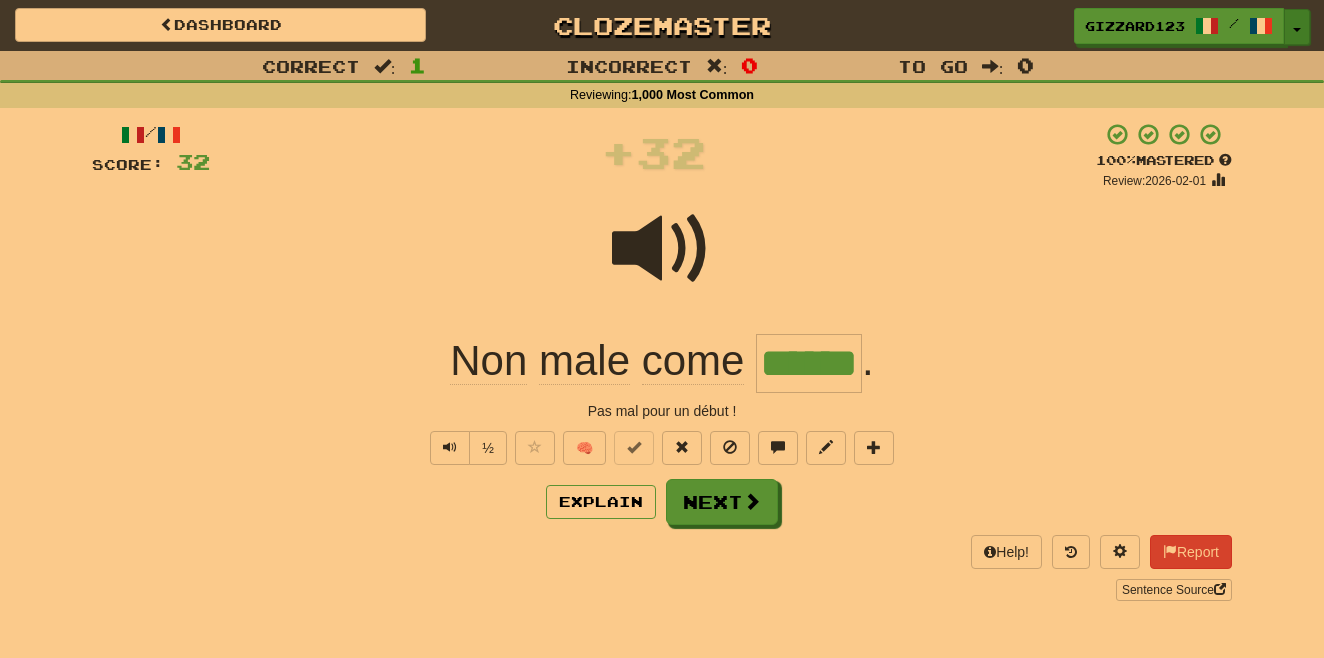 click on "Toggle Dropdown" at bounding box center (1297, 27) 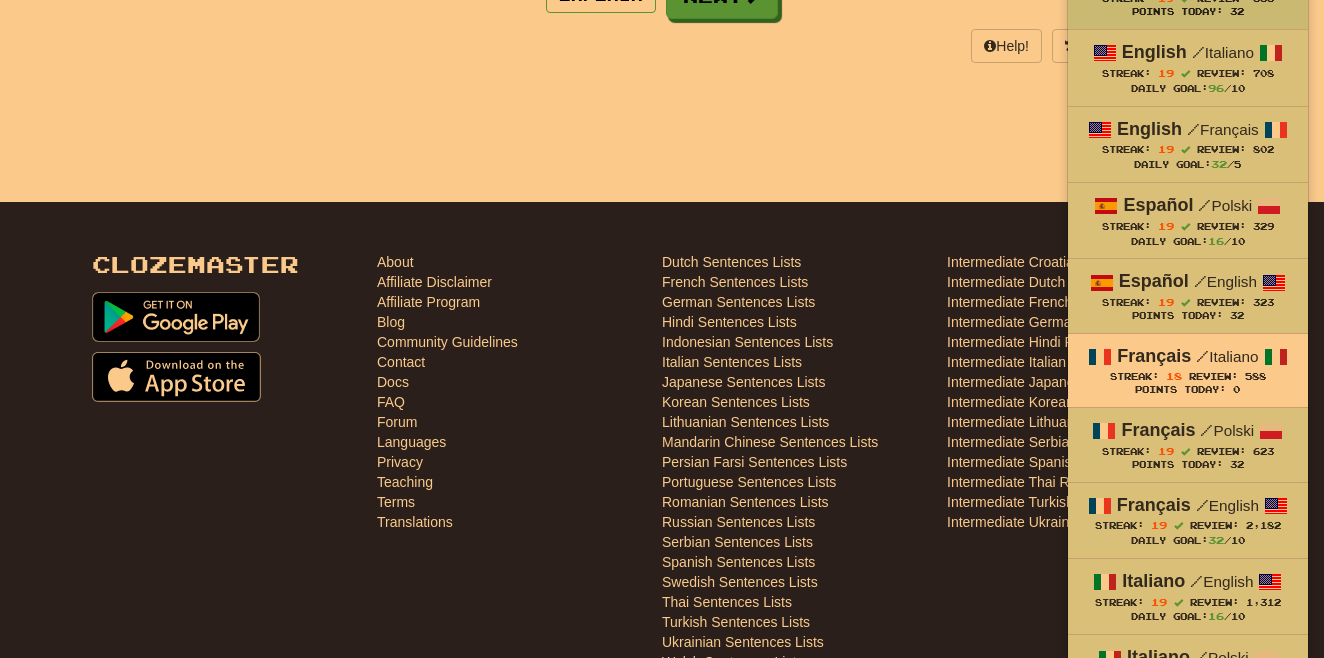 scroll, scrollTop: 533, scrollLeft: 0, axis: vertical 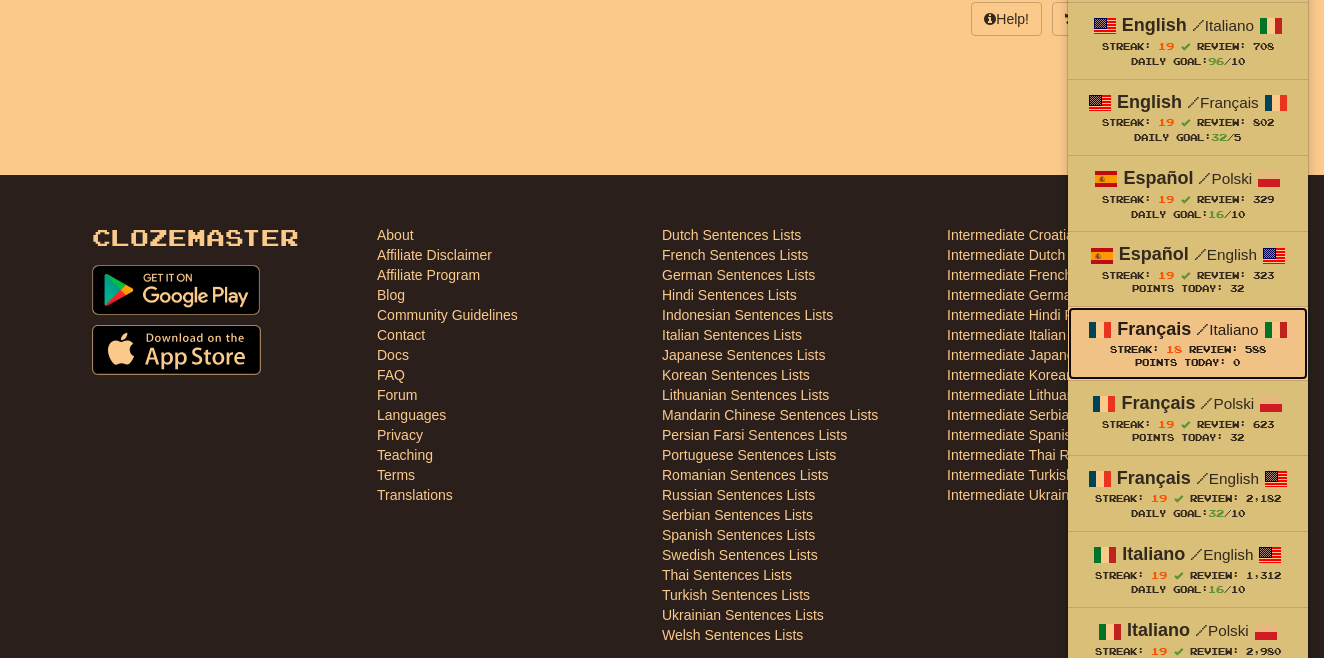 click on "Streak:
18
Review:
588" at bounding box center [1188, 349] 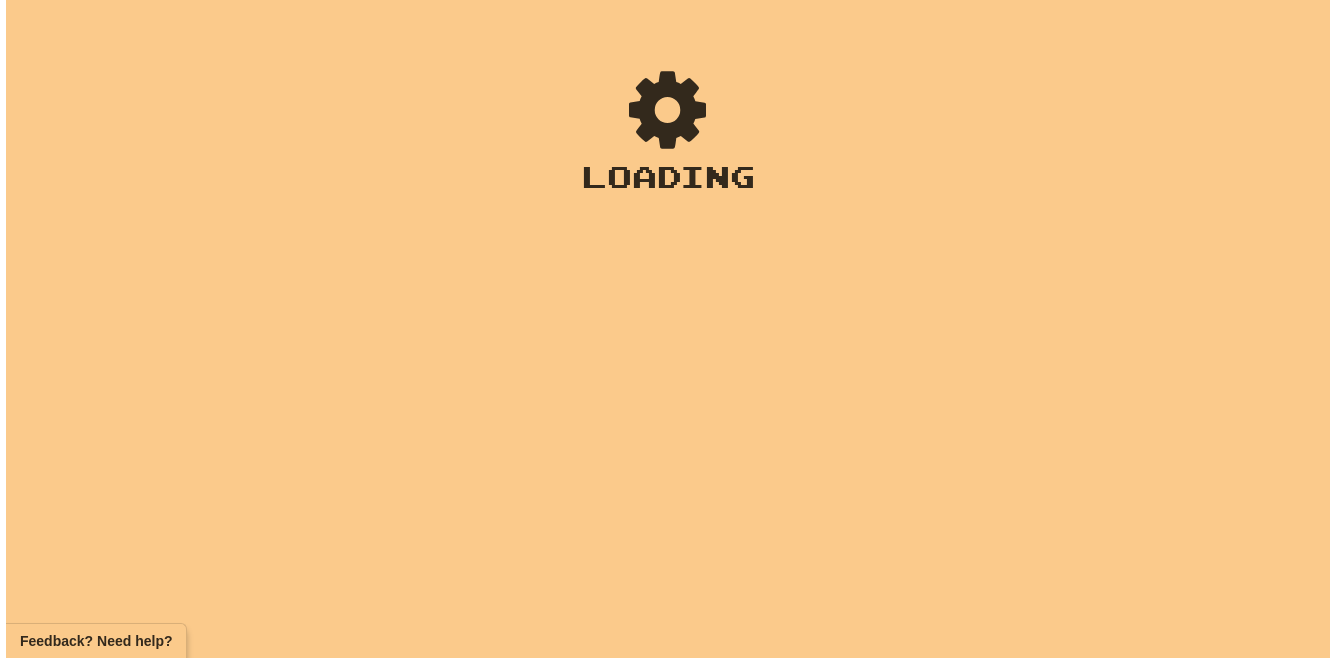 scroll, scrollTop: 0, scrollLeft: 0, axis: both 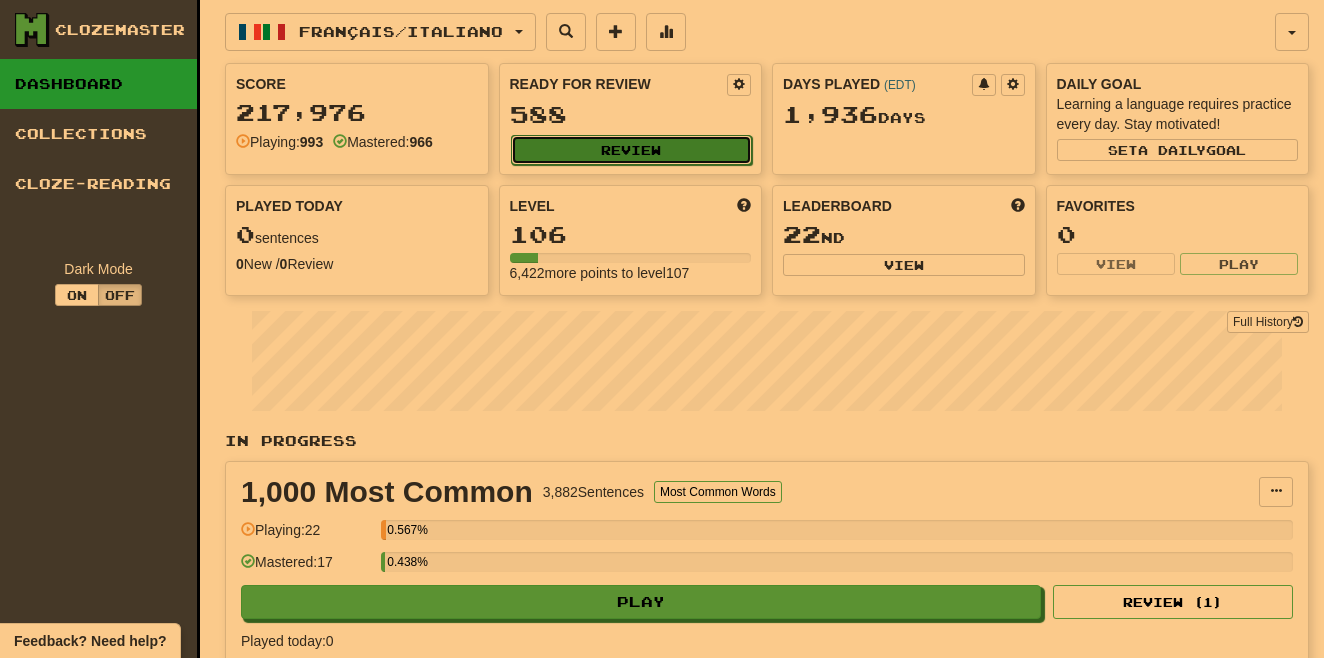 click on "Review" at bounding box center [632, 150] 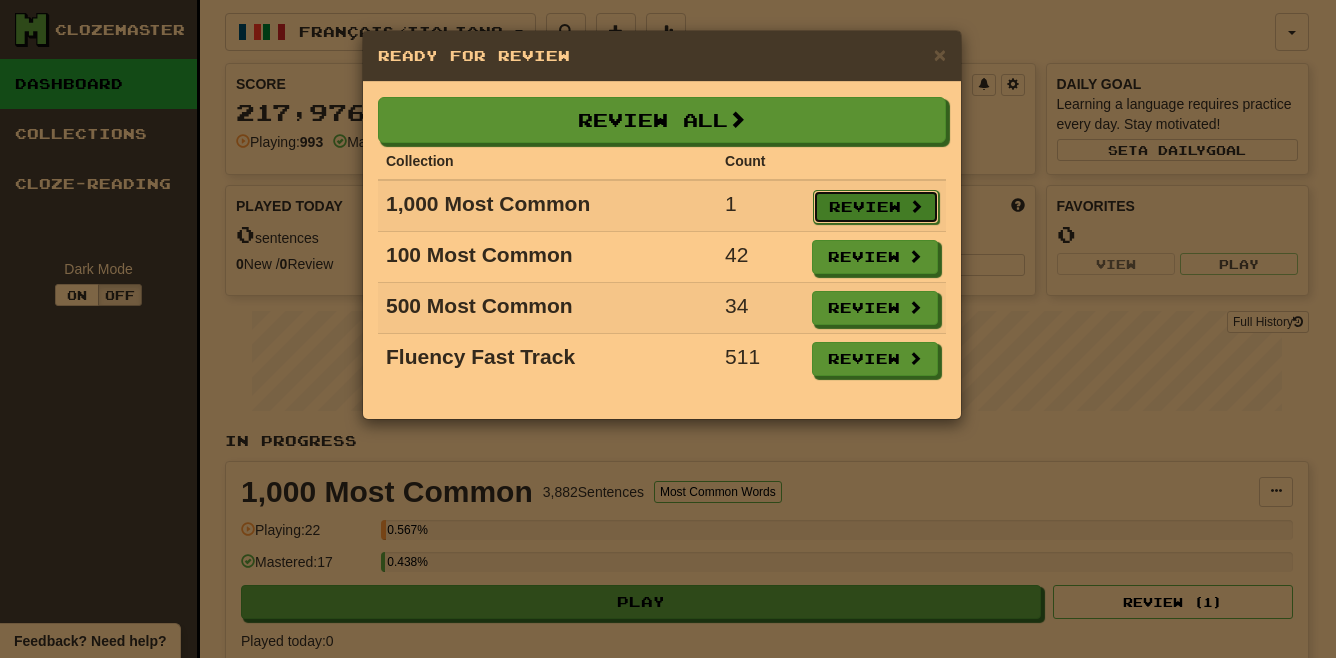 click on "Review" at bounding box center (876, 207) 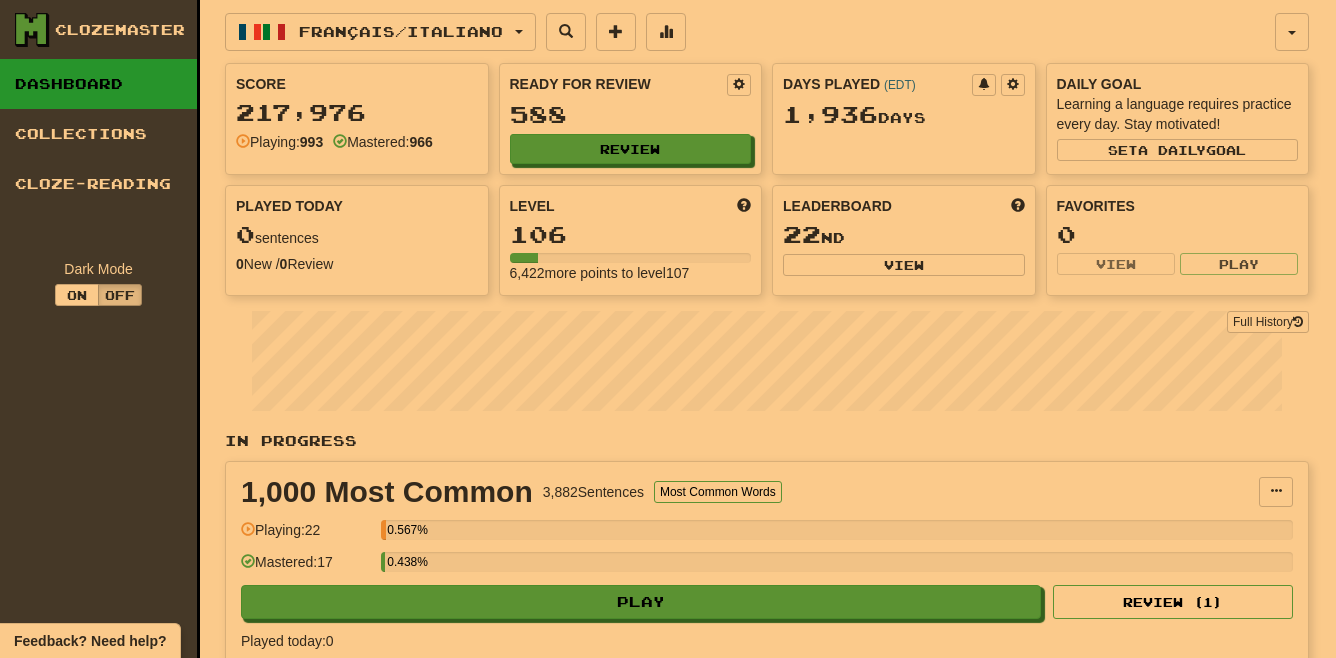 select on "**" 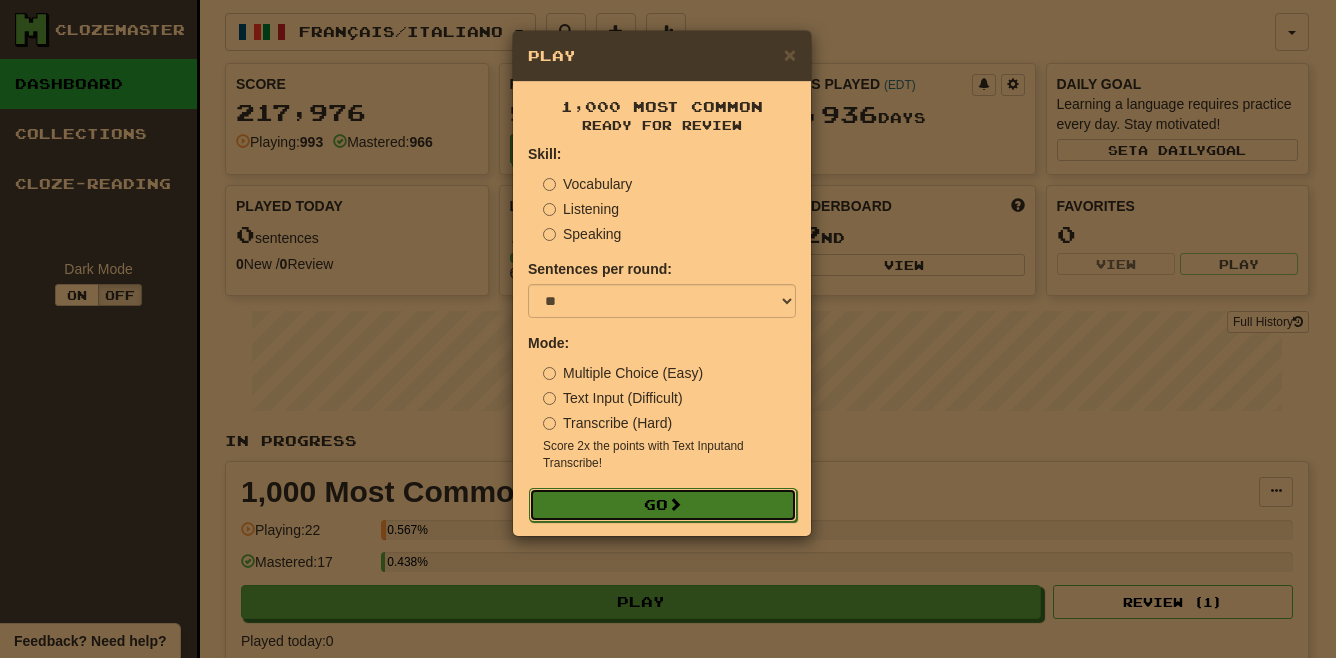 click on "Go" at bounding box center [663, 505] 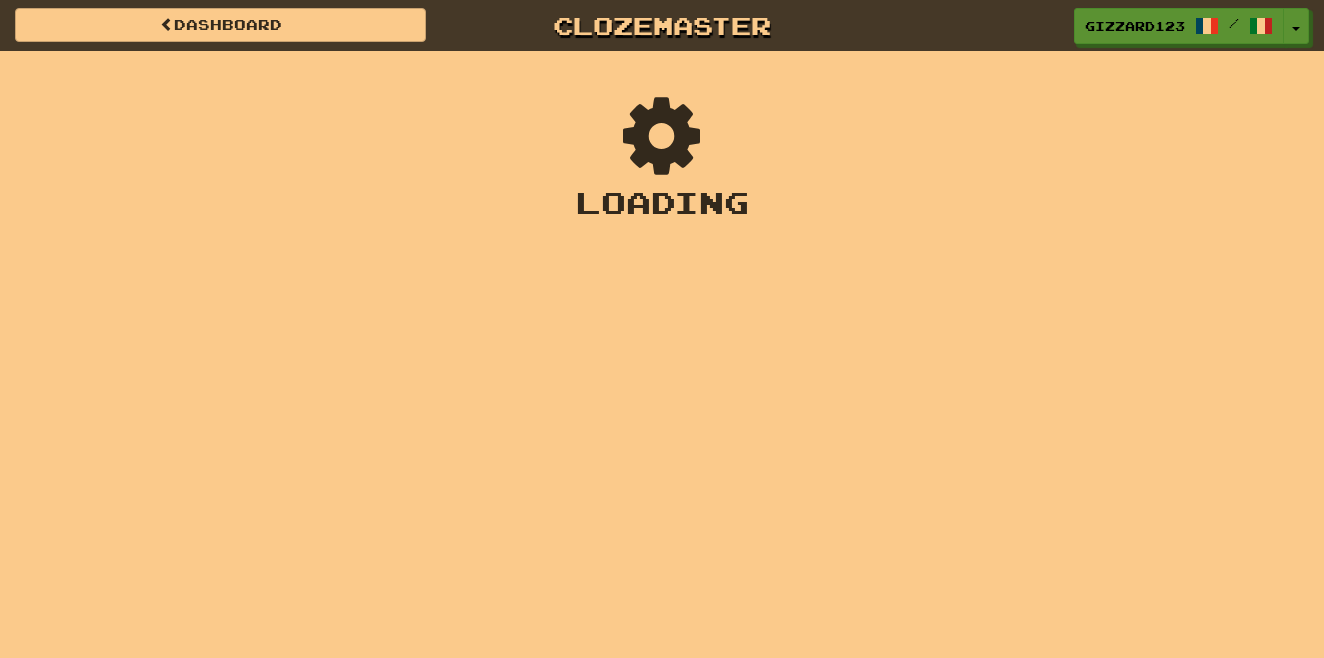 scroll, scrollTop: 0, scrollLeft: 0, axis: both 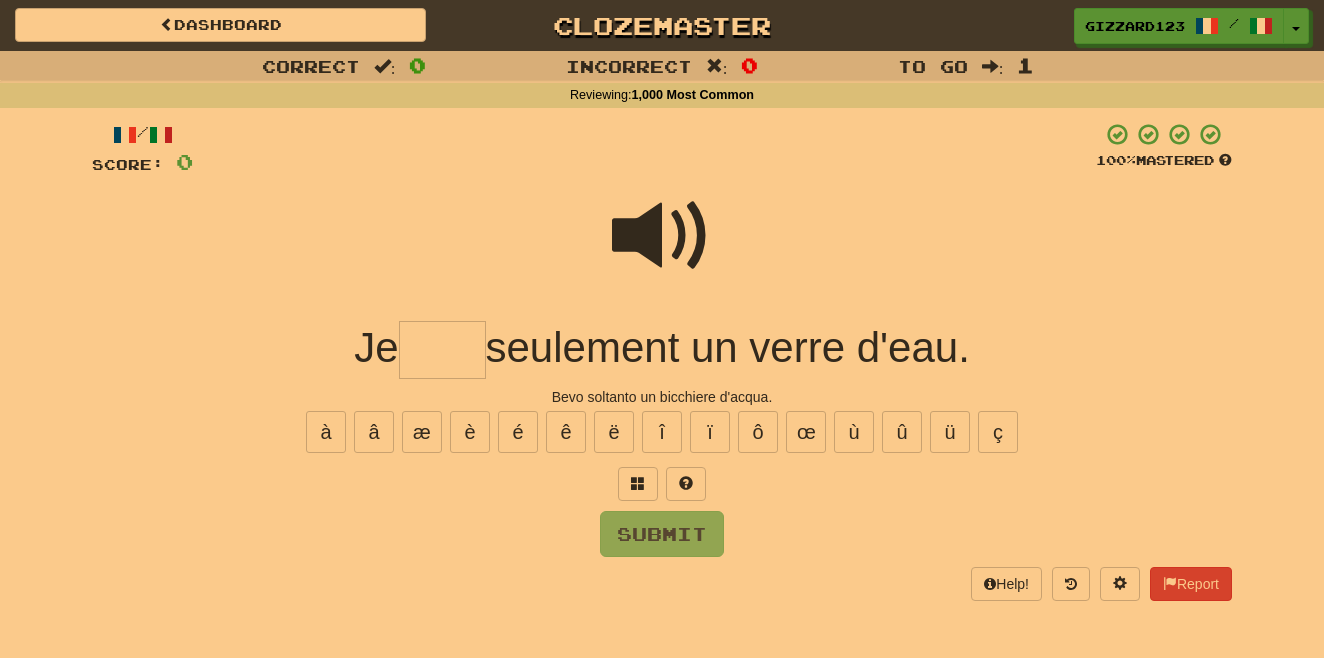 click at bounding box center (442, 350) 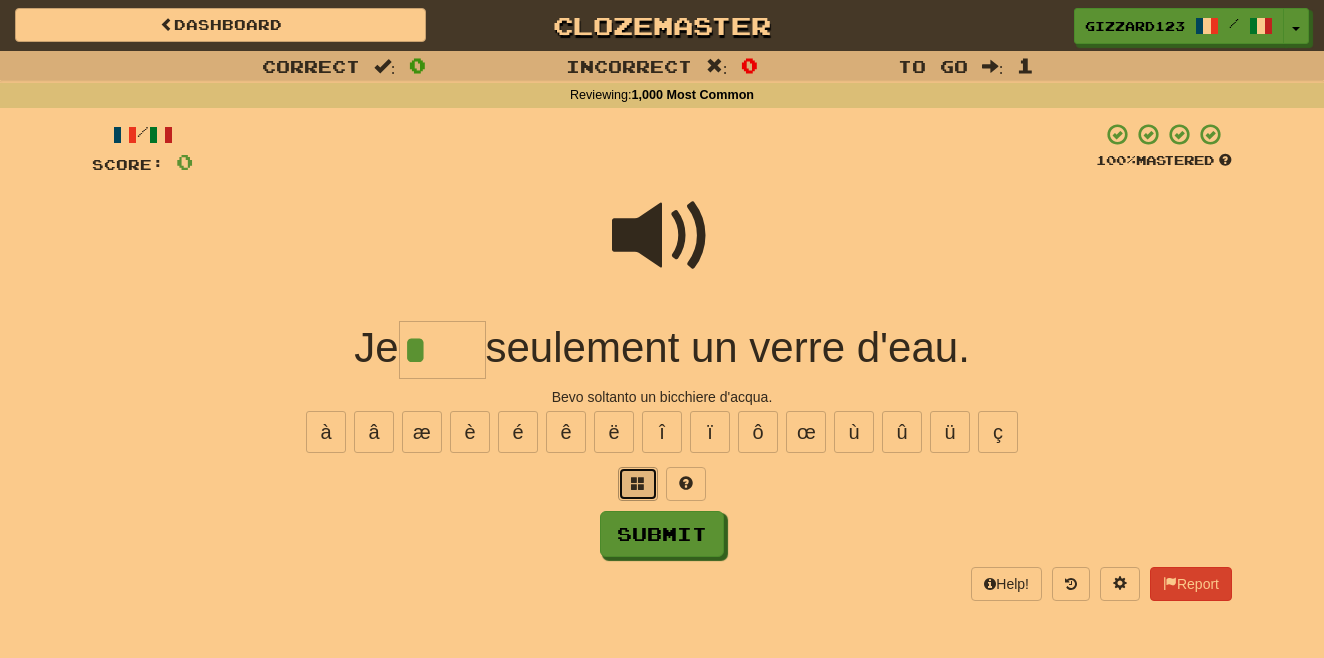 click at bounding box center (638, 484) 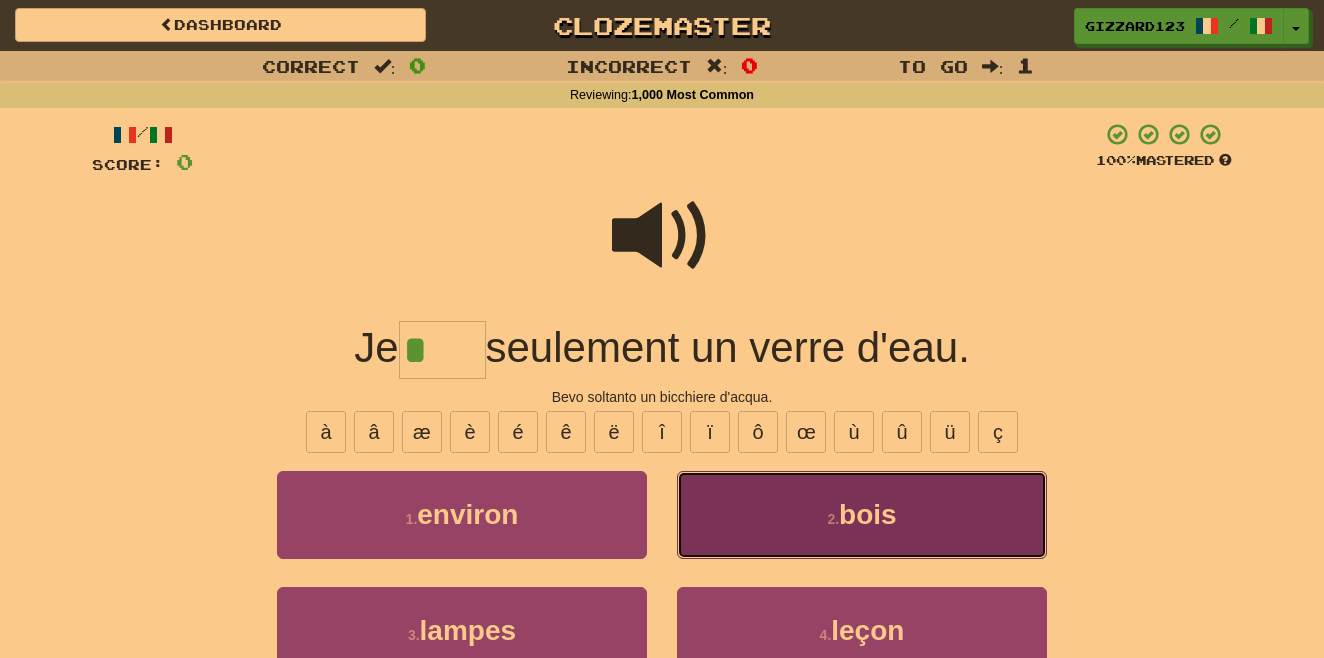 click on "bois" at bounding box center (868, 514) 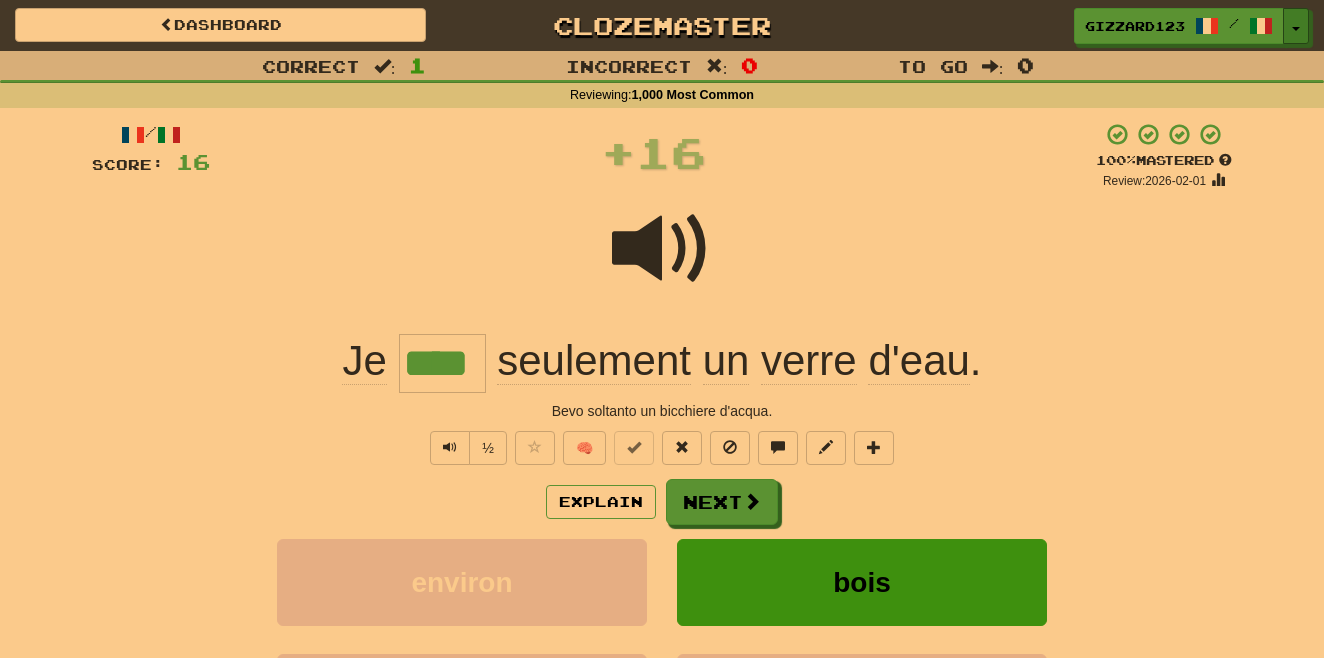 drag, startPoint x: 1292, startPoint y: 28, endPoint x: 1272, endPoint y: 82, distance: 57.58472 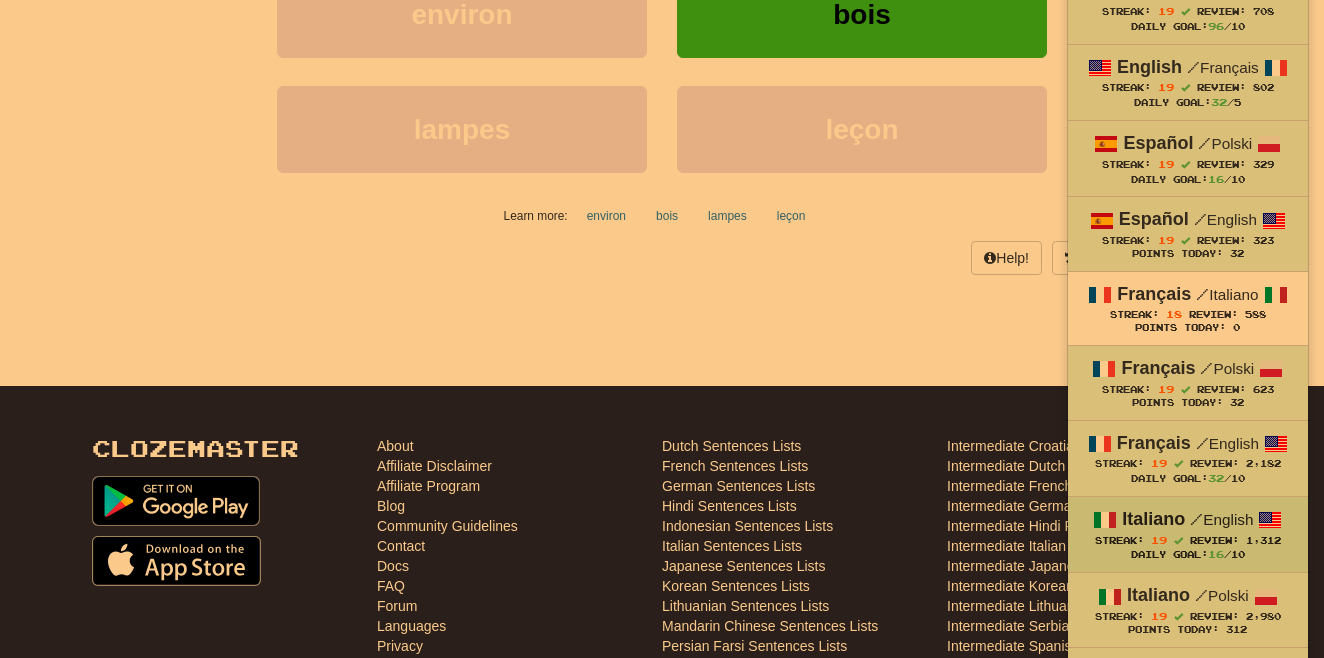 scroll, scrollTop: 853, scrollLeft: 0, axis: vertical 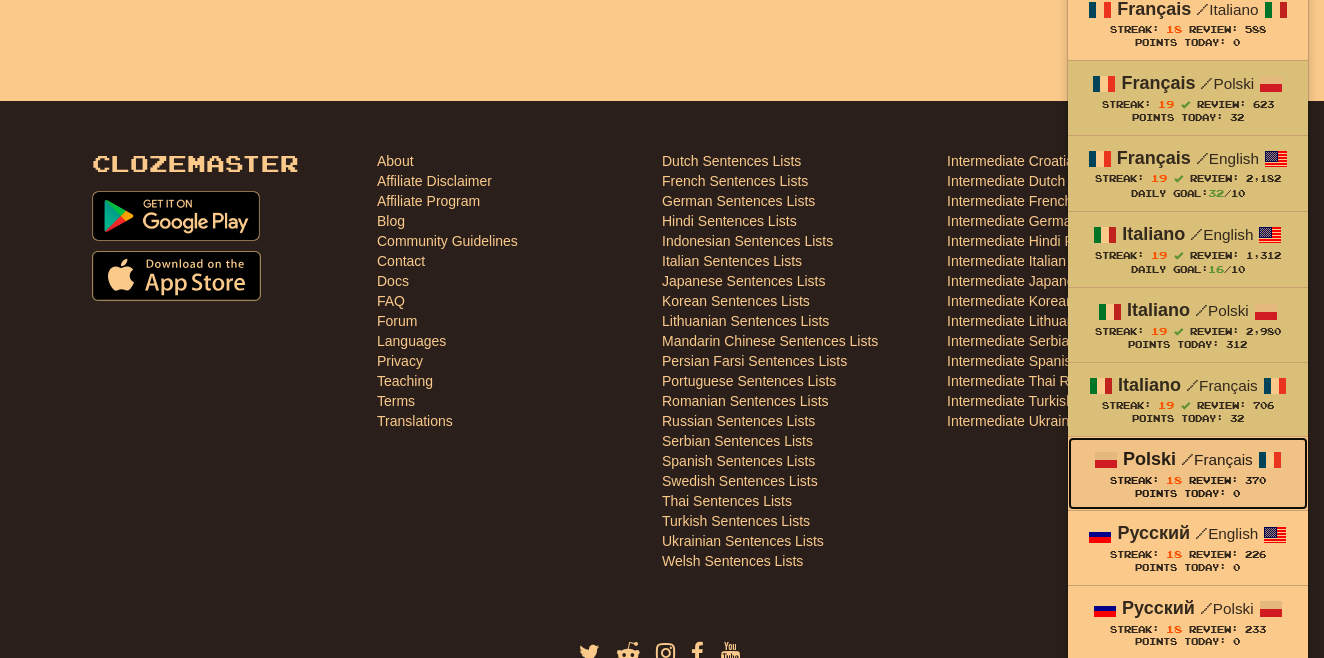 click on "Review:" at bounding box center [1213, 480] 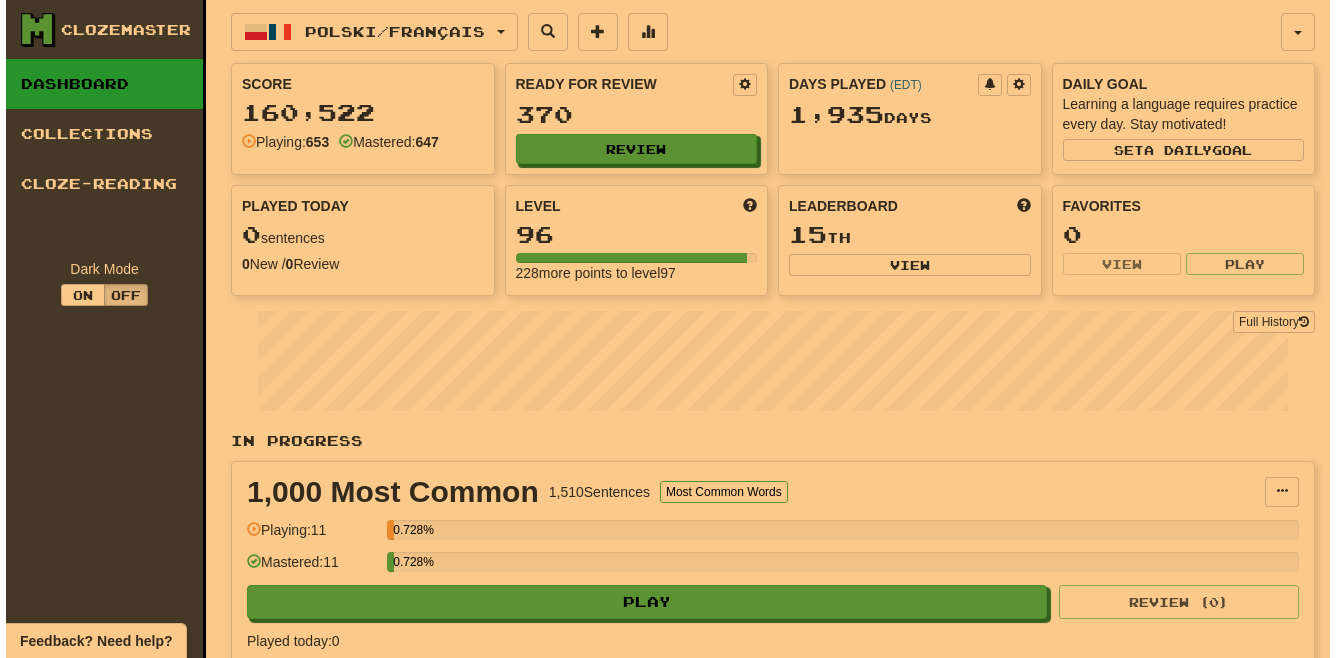 scroll, scrollTop: 0, scrollLeft: 0, axis: both 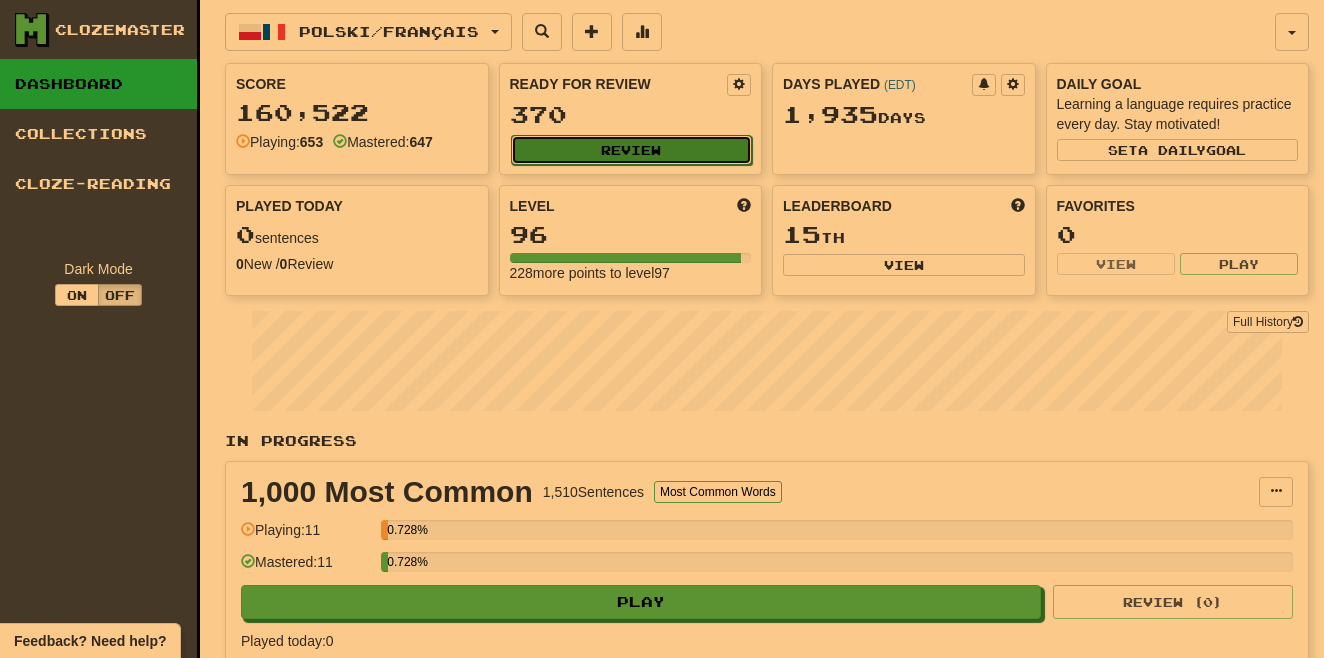 click on "Review" at bounding box center (632, 150) 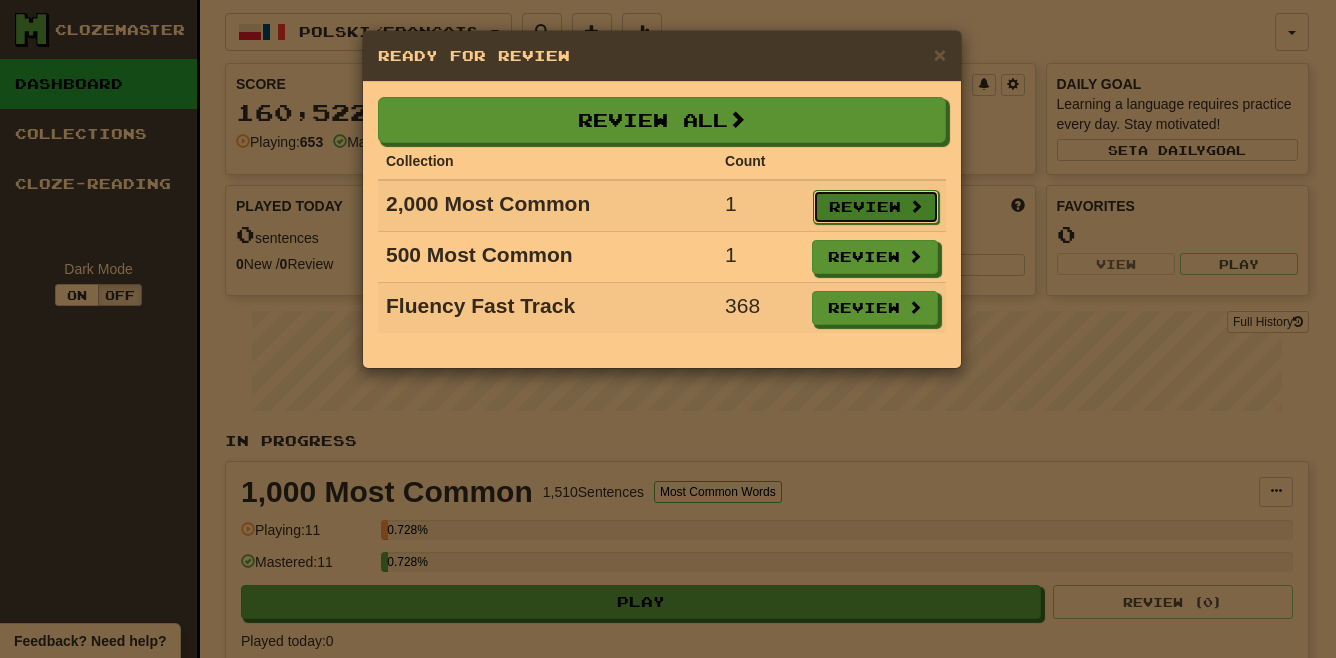 click on "Review" at bounding box center [876, 207] 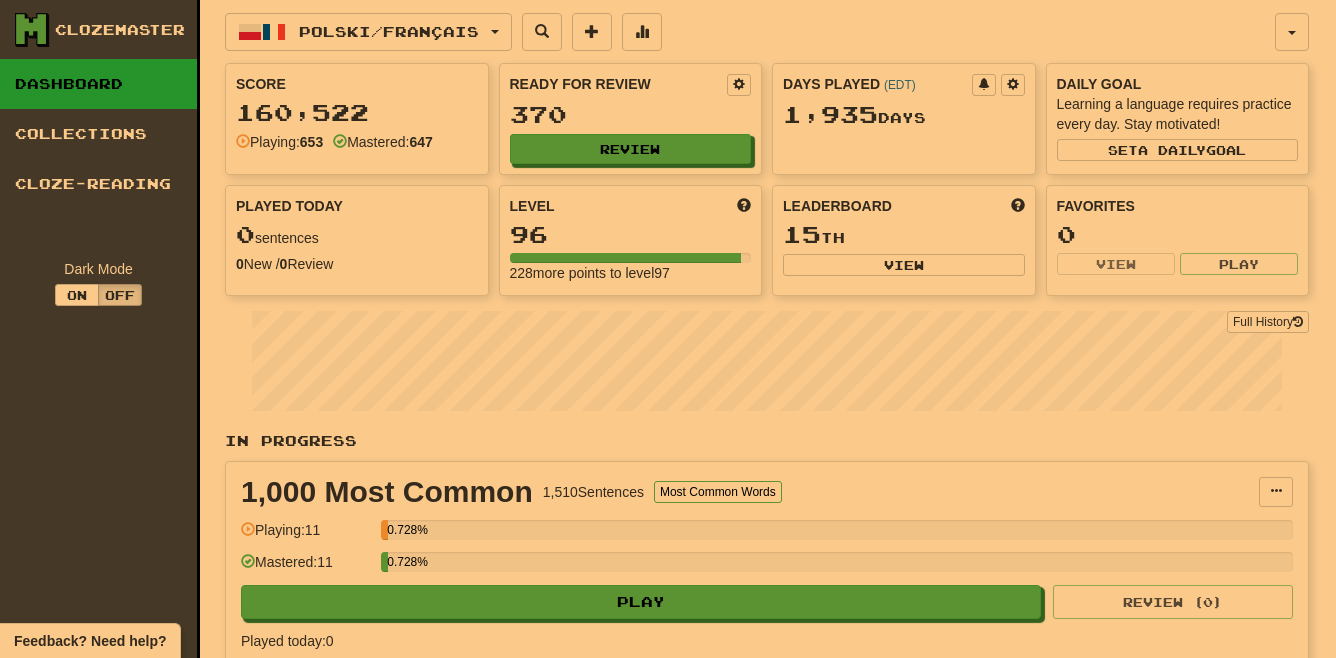 select on "**" 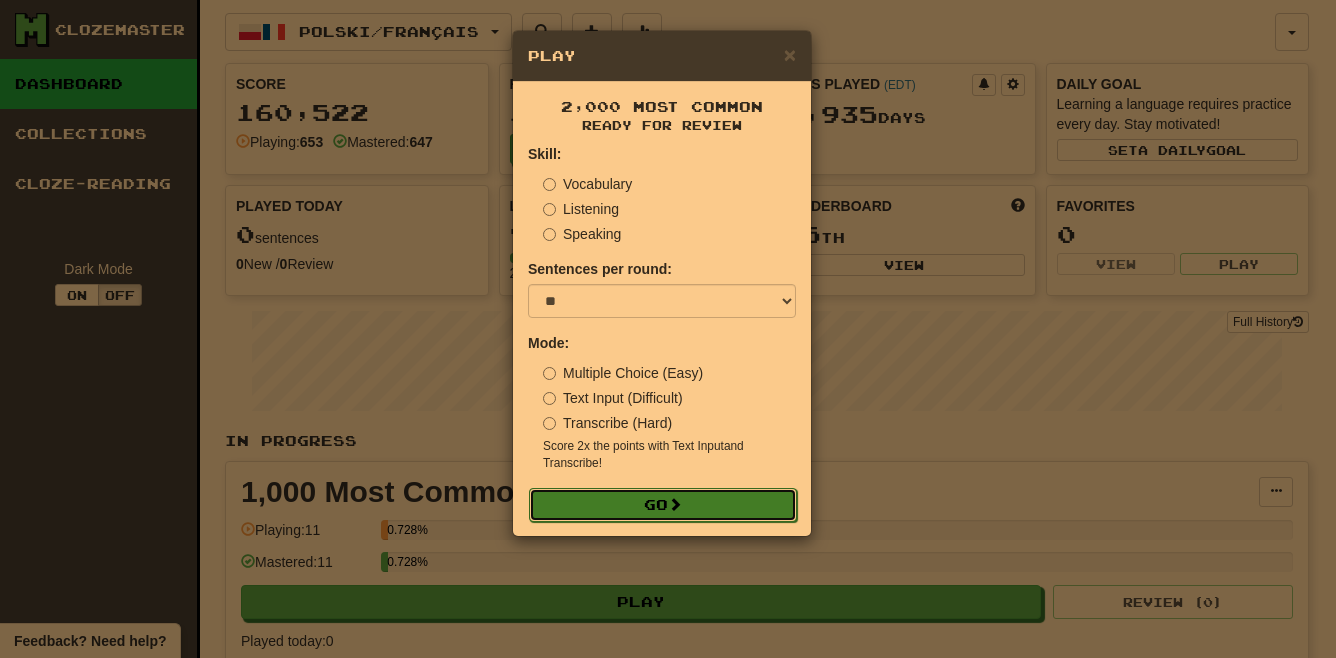 click on "Go" at bounding box center (663, 505) 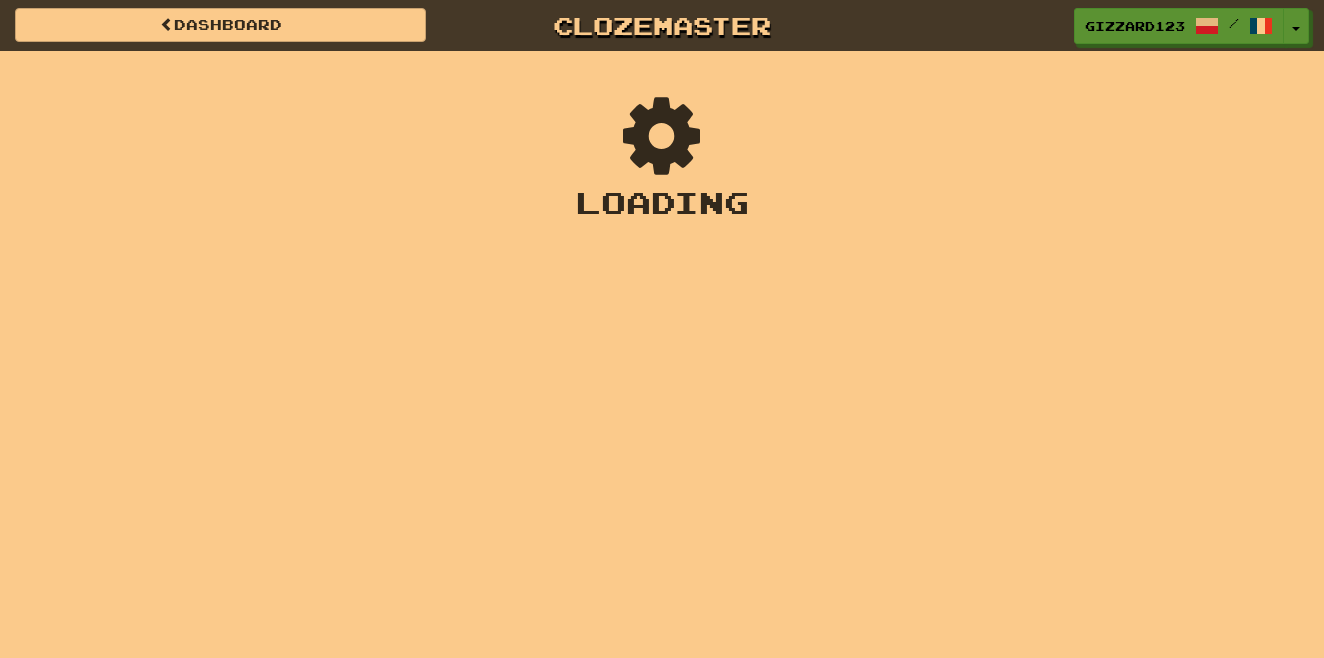 scroll, scrollTop: 0, scrollLeft: 0, axis: both 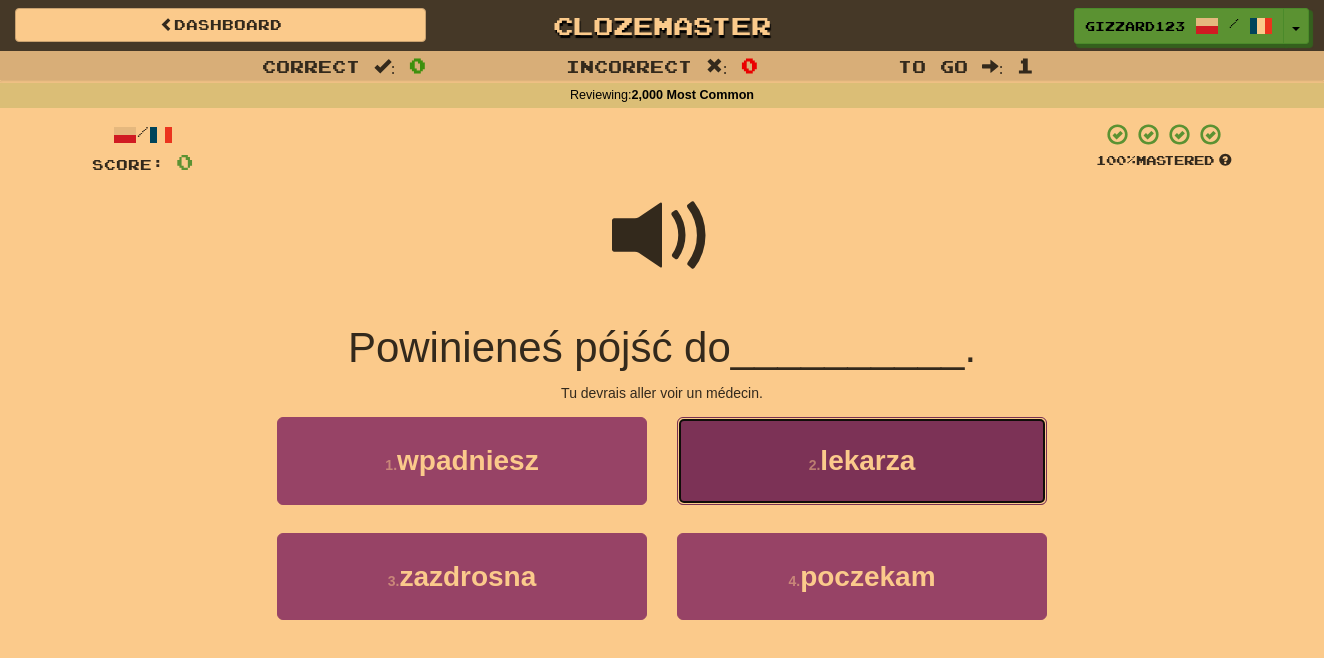click on "2 .  lekarza" at bounding box center [862, 460] 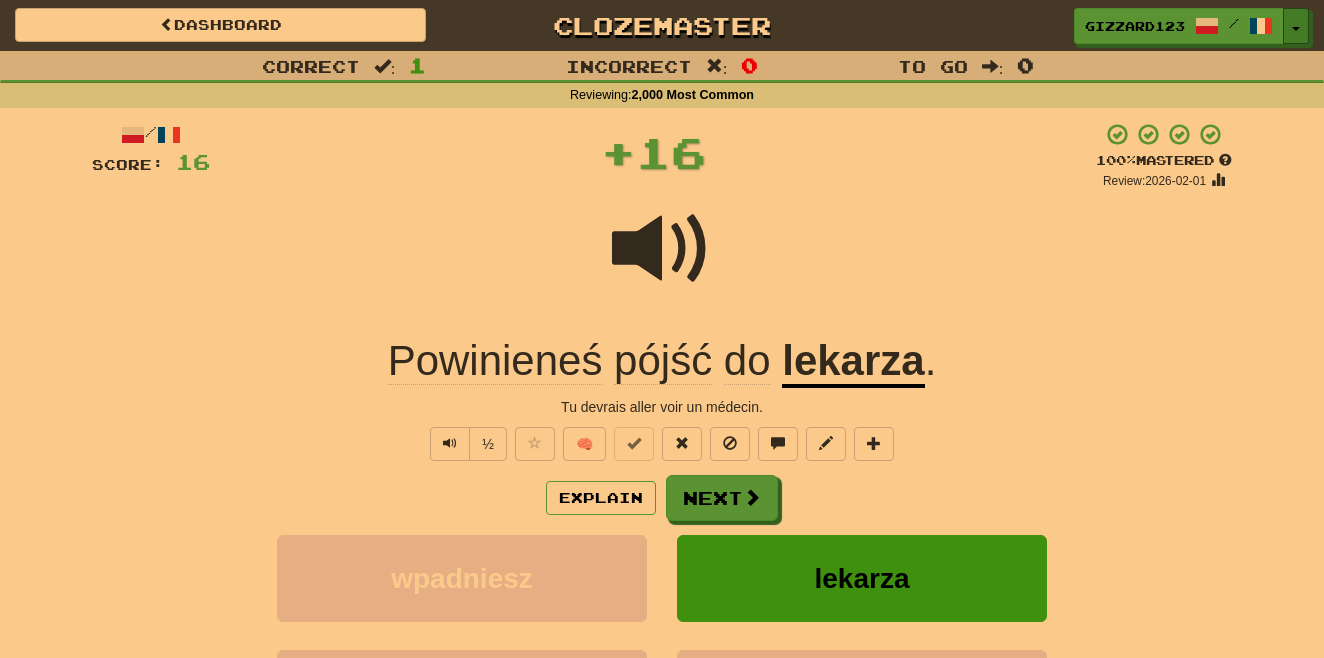 drag, startPoint x: 1294, startPoint y: 35, endPoint x: 1300, endPoint y: 67, distance: 32.55764 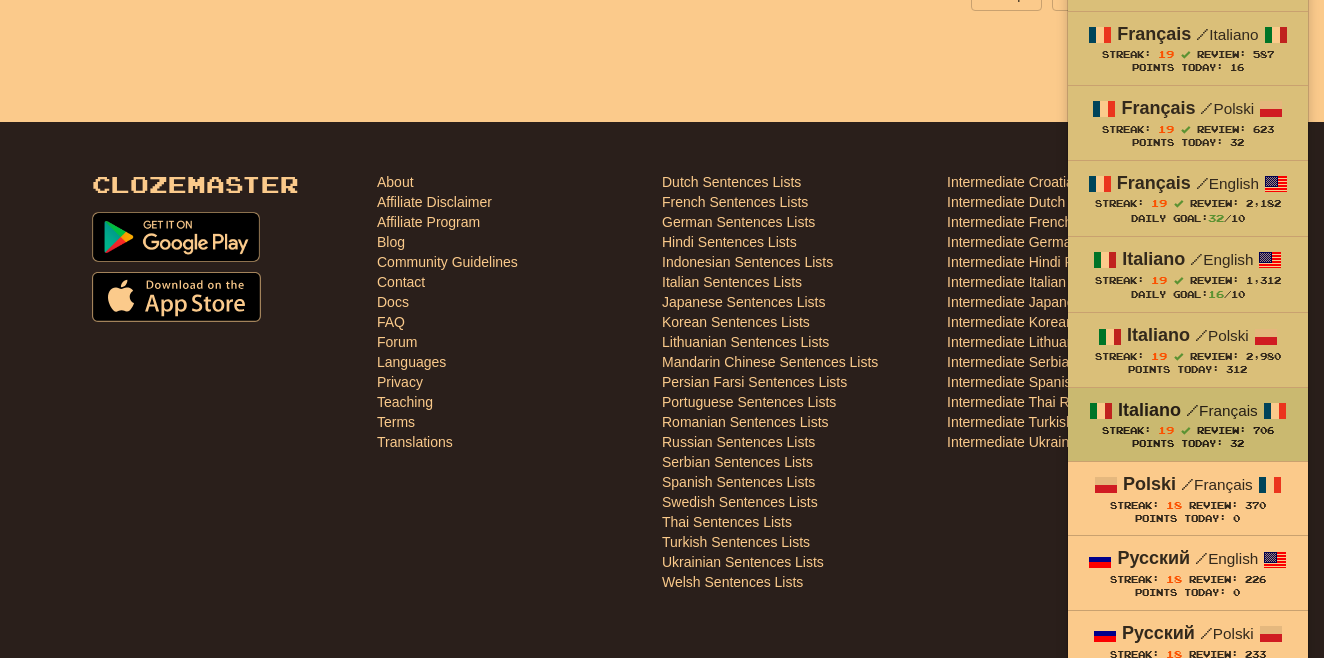scroll, scrollTop: 853, scrollLeft: 0, axis: vertical 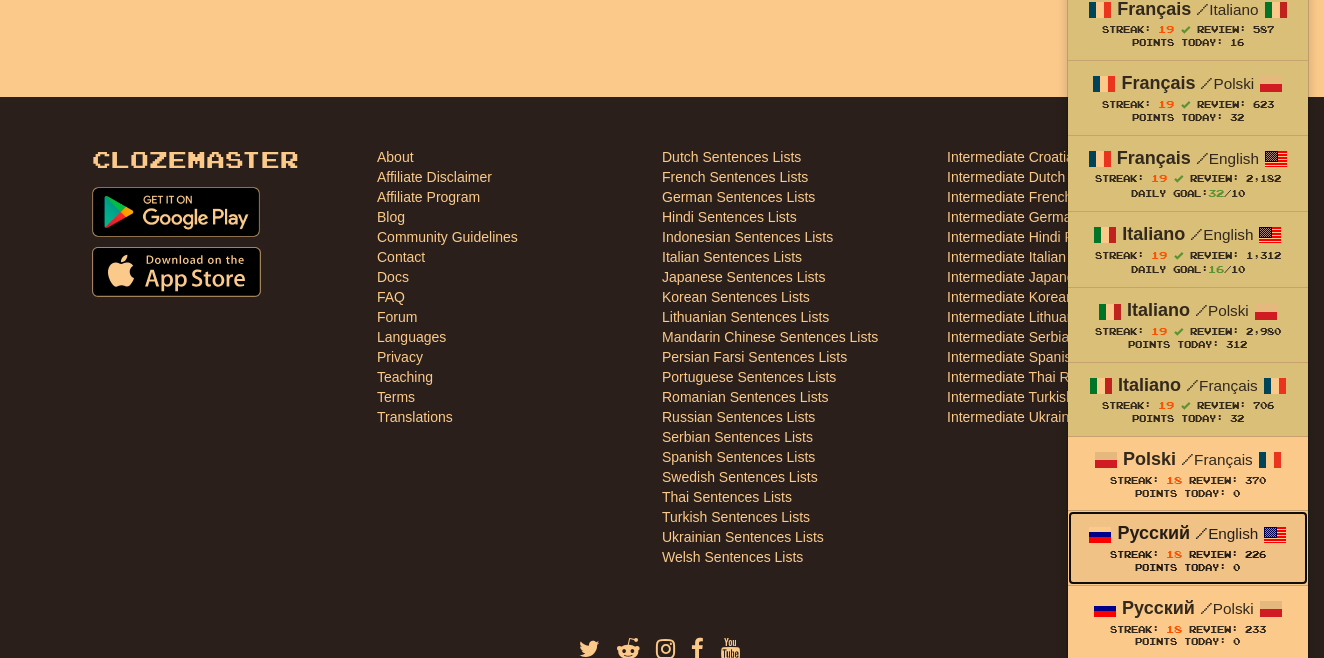 click on "Русский" at bounding box center [1153, 533] 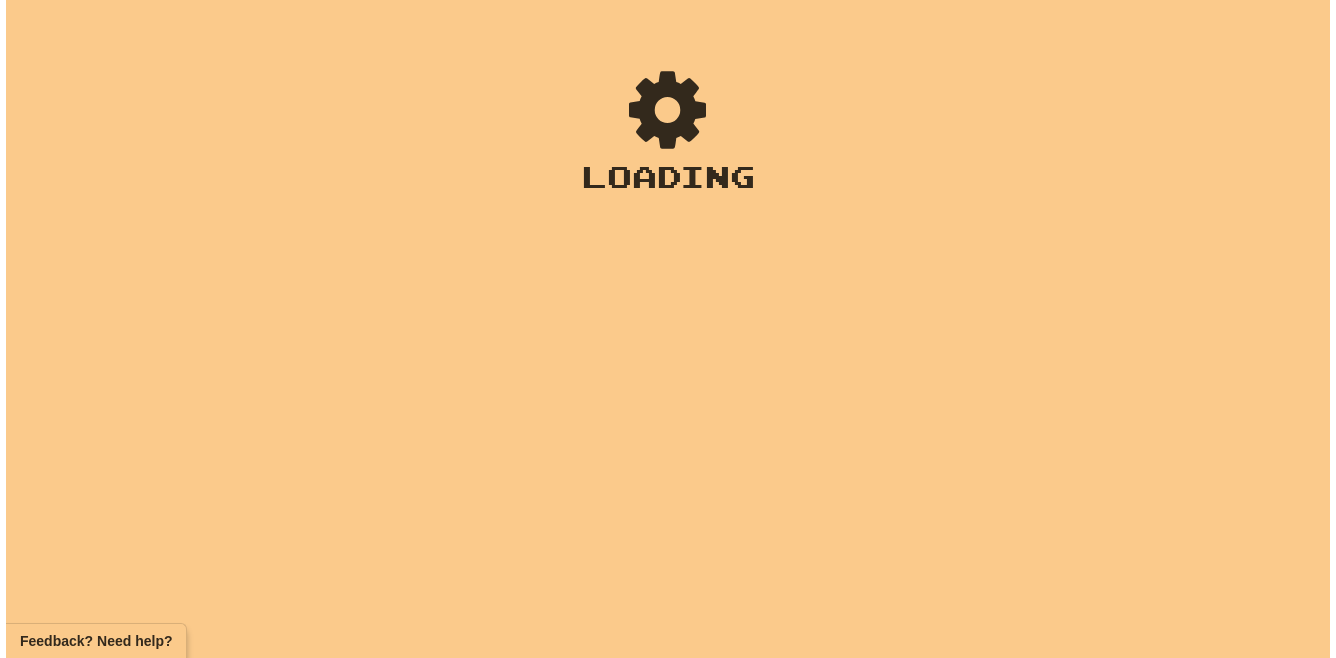 scroll, scrollTop: 0, scrollLeft: 0, axis: both 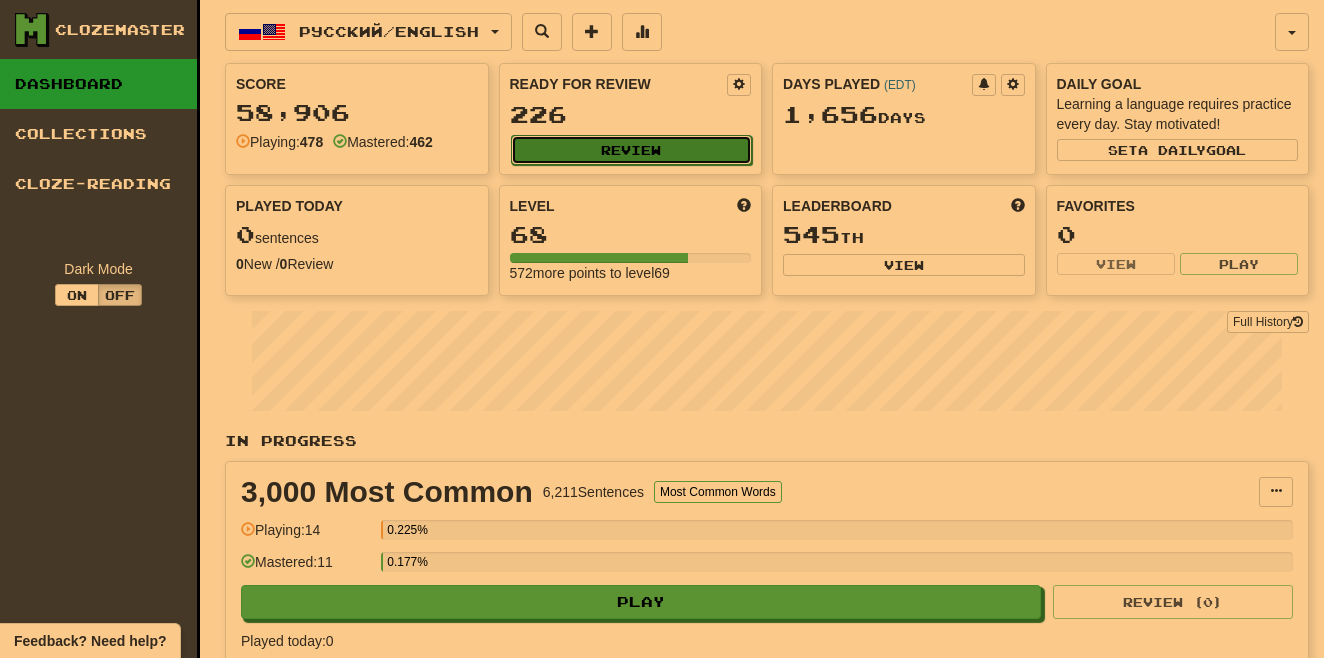 click on "Review" at bounding box center (632, 150) 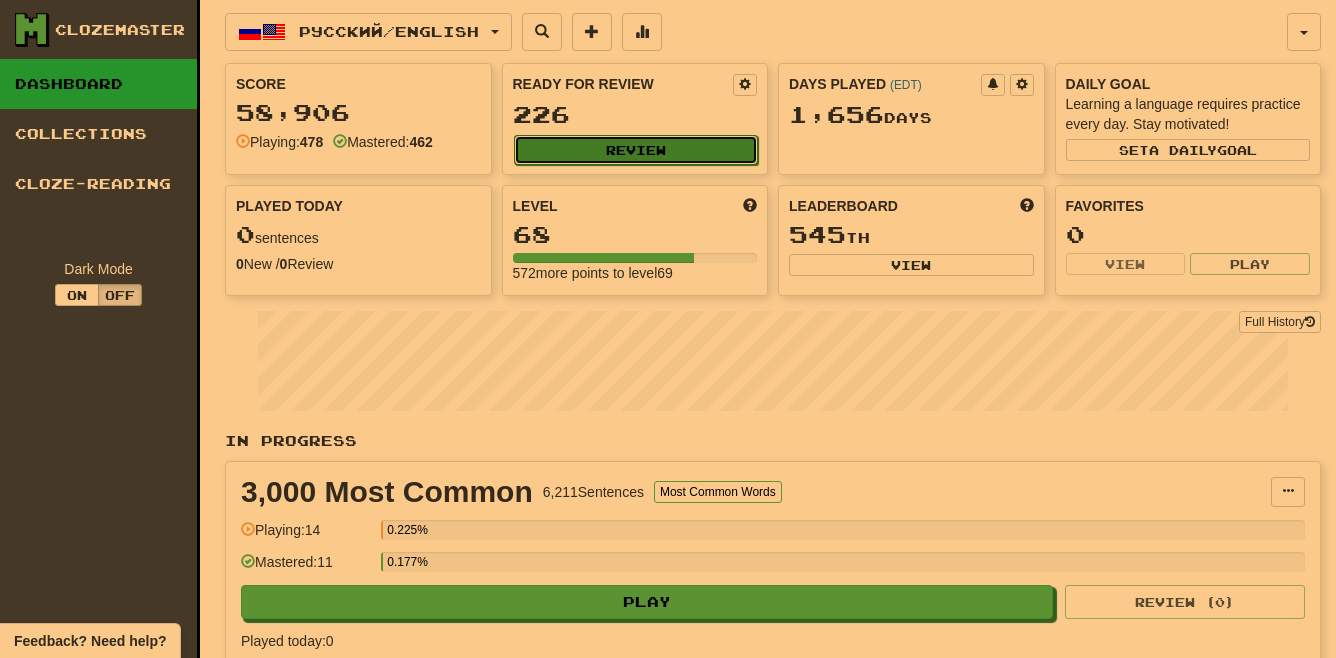 select on "**" 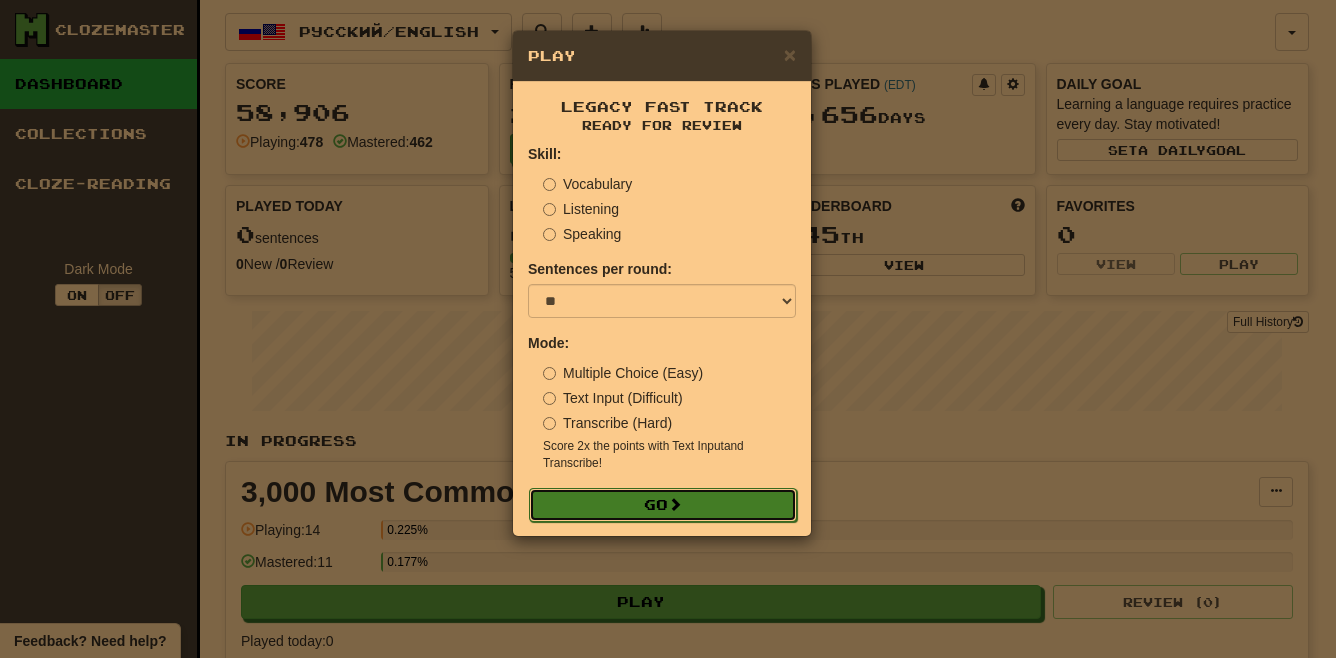click on "Go" at bounding box center (663, 505) 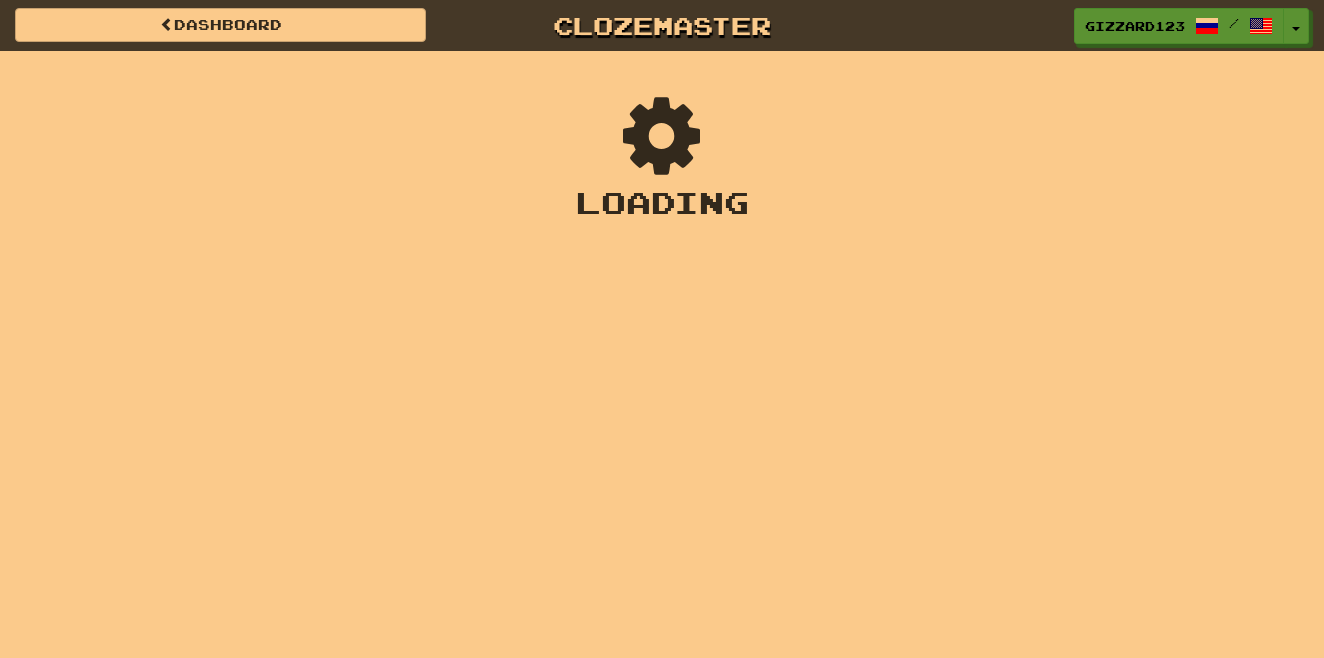 scroll, scrollTop: 0, scrollLeft: 0, axis: both 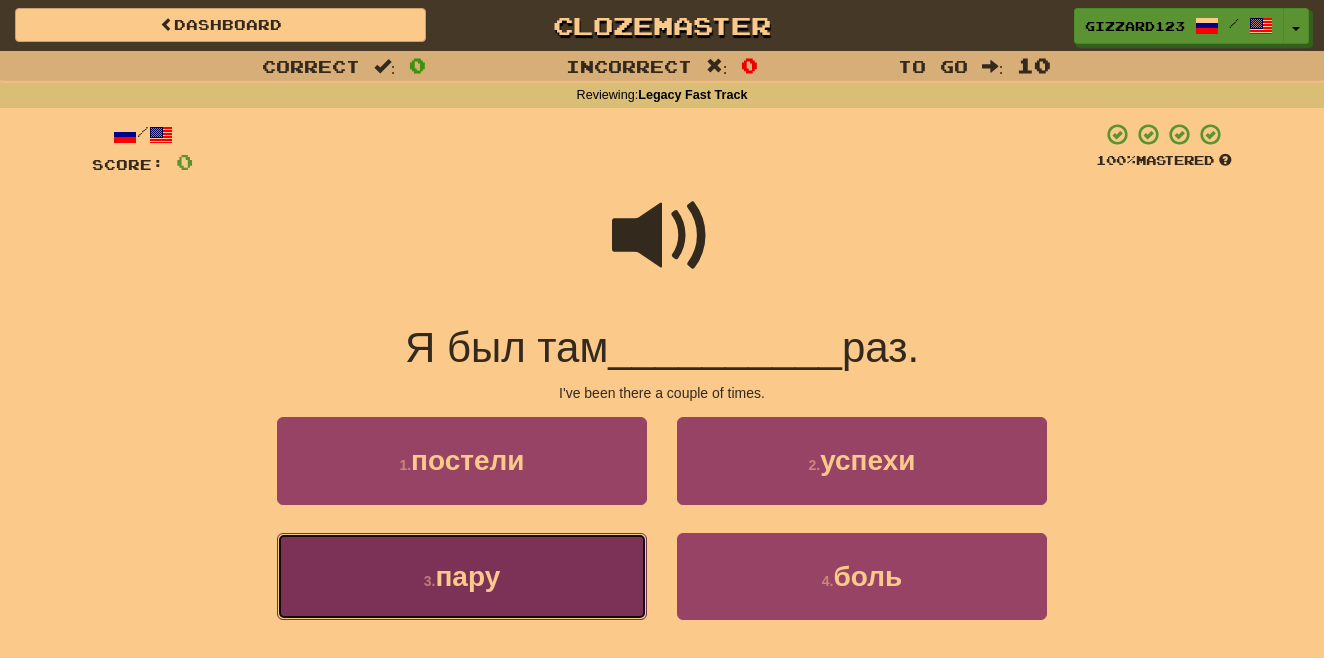 click on "3 .  пару" at bounding box center (462, 576) 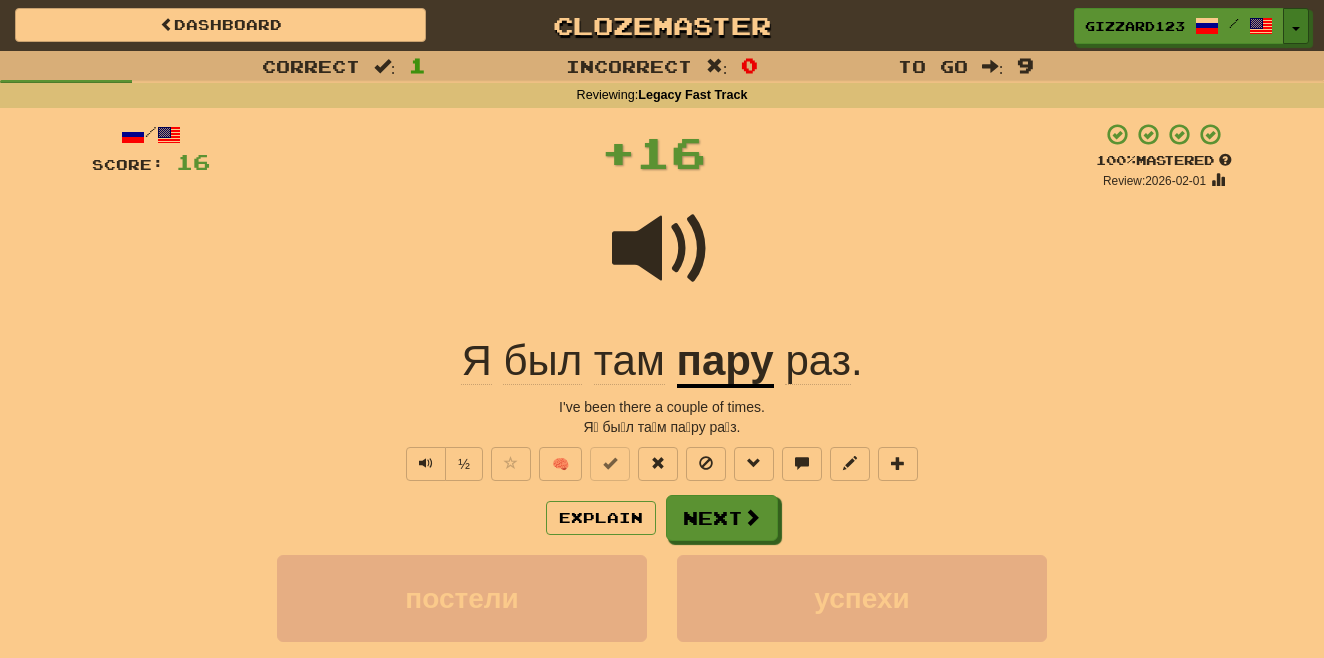 drag, startPoint x: 1296, startPoint y: 32, endPoint x: 1296, endPoint y: 321, distance: 289 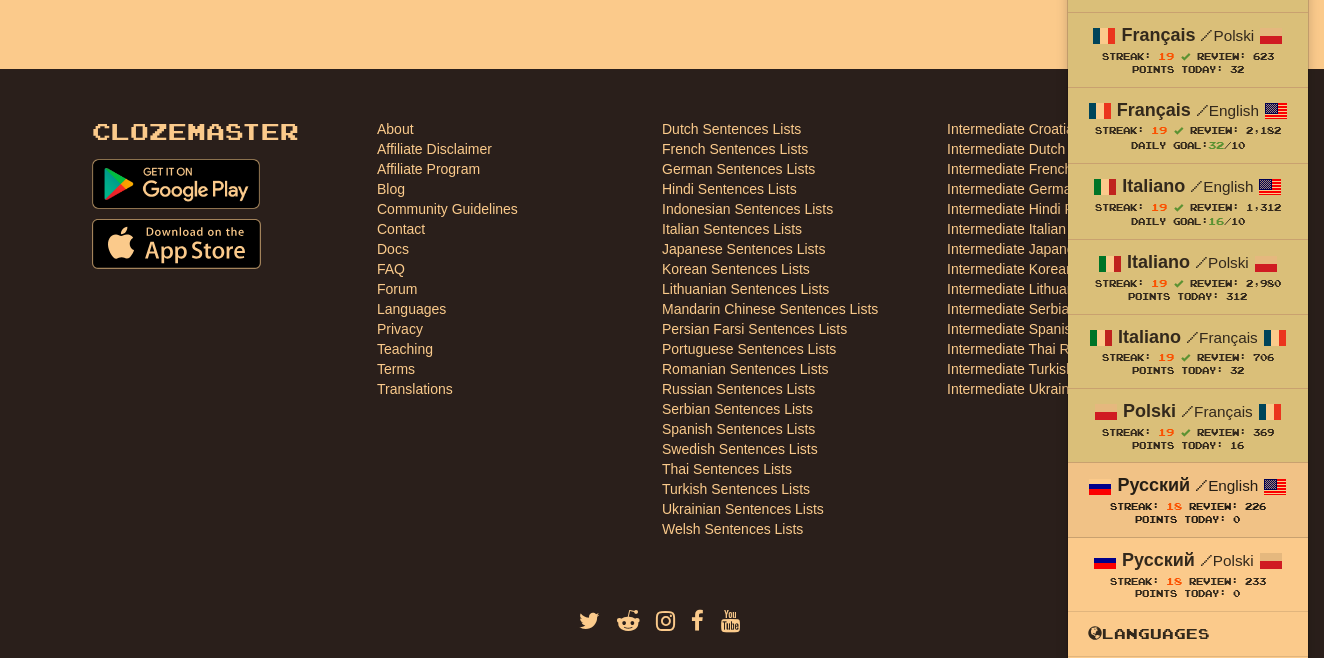 scroll, scrollTop: 865, scrollLeft: 0, axis: vertical 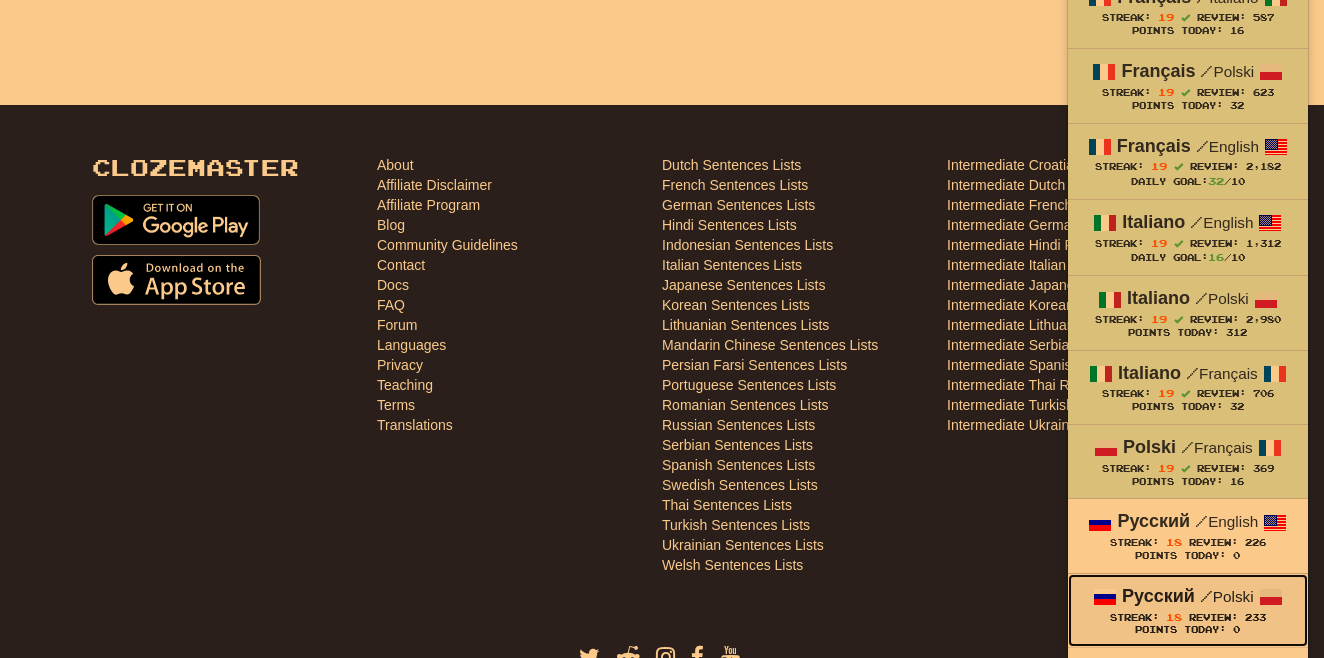 click on "Streak:
18" at bounding box center [1149, 617] 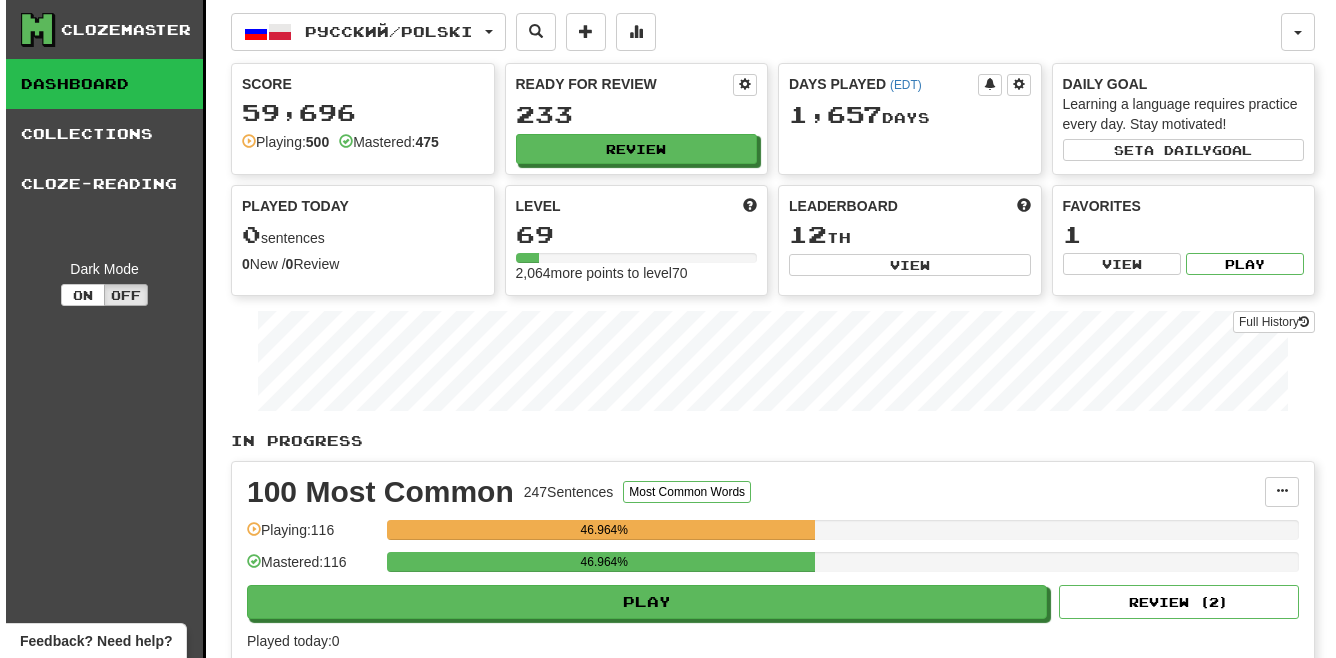 scroll, scrollTop: 0, scrollLeft: 0, axis: both 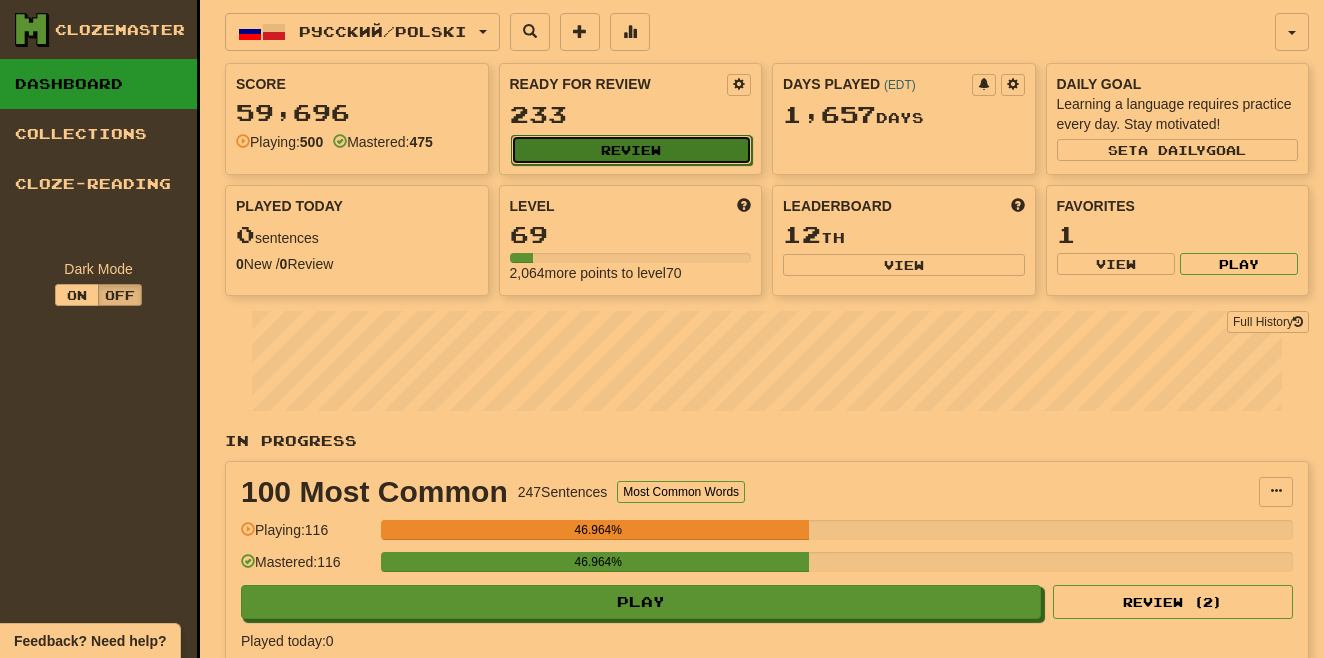 click on "Review" at bounding box center [632, 150] 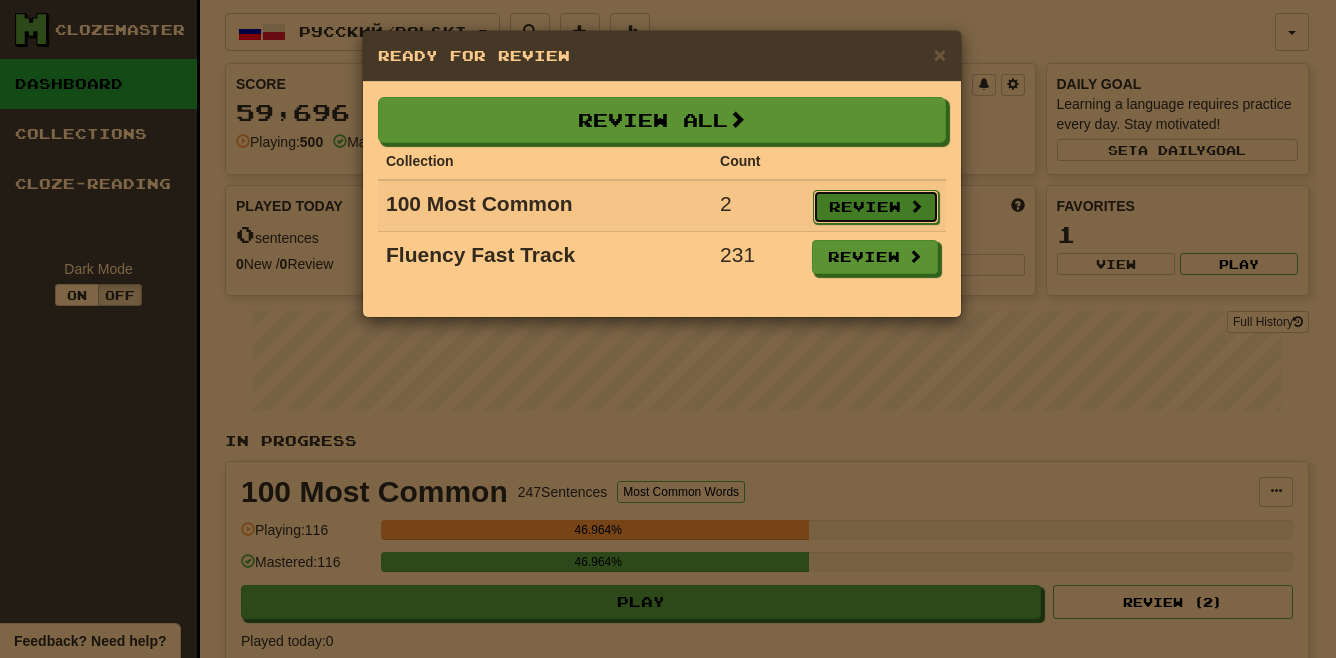 click at bounding box center (916, 206) 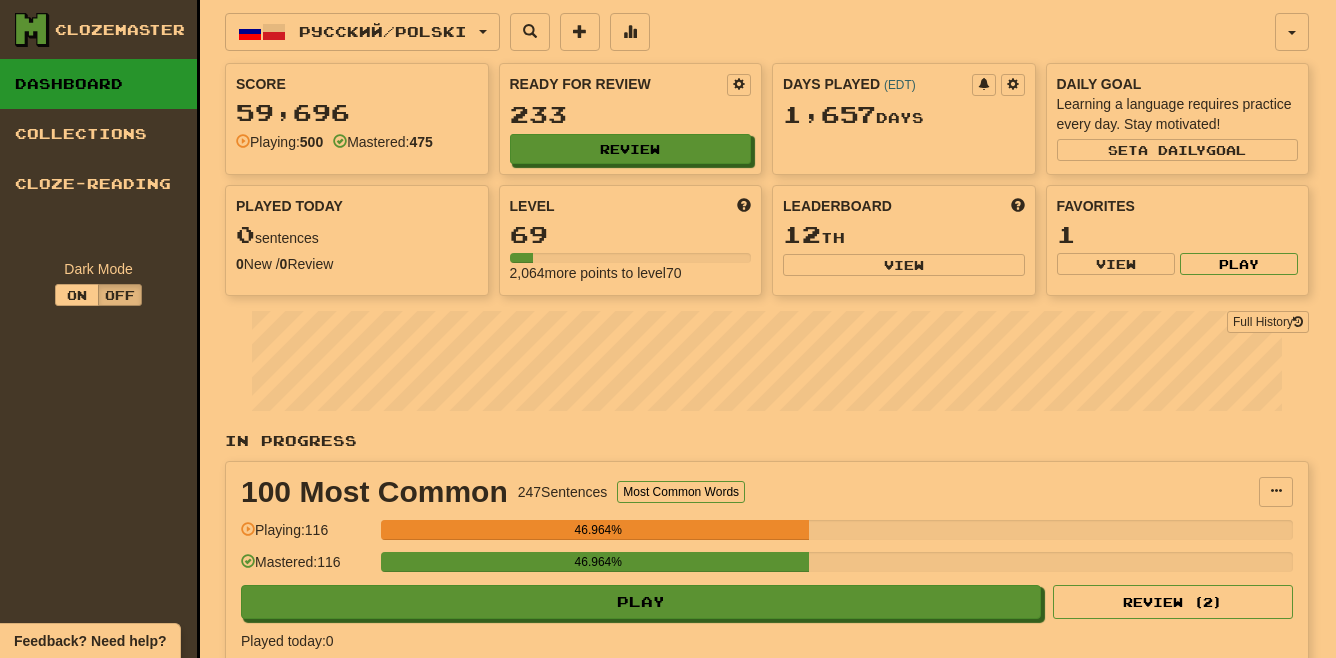 select on "**" 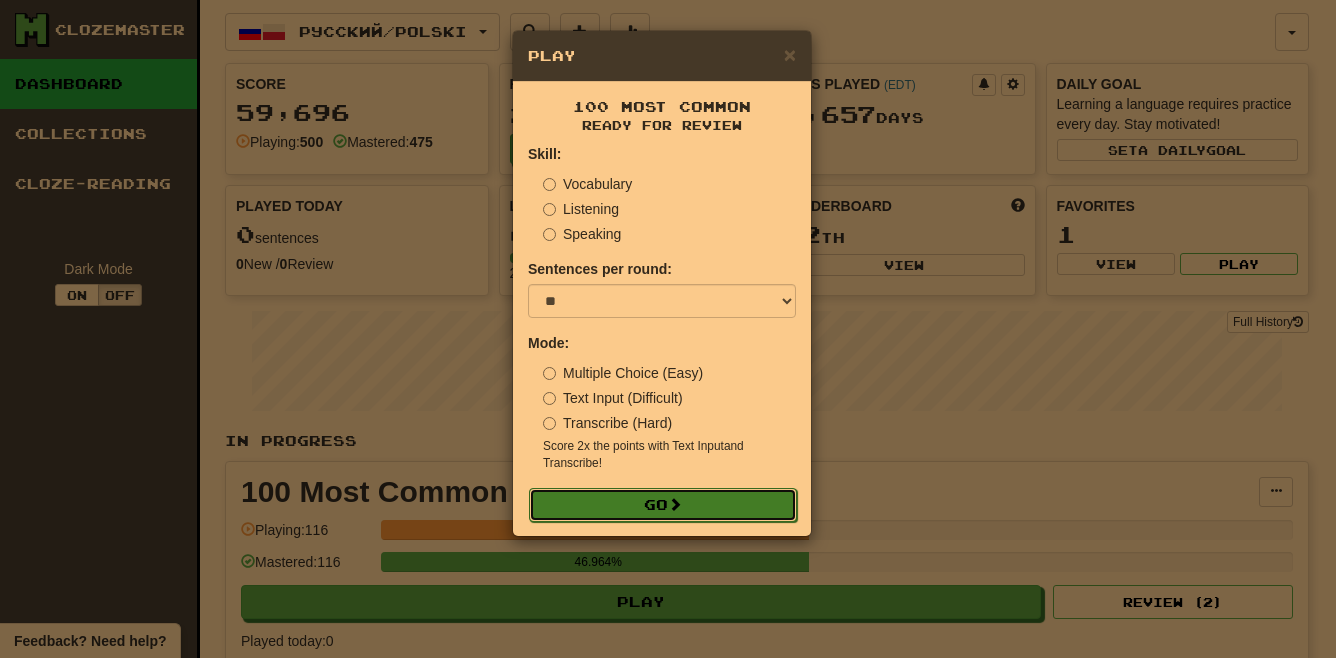 click on "Go" at bounding box center (663, 505) 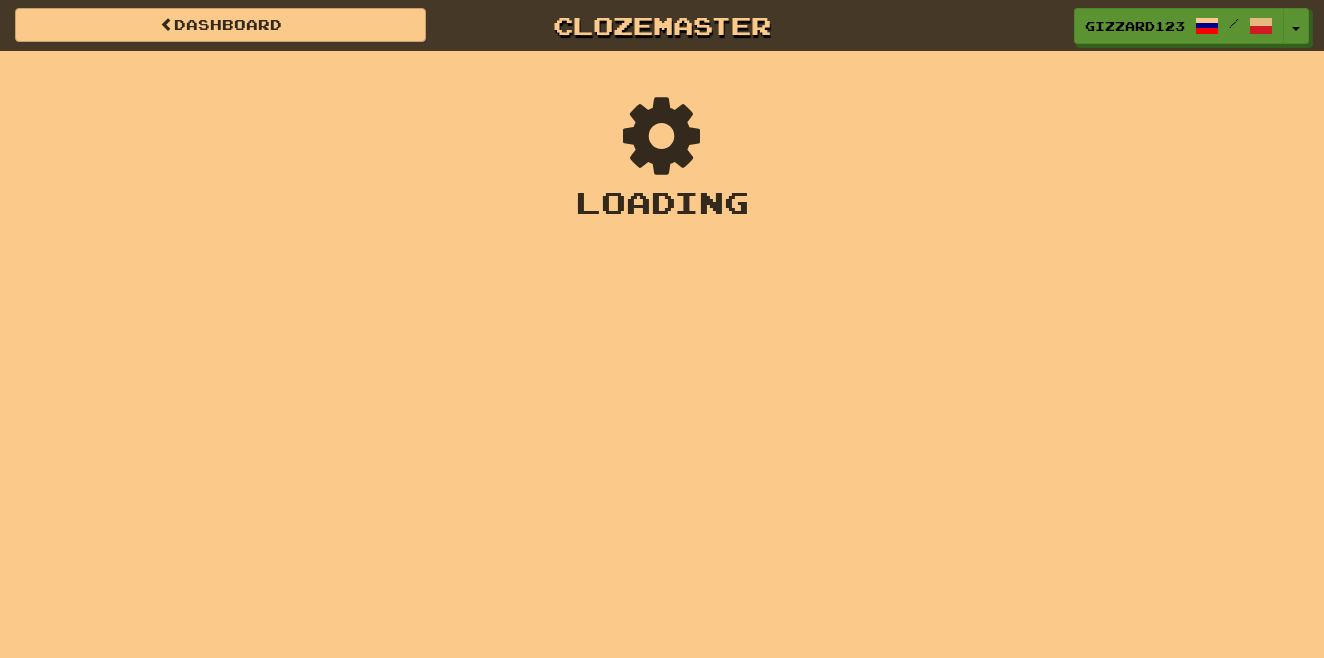 scroll, scrollTop: 0, scrollLeft: 0, axis: both 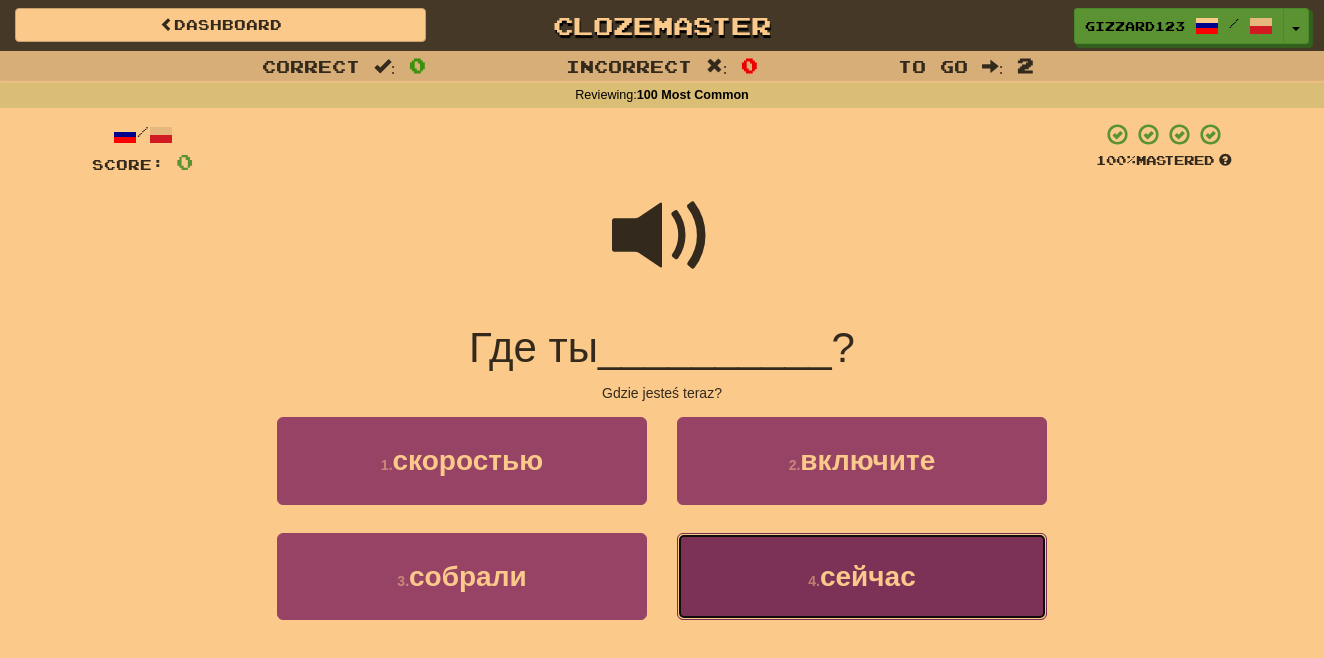 click on "сейчас" at bounding box center [868, 576] 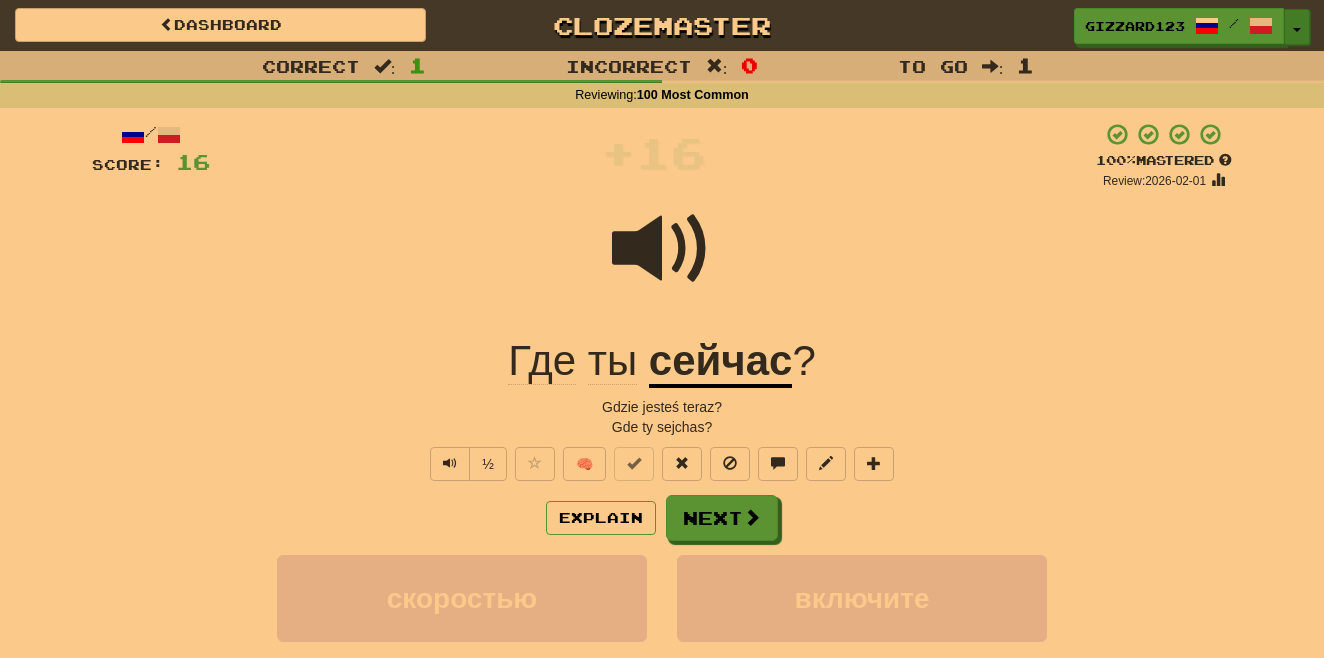 click on "Toggle Dropdown" at bounding box center [1297, 27] 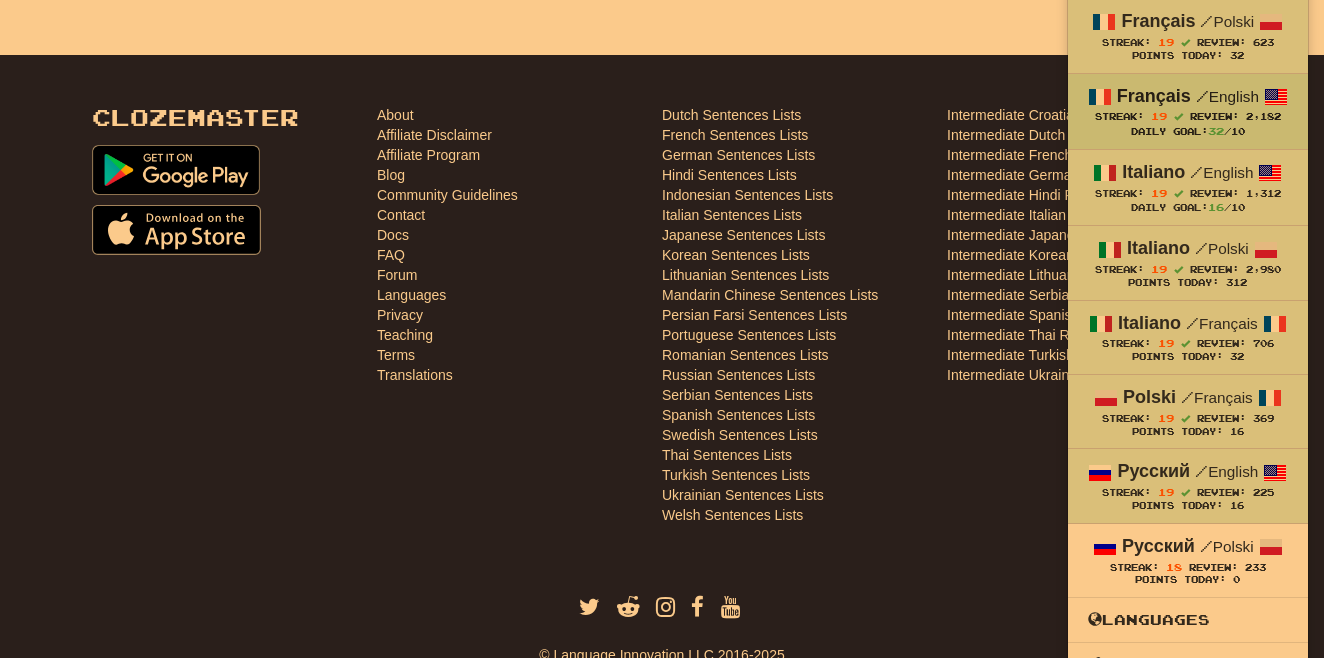 scroll, scrollTop: 972, scrollLeft: 0, axis: vertical 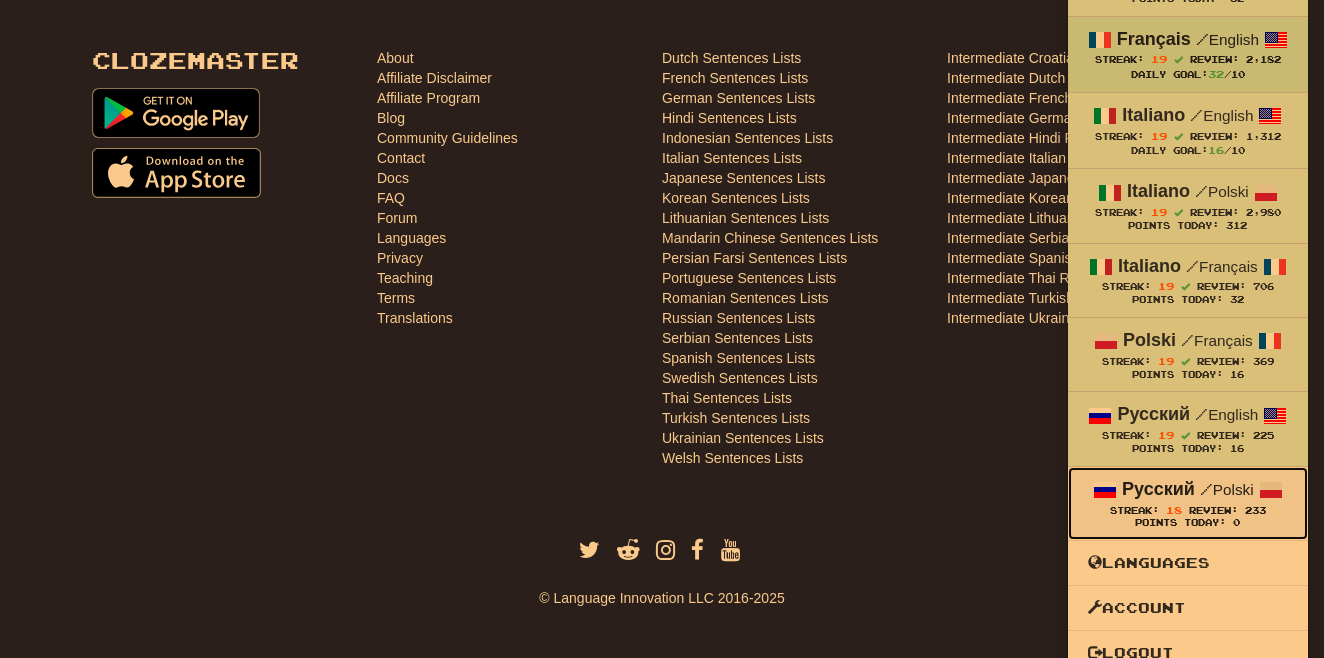 click on "18" at bounding box center [1174, 510] 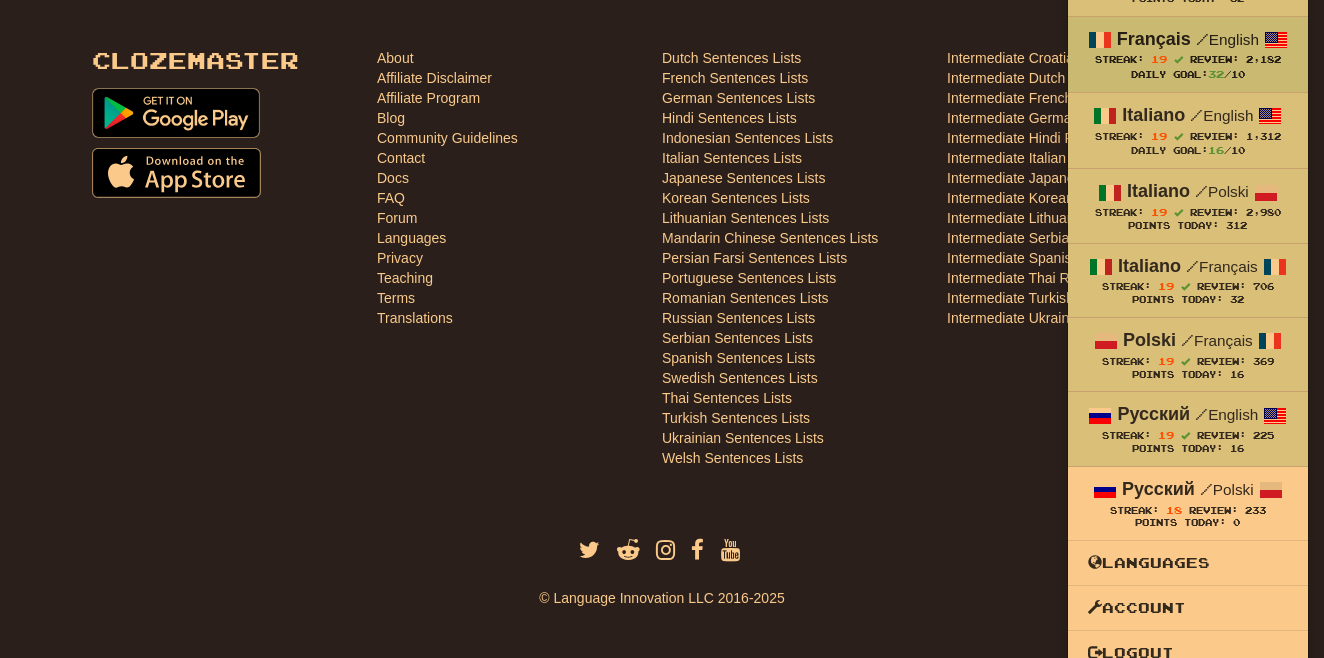 scroll, scrollTop: 968, scrollLeft: 0, axis: vertical 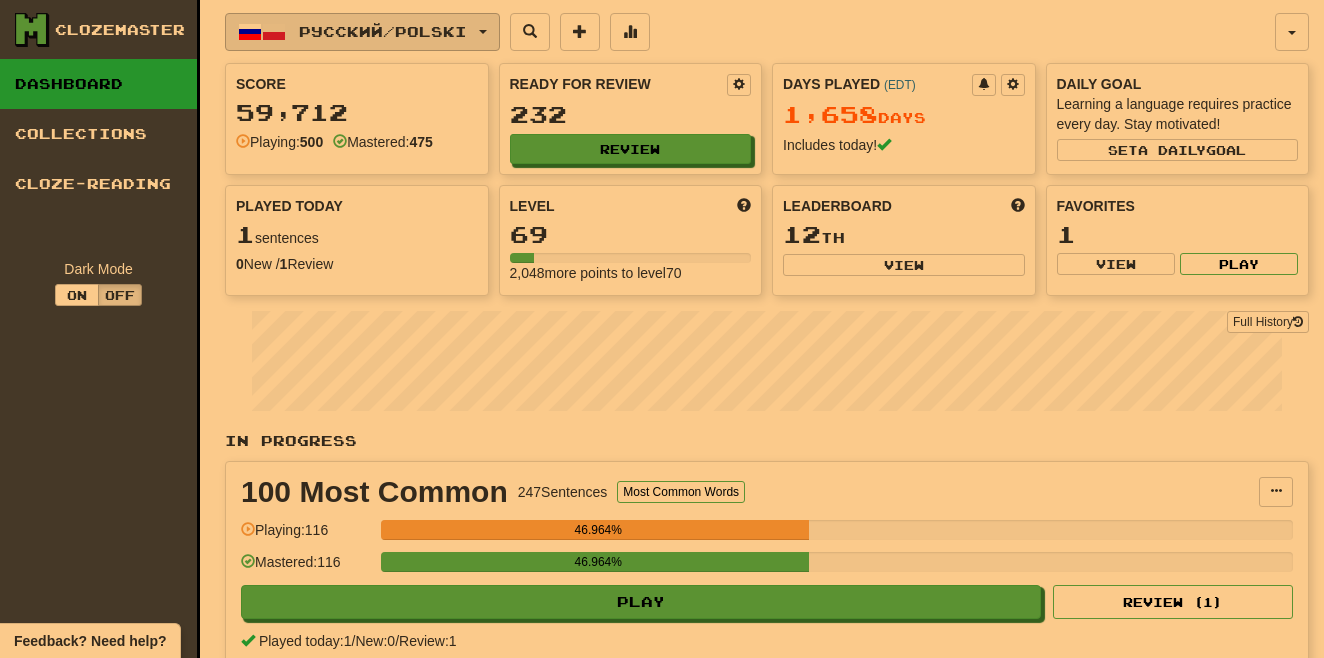 click on "Русский  /  Polski" at bounding box center (383, 31) 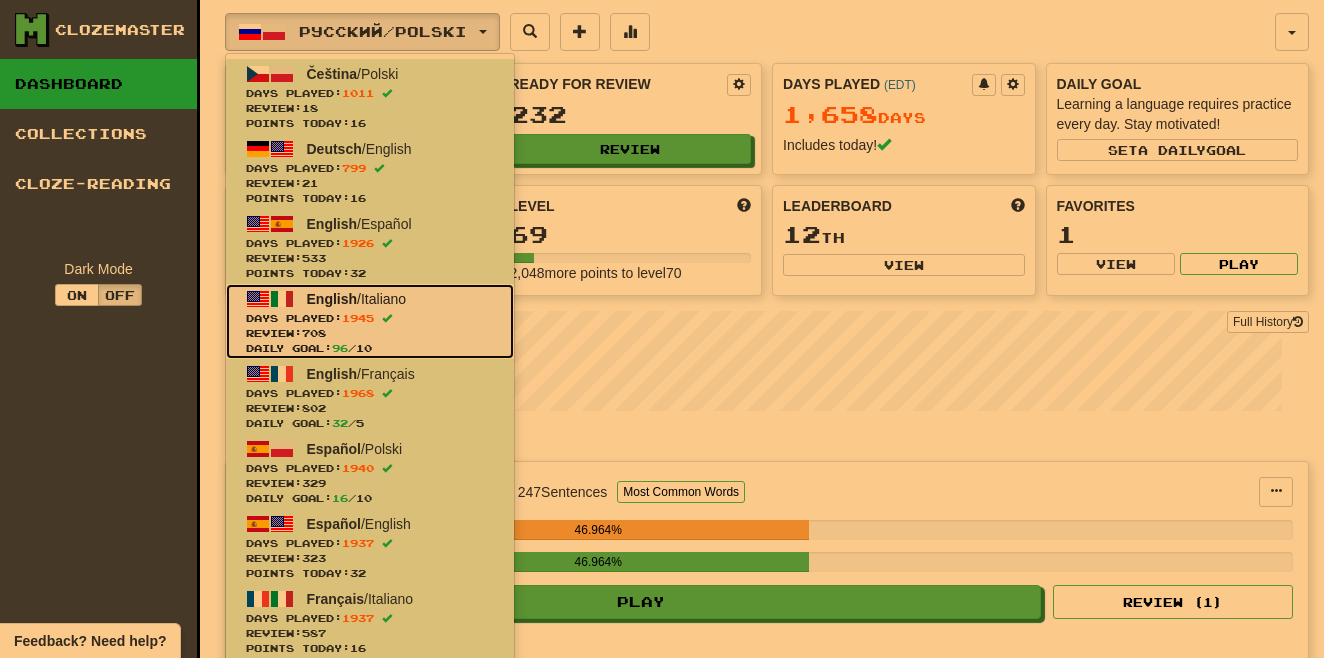 click on "Days Played:  1945" at bounding box center (370, 318) 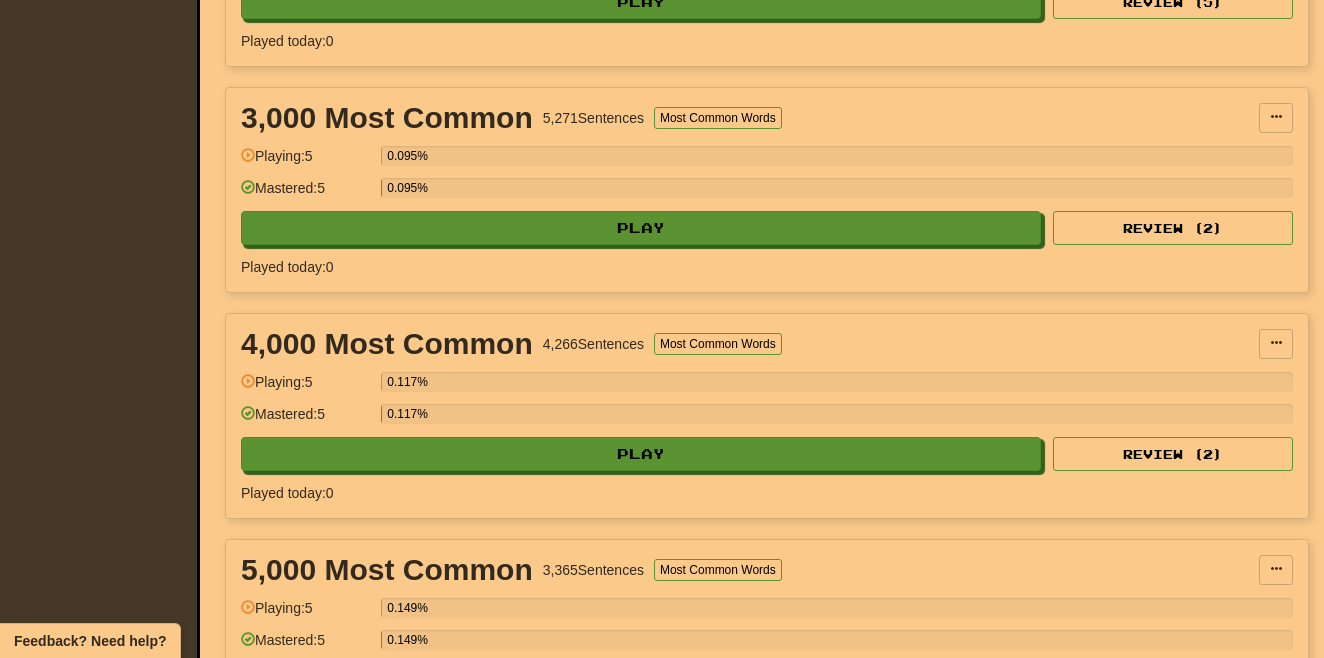 scroll, scrollTop: 853, scrollLeft: 0, axis: vertical 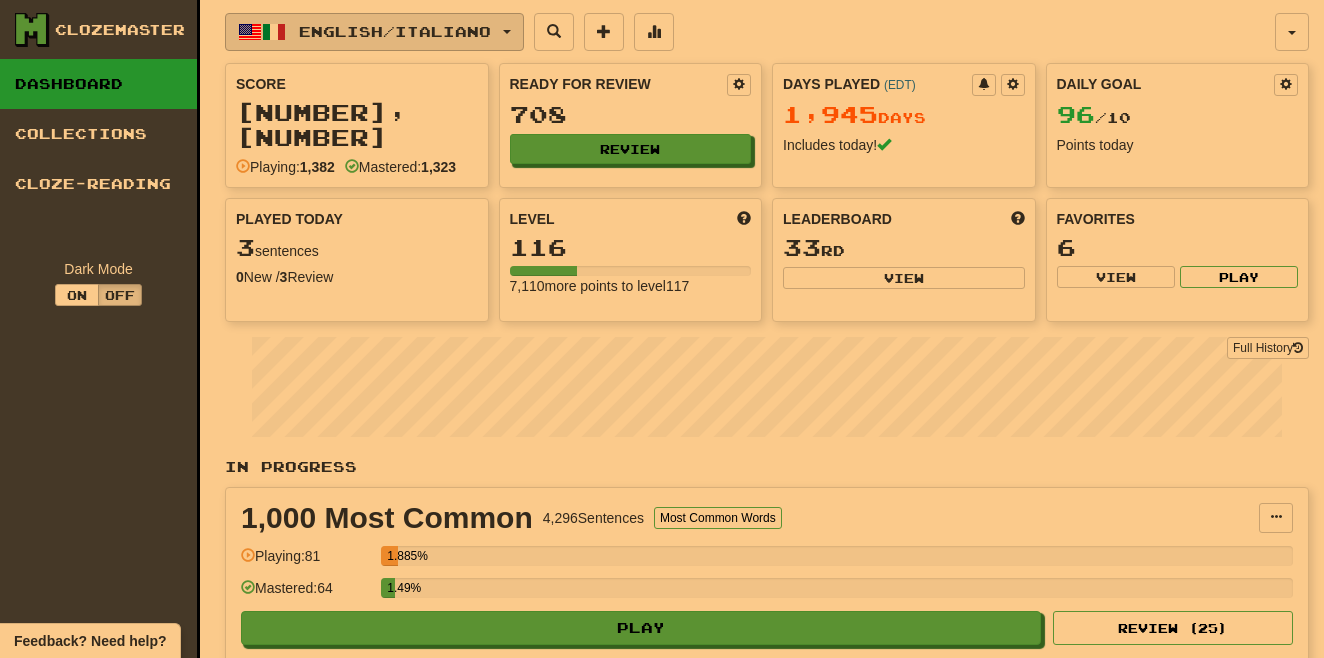 click on "English  /  Italiano" at bounding box center [395, 31] 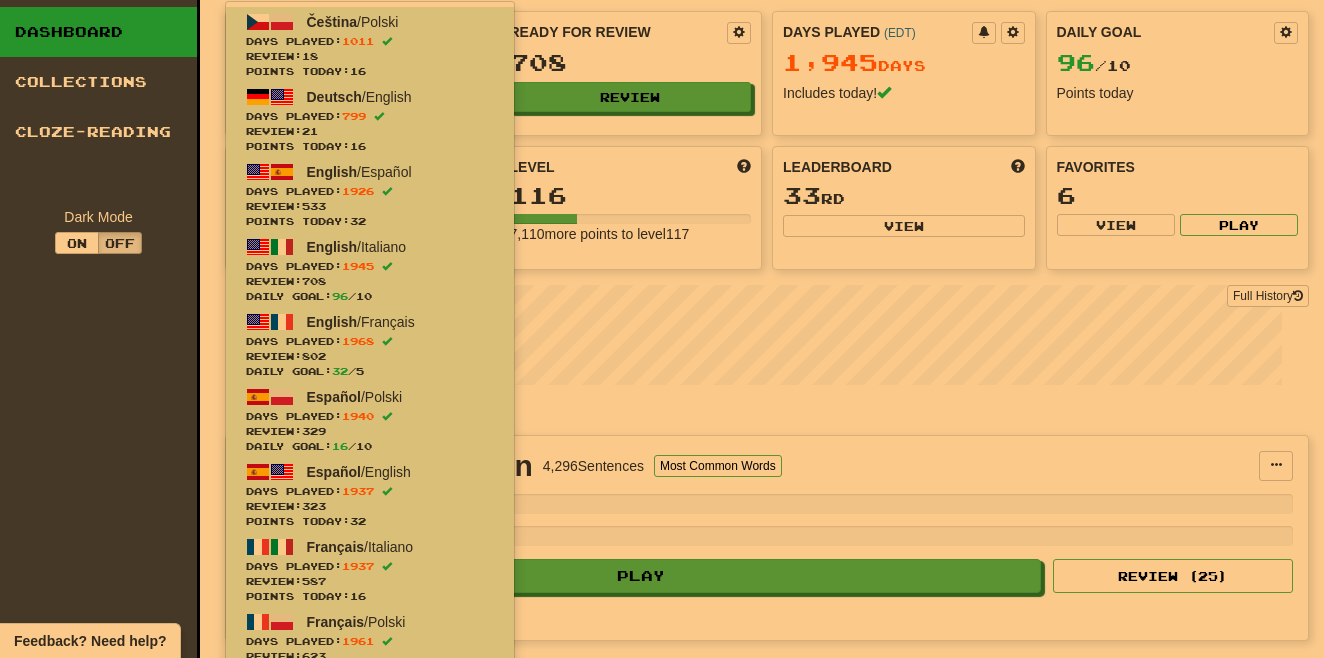 scroll, scrollTop: 0, scrollLeft: 0, axis: both 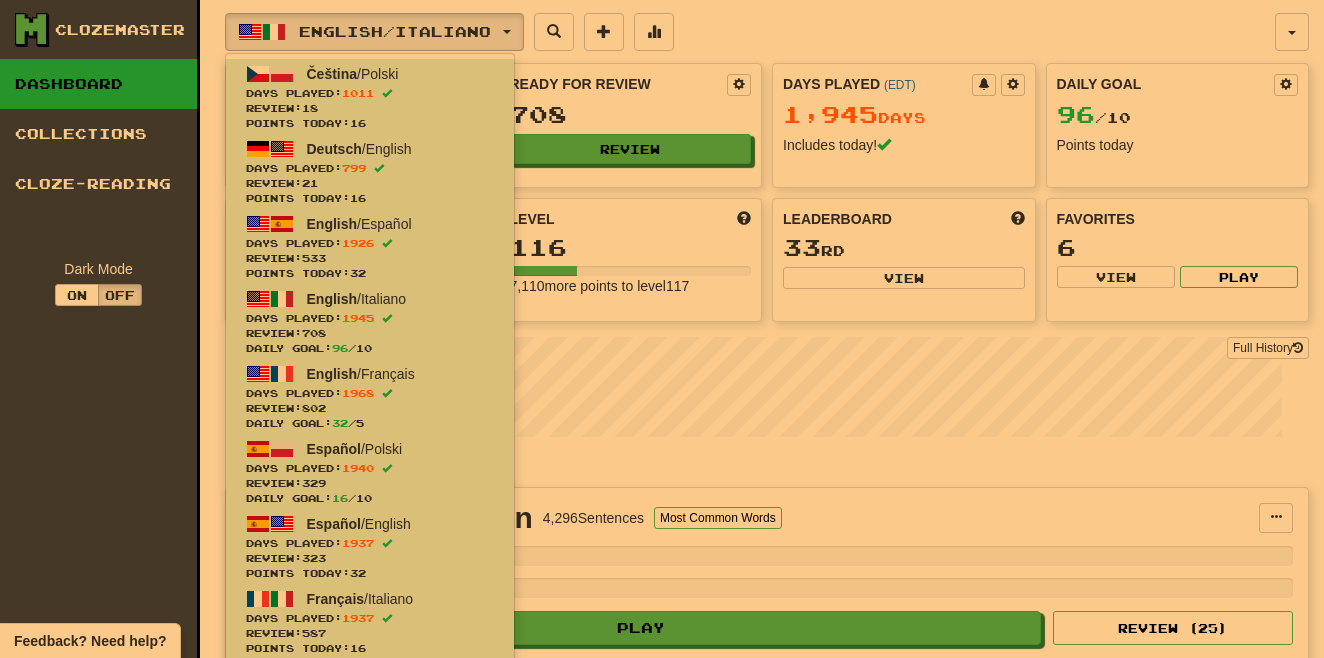 click on "English  /  Italiano Čeština  /  Polski Days Played:  1011   Review:  18 Points today:  16 Deutsch  /  English Days Played:  799   Review:  21 Points today:  16 English  /  Español Days Played:  1926   Review:  533 Points today:  32 English  /  Italiano Days Played:  1945   Review:  708 Daily Goal:  96  /  10 English  /  Français Days Played:  1968   Review:  802 Daily Goal:  32  /  5 Español  /  Polski Days Played:  1940   Review:  329 Daily Goal:  16  /  10 Español  /  English Days Played:  1937   Review:  323 Points today:  32 Français  /  Italiano Days Played:  1937   Review:  587 Points today:  16 Français  /  Polski Days Played:  1961   Review:  623 Points today:  32 Français  /  English Days Played:  2131   Review:  2,182 Daily Goal:  32  /  10 Italiano  /  English Days Played:  2104   Review:  1,312 Daily Goal:  16  /  10 Italiano  /  Polski Days Played:  2027   Review:  2,980 Points today:  312 Italiano  /  Français Days Played:  1958   Review:  706 Points today:  32 Polski  /  Français" at bounding box center (750, 32) 